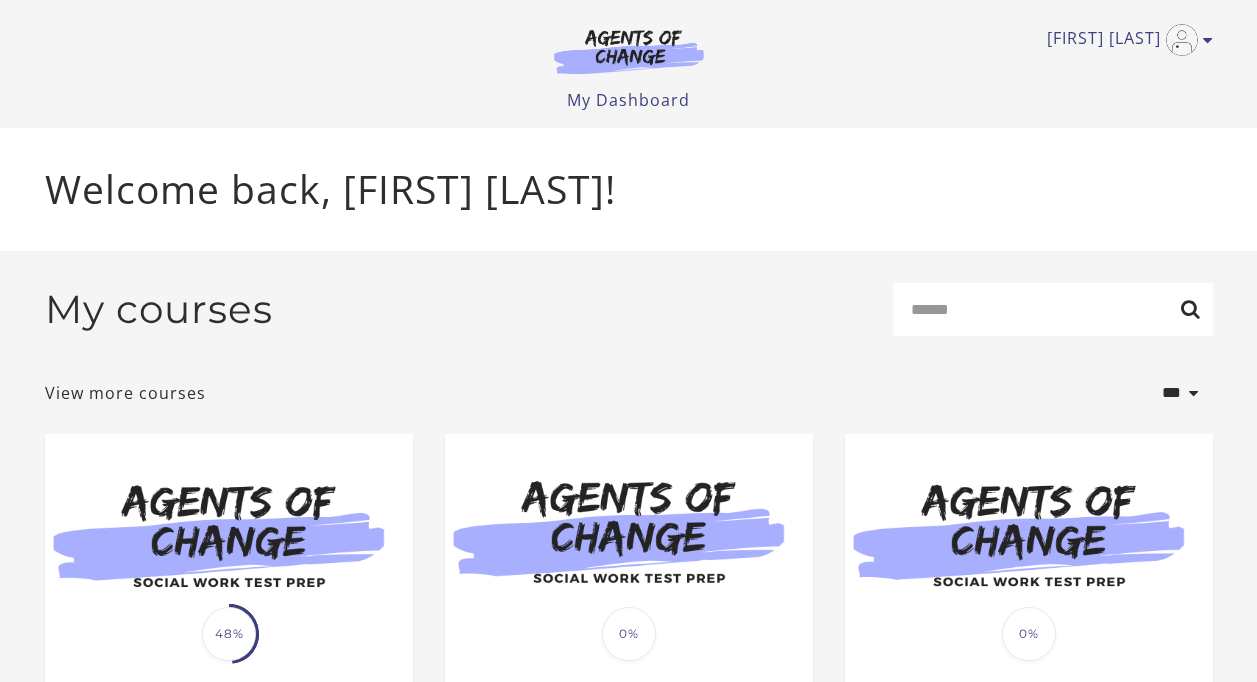 scroll, scrollTop: 0, scrollLeft: 0, axis: both 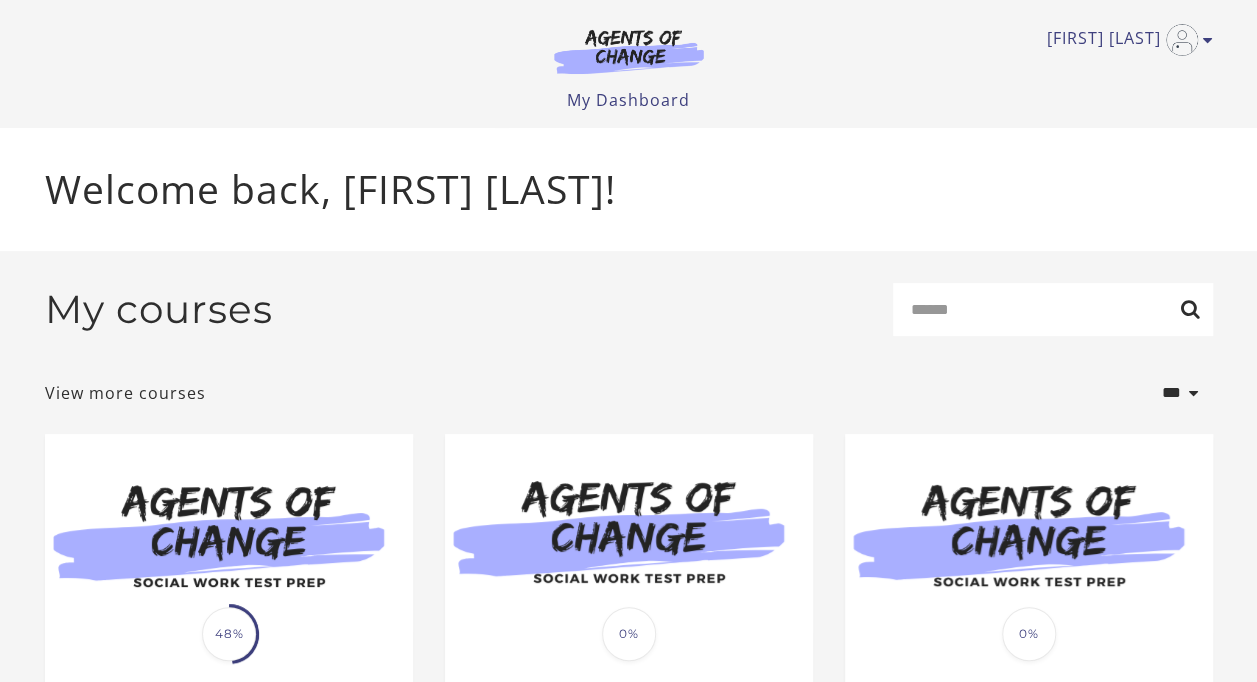 click at bounding box center (229, 533) 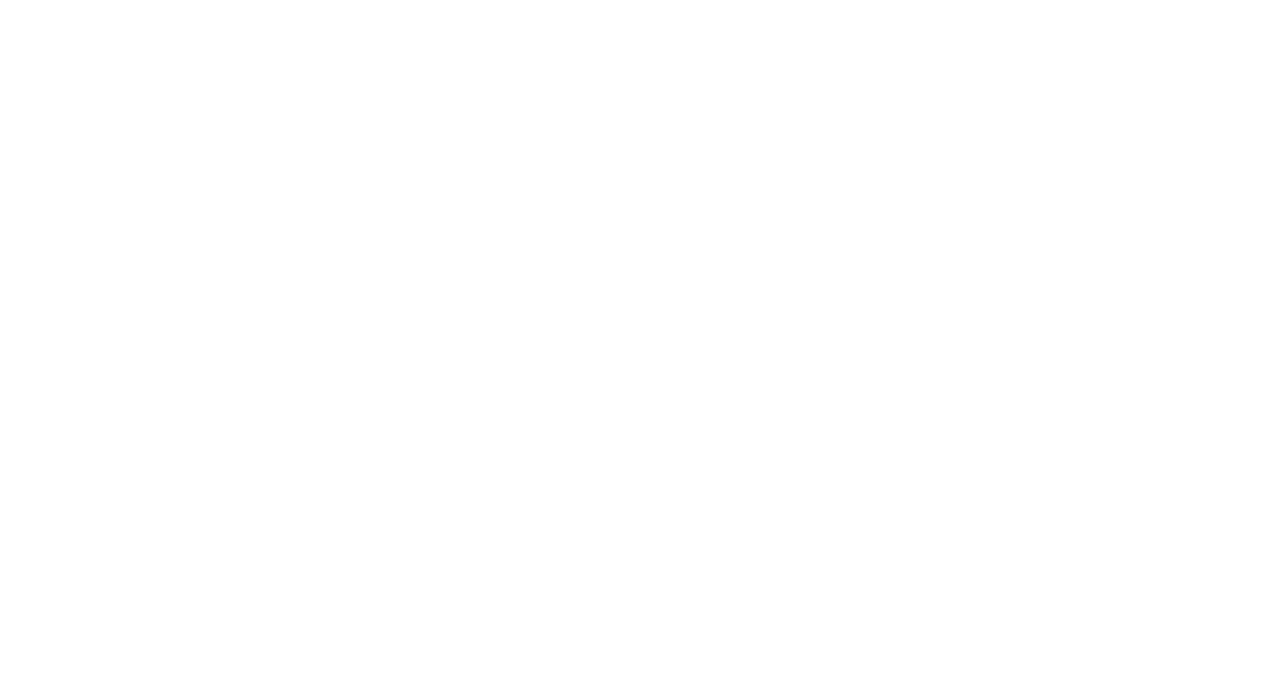 scroll, scrollTop: 0, scrollLeft: 0, axis: both 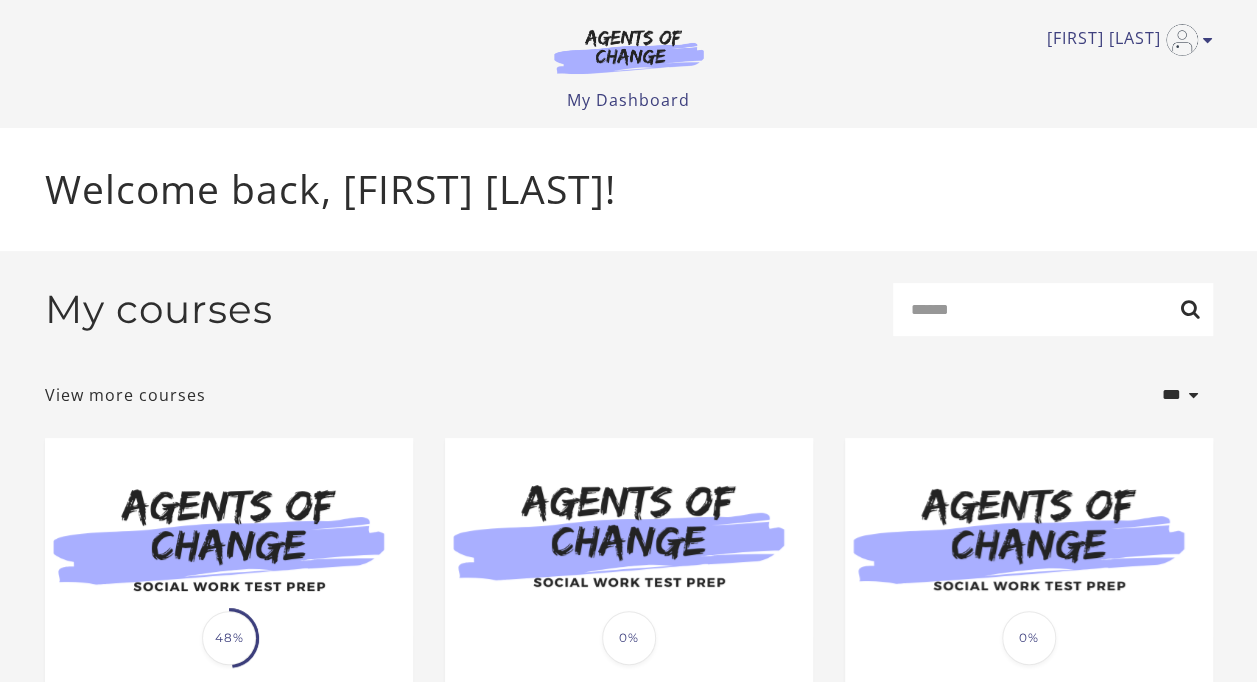 click at bounding box center [229, 537] 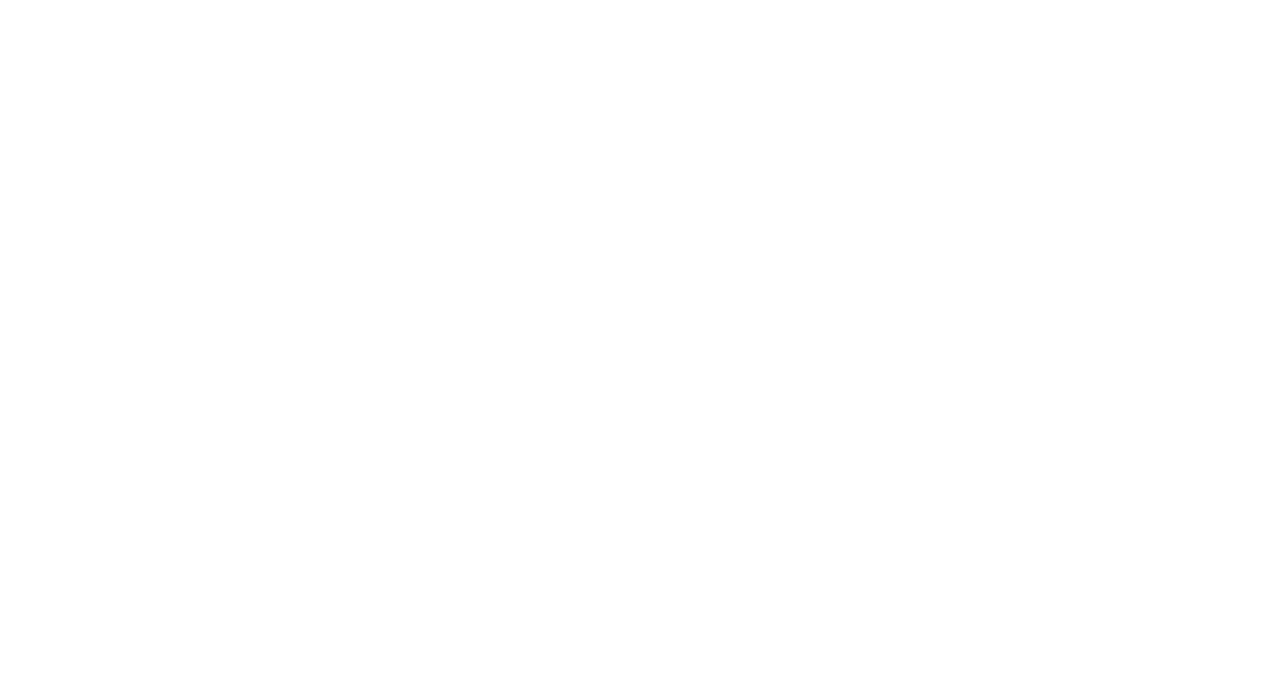scroll, scrollTop: 0, scrollLeft: 0, axis: both 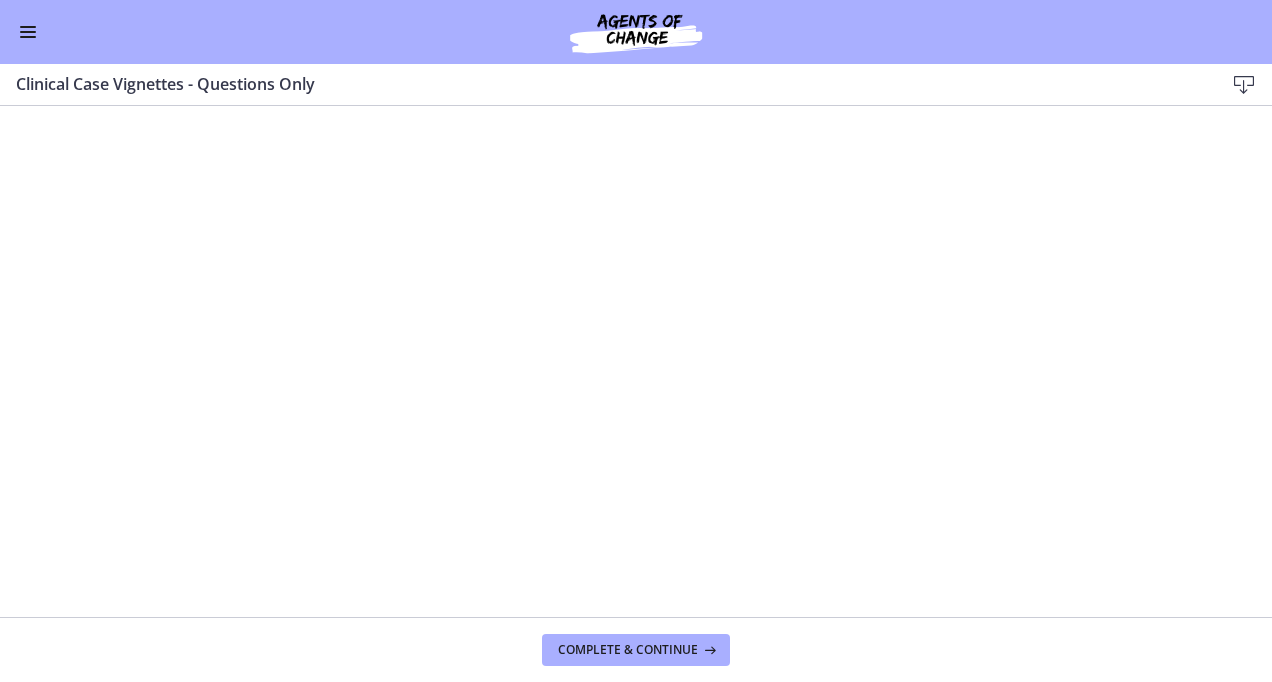 click at bounding box center (28, 32) 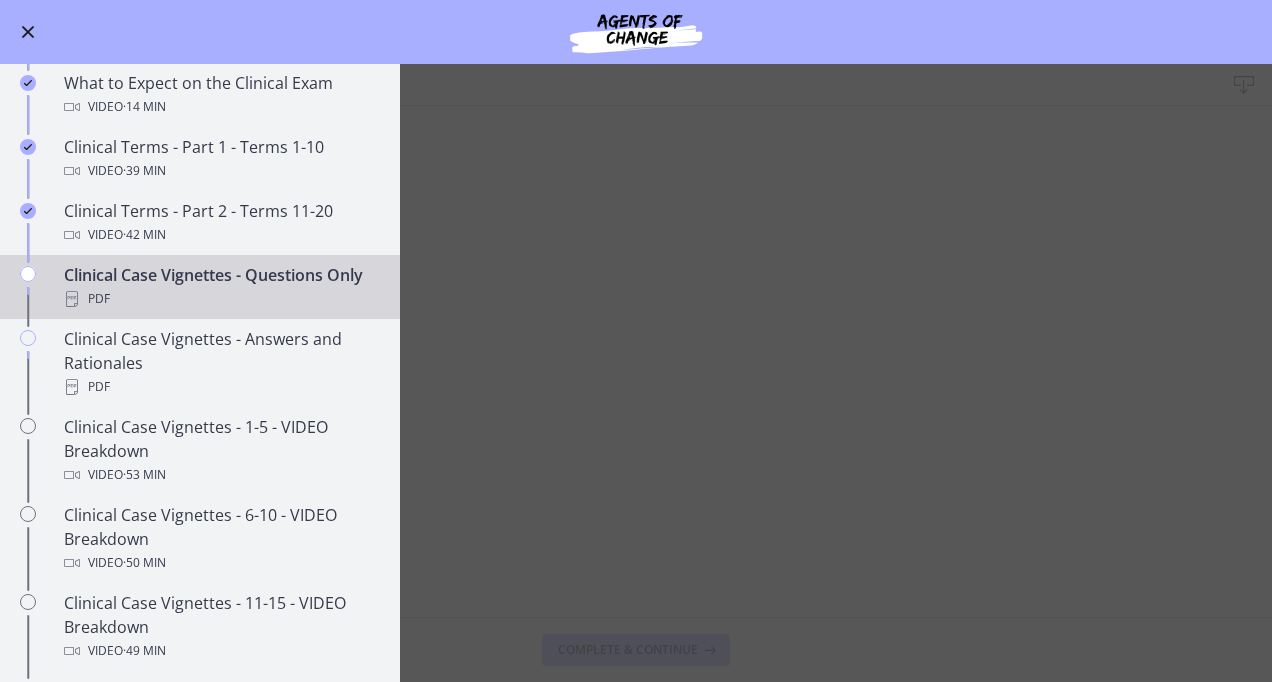scroll, scrollTop: 1100, scrollLeft: 0, axis: vertical 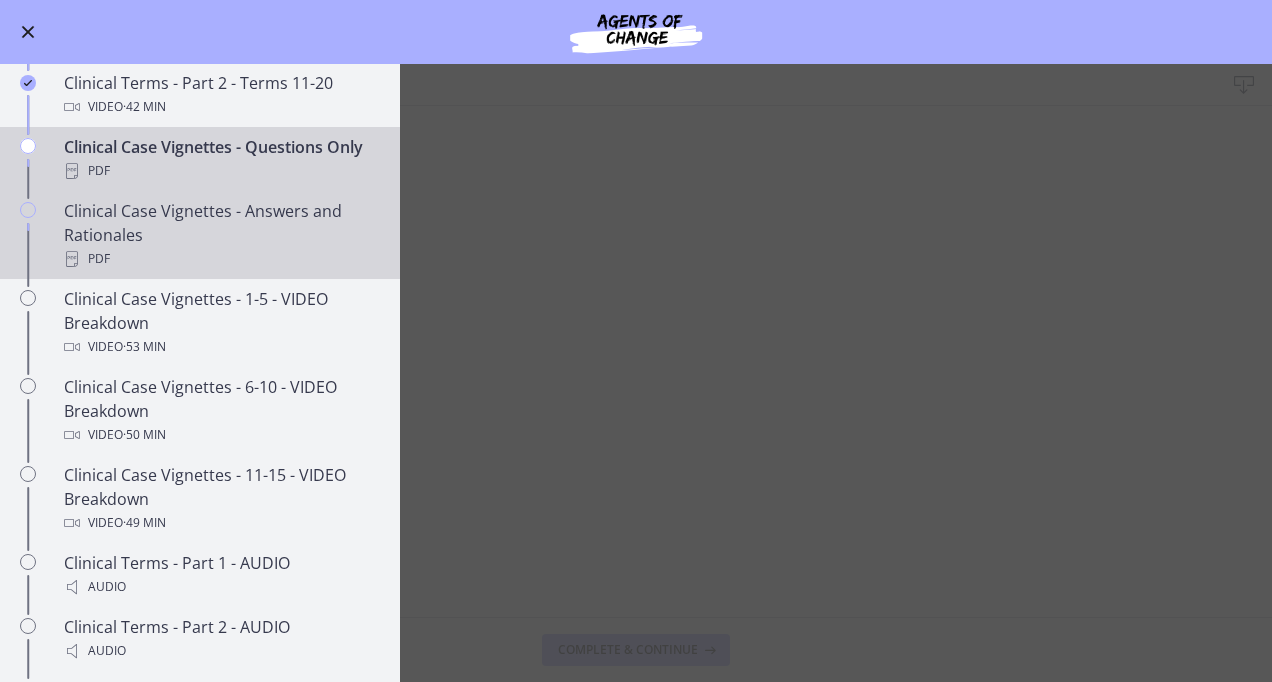 click on "Clinical Case Vignettes - Answers and Rationales
PDF" at bounding box center [220, 235] 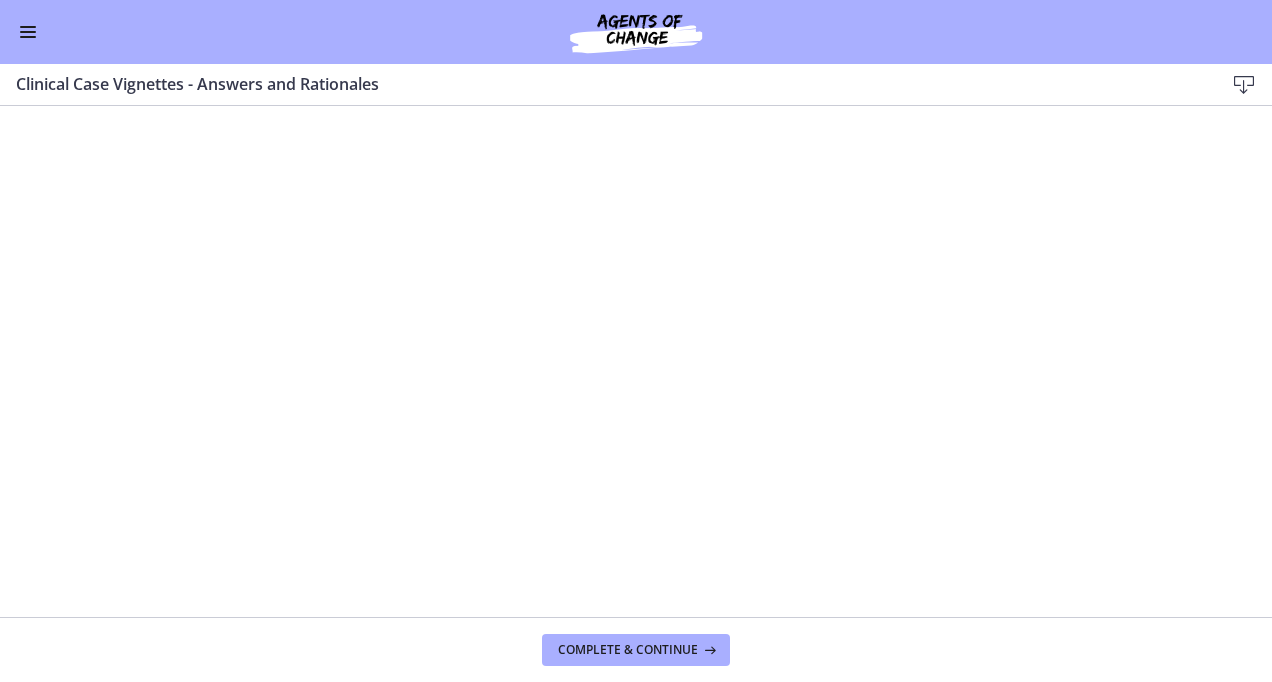 click at bounding box center (28, 32) 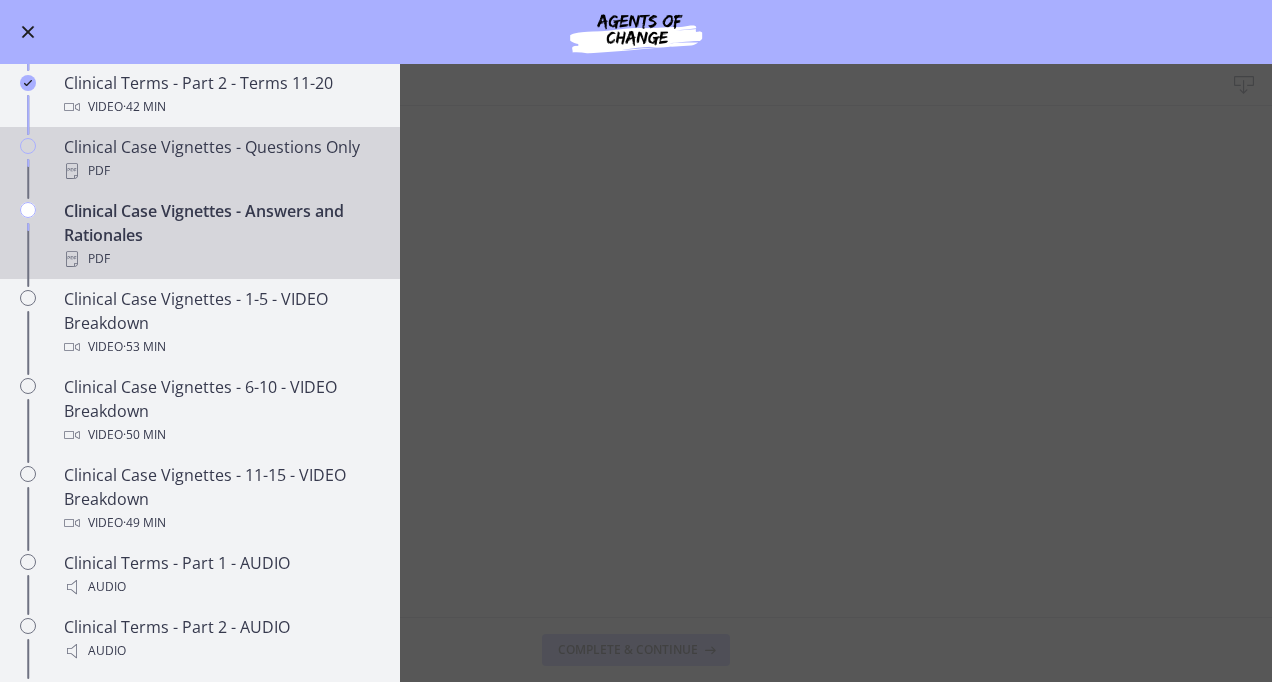 click on "Clinical Case Vignettes - Questions Only
PDF" at bounding box center (220, 159) 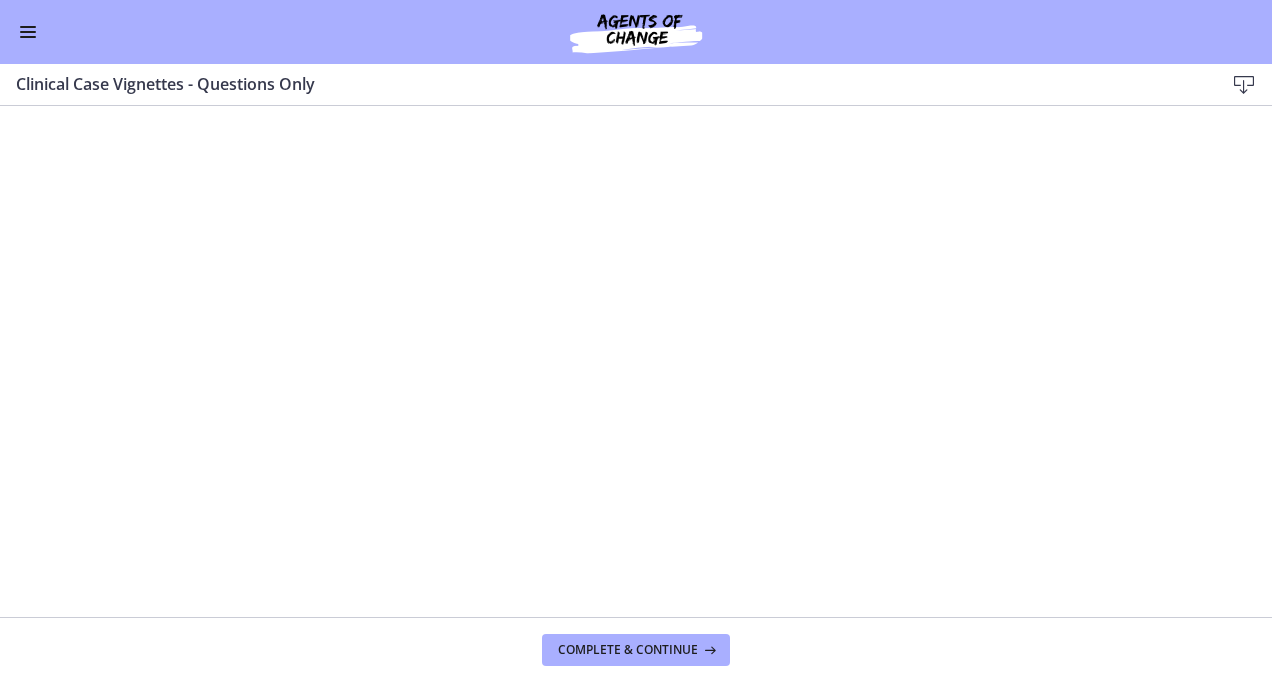 click at bounding box center [28, 32] 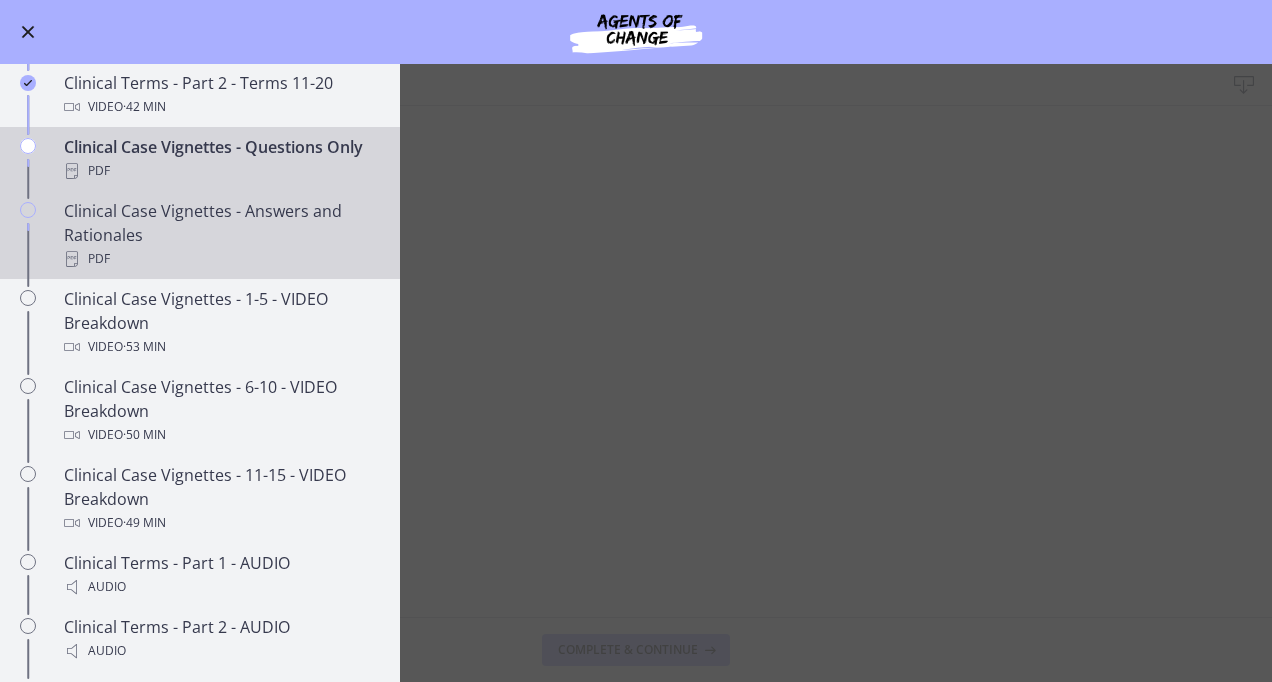 click on "Clinical Case Vignettes - Answers and Rationales
PDF" at bounding box center (220, 235) 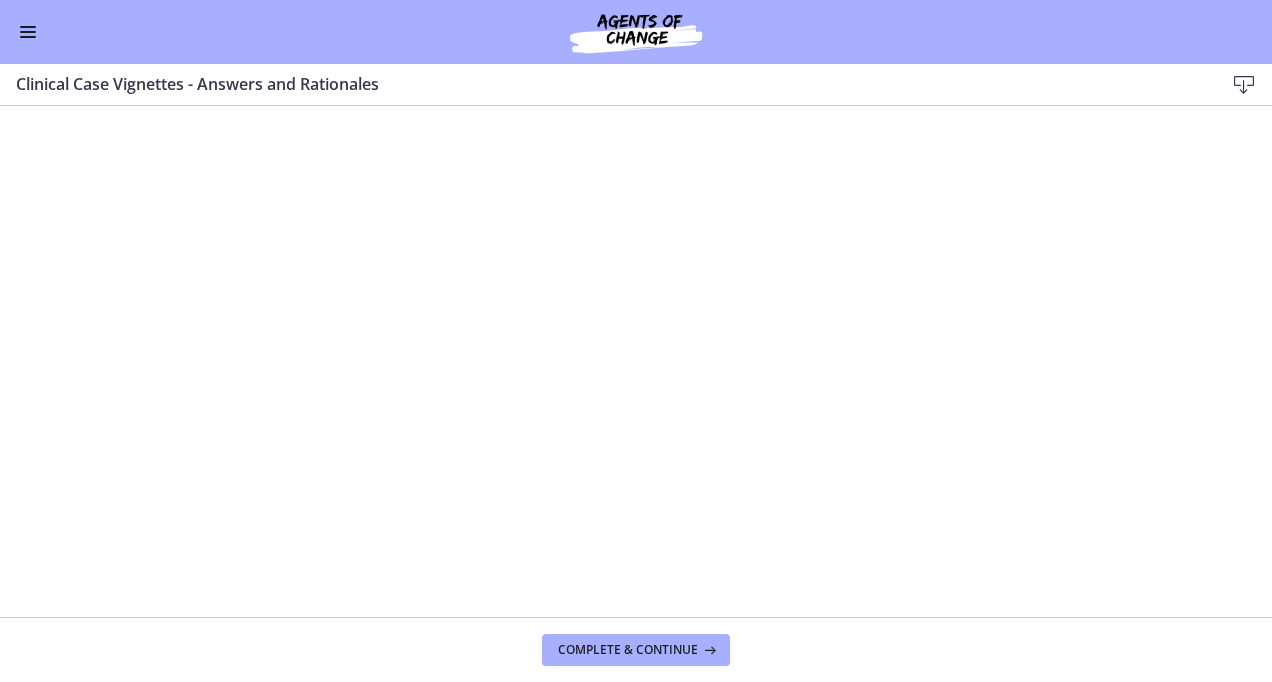 click at bounding box center [28, 32] 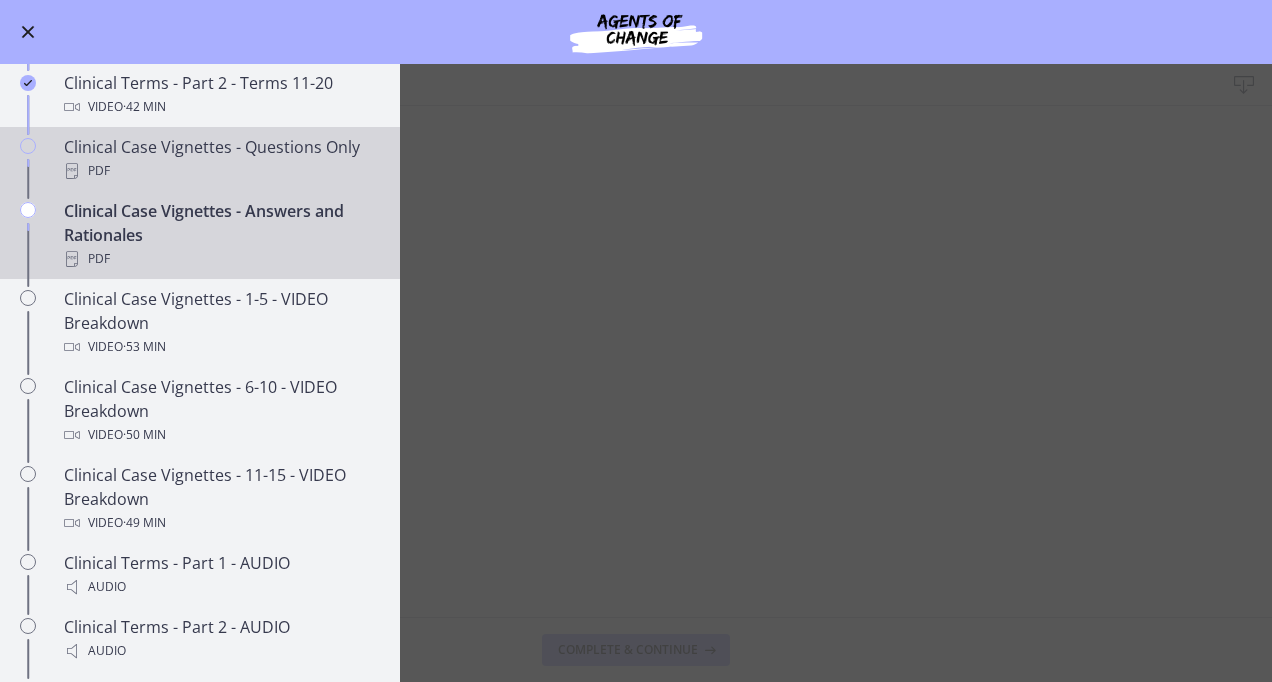 click on "Clinical Case Vignettes - Questions Only
PDF" at bounding box center [220, 159] 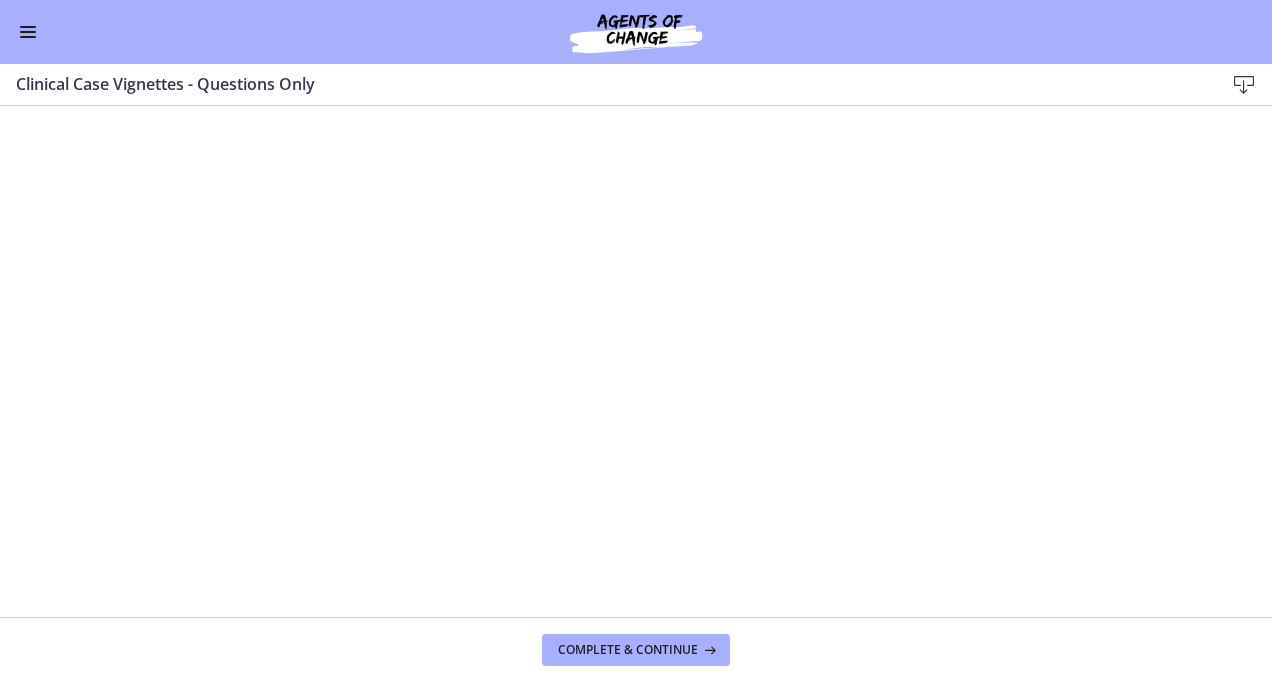 click on "Go to Dashboard" at bounding box center (636, 32) 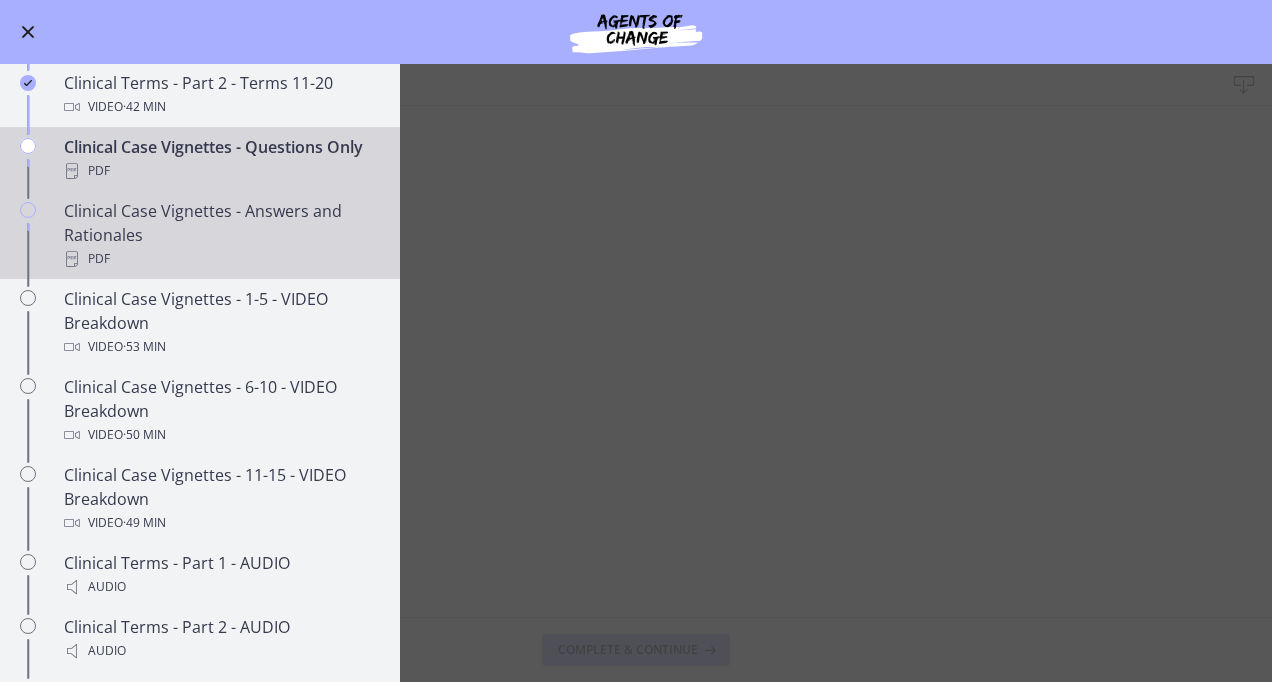click on "Clinical Case Vignettes - Answers and Rationales
PDF" at bounding box center [220, 235] 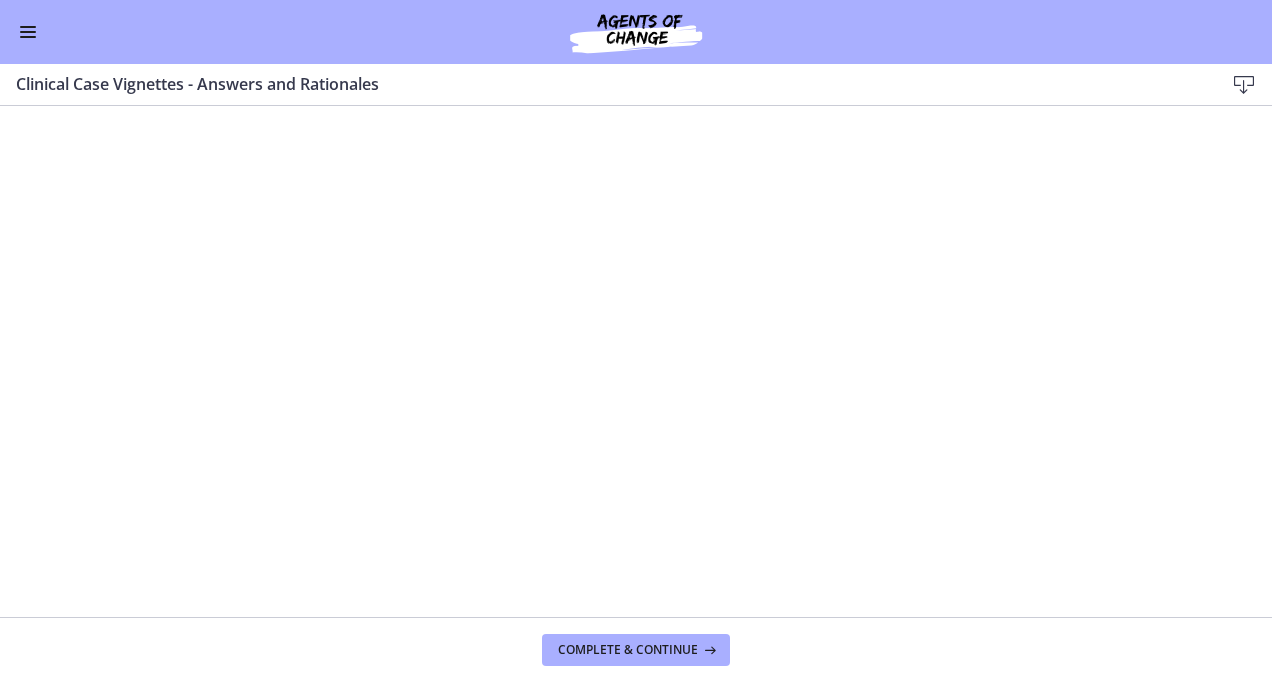 click at bounding box center (28, 32) 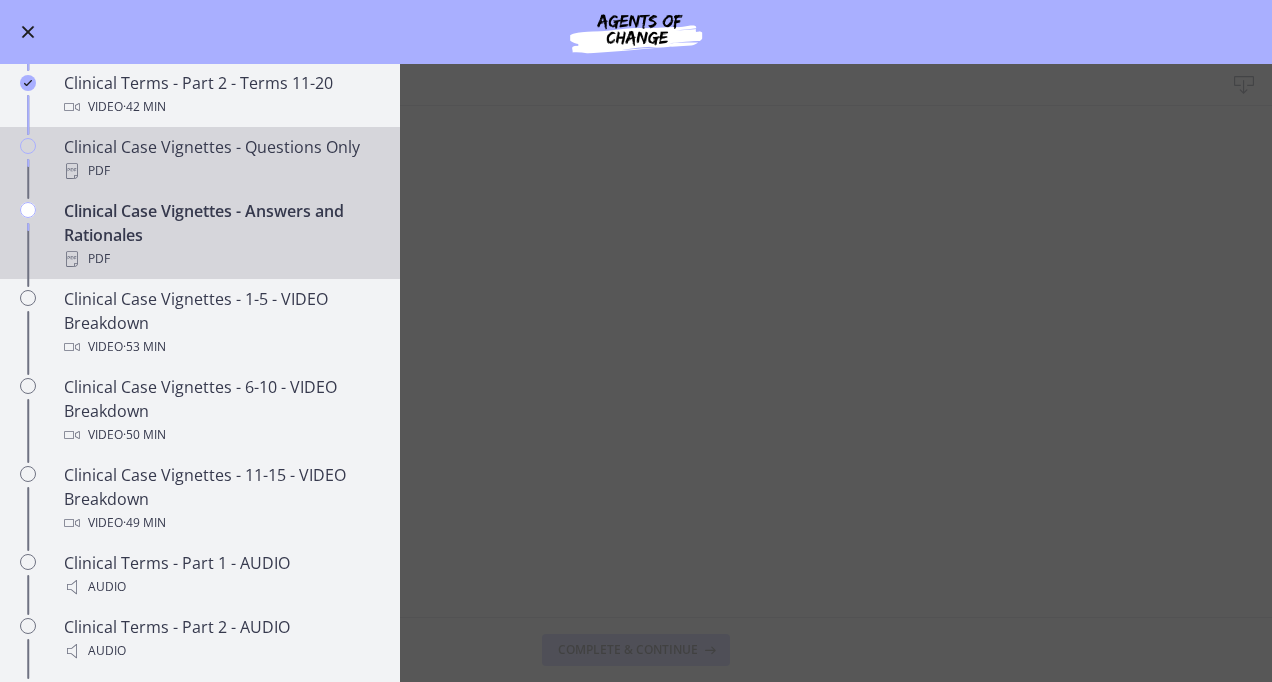 click on "Clinical Case Vignettes - Questions Only
PDF" at bounding box center [220, 159] 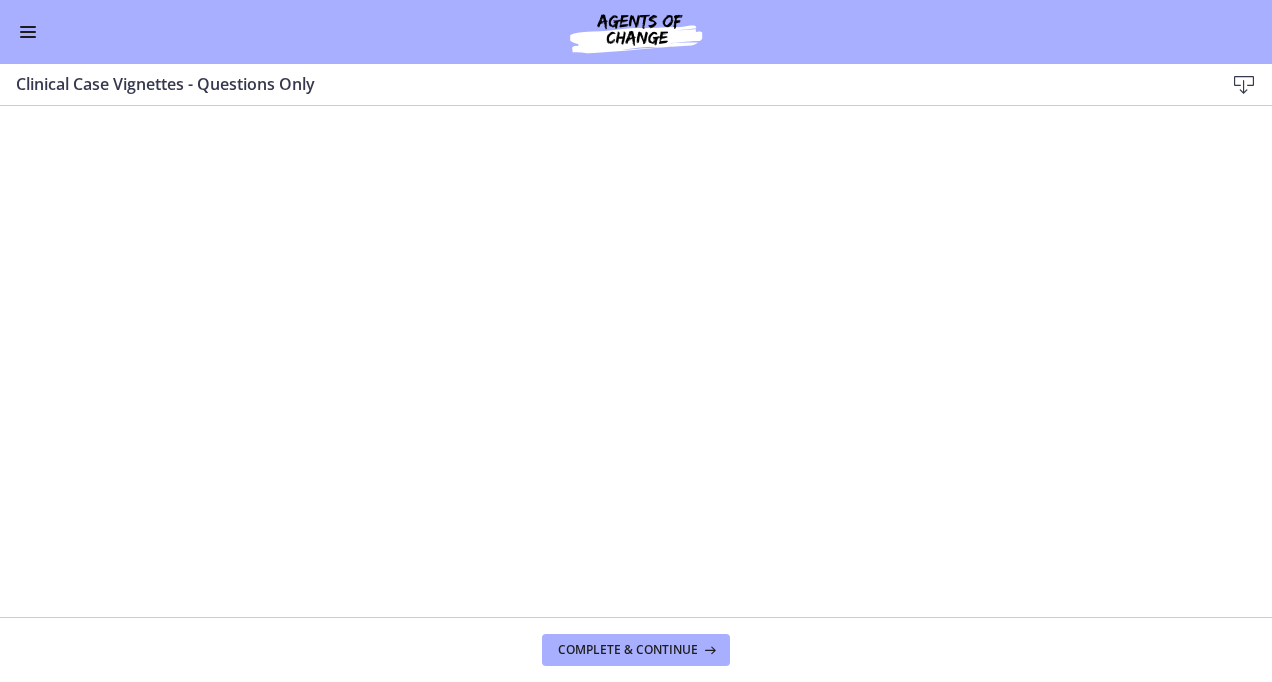 click at bounding box center [28, 27] 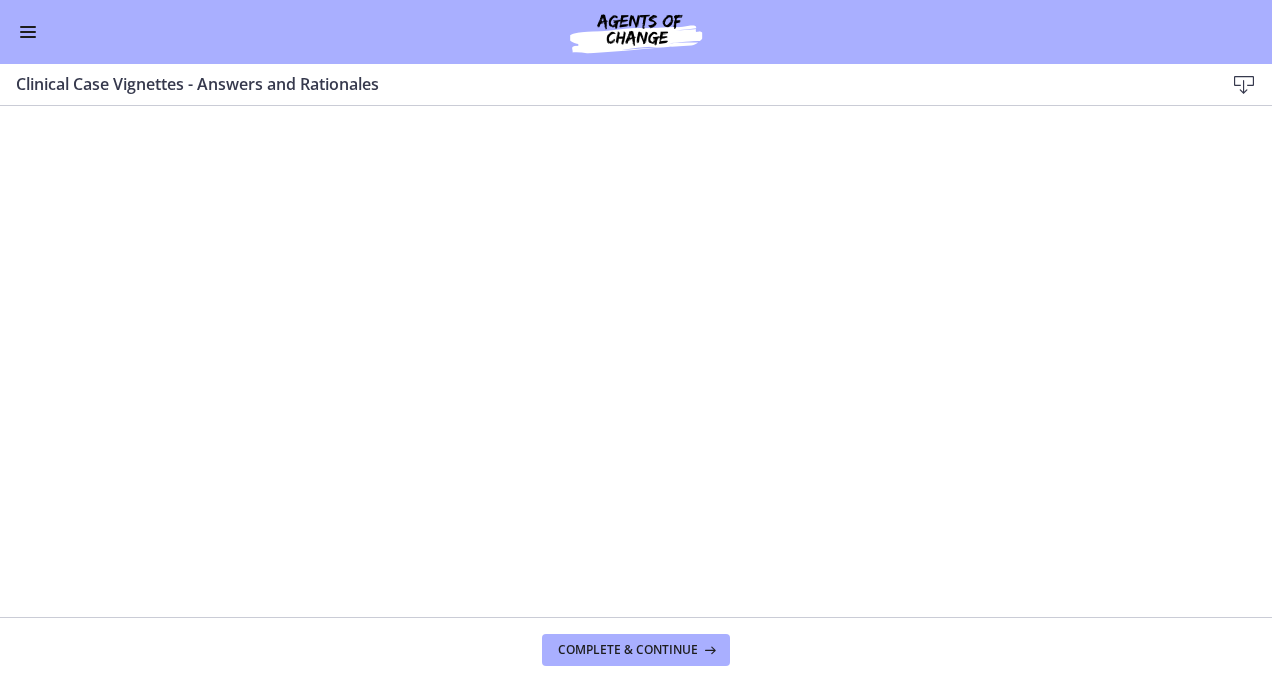 click at bounding box center [28, 37] 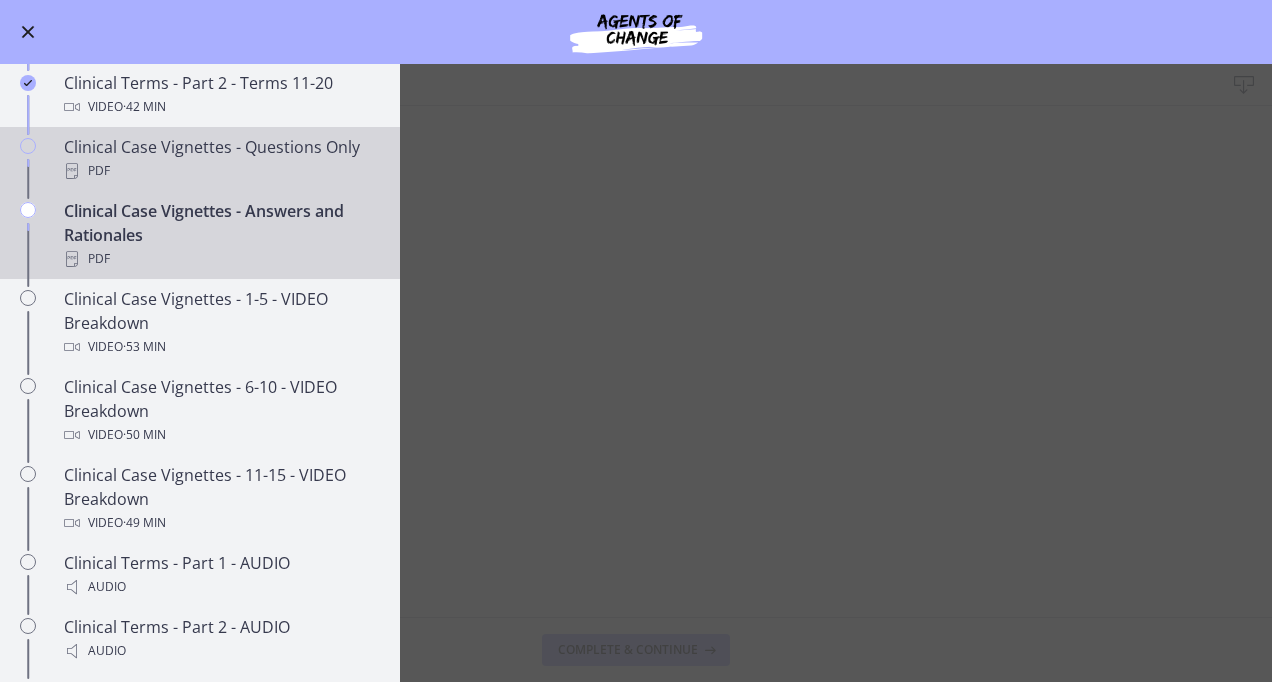 click on "PDF" at bounding box center (220, 171) 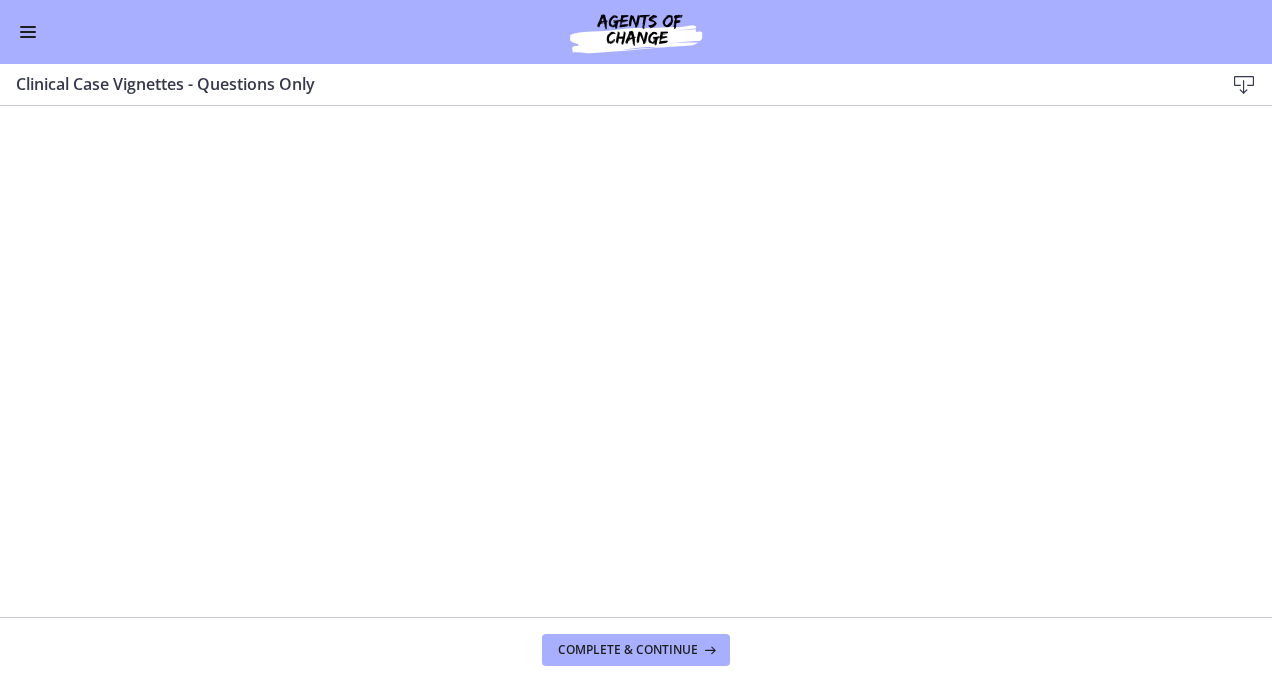 click at bounding box center [28, 32] 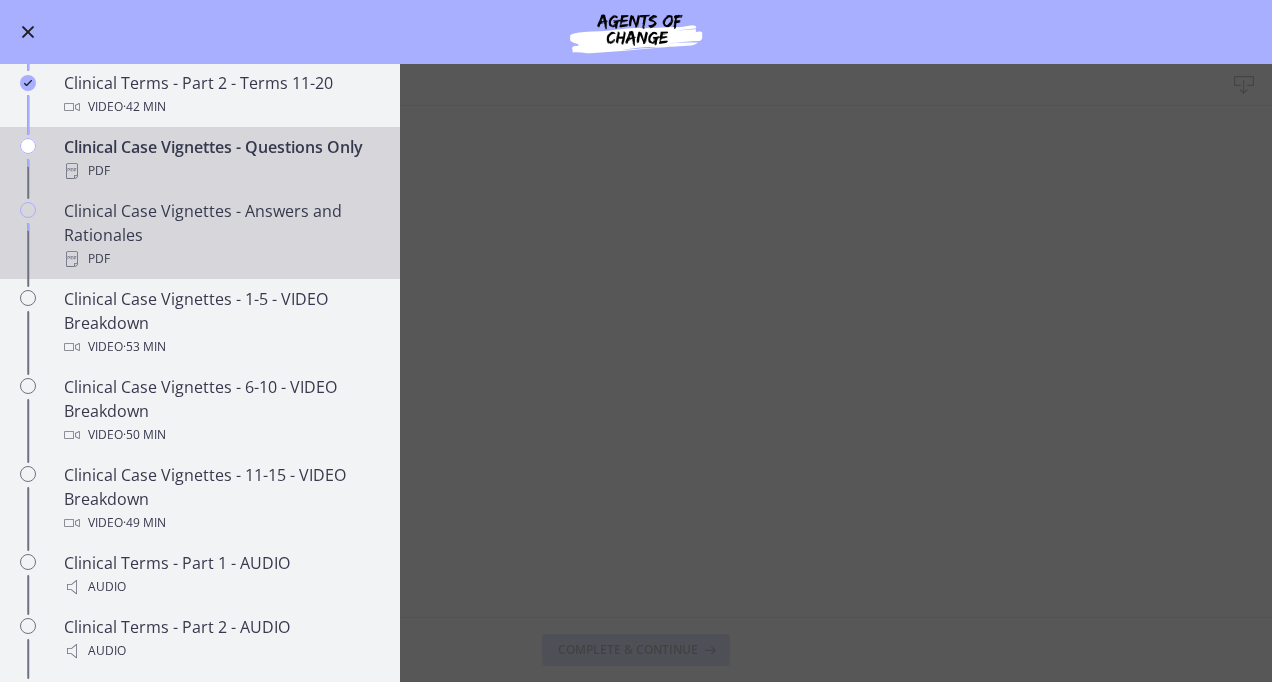 click on "Clinical Case Vignettes - Answers and Rationales
PDF" at bounding box center (220, 235) 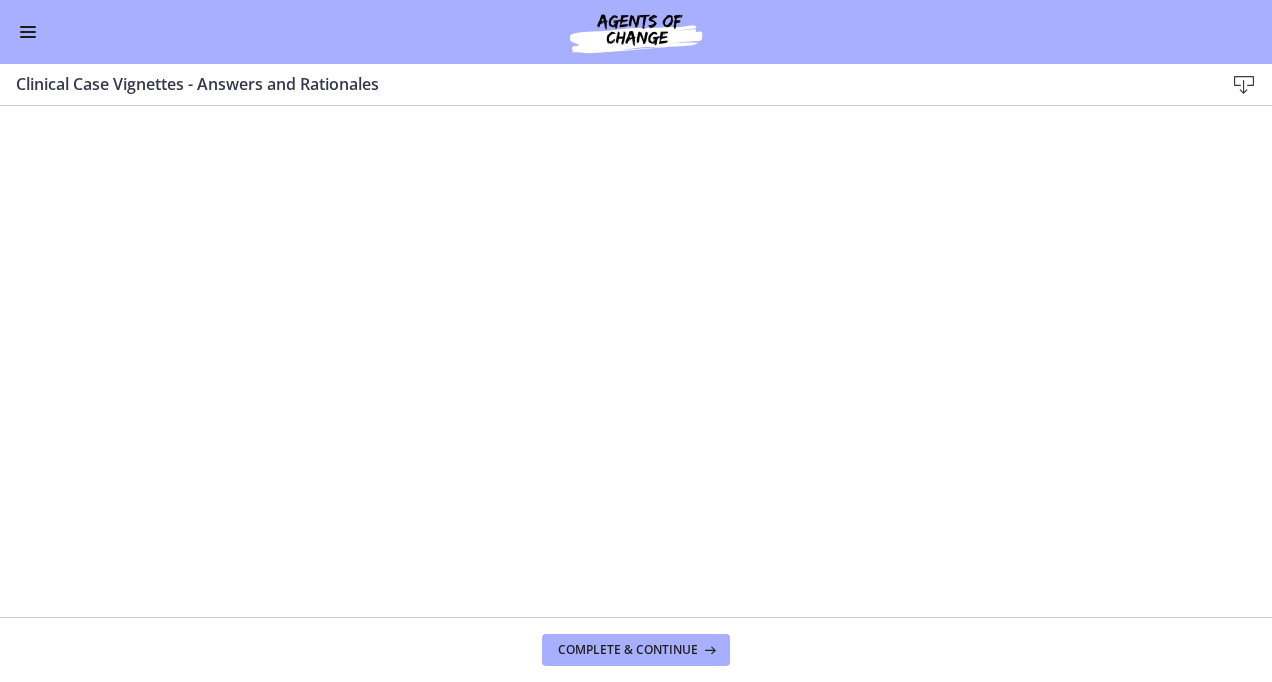 drag, startPoint x: 7, startPoint y: 30, endPoint x: 44, endPoint y: 33, distance: 37.12142 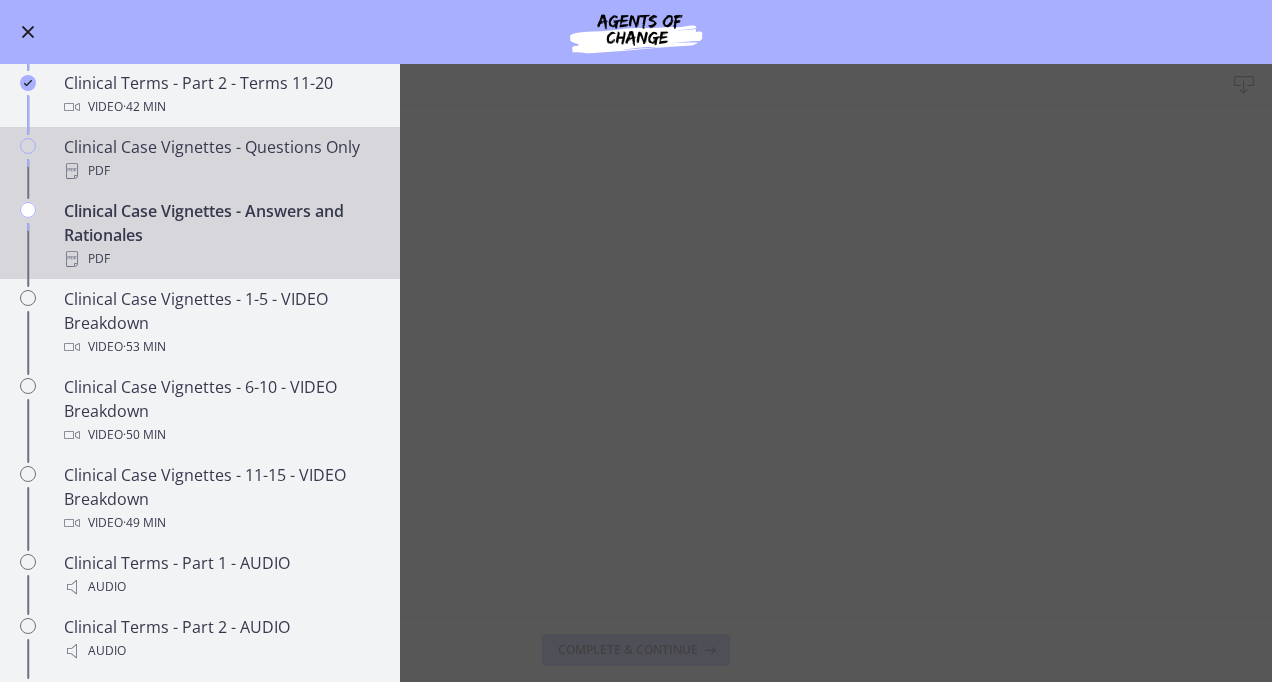 drag, startPoint x: 212, startPoint y: 169, endPoint x: 219, endPoint y: 194, distance: 25.96151 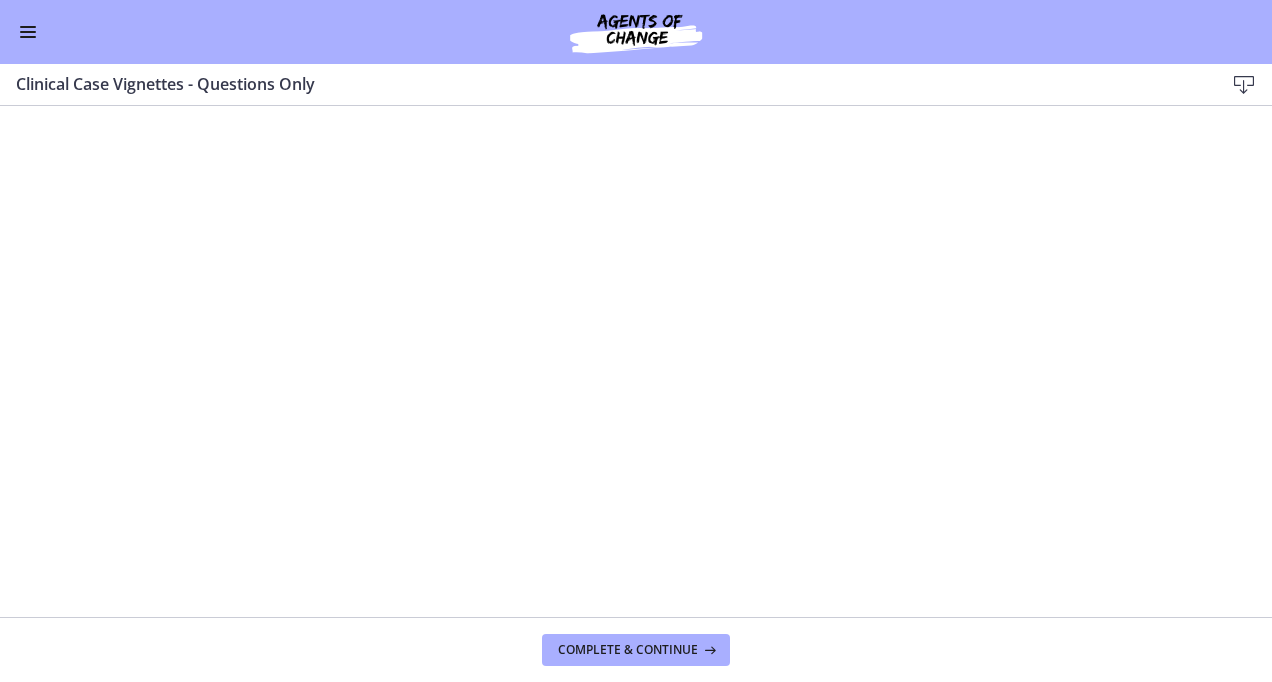 click on "Go to Dashboard" at bounding box center (636, 32) 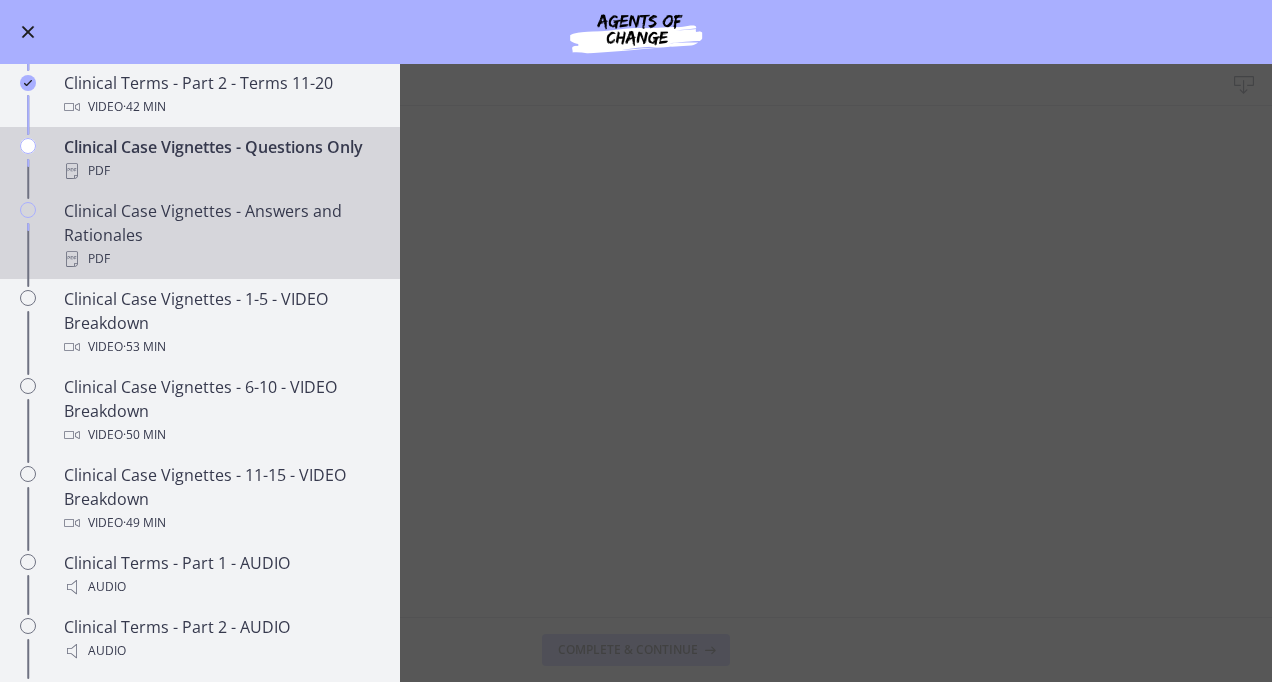 click on "Clinical Case Vignettes - Answers and Rationales
PDF" at bounding box center [220, 235] 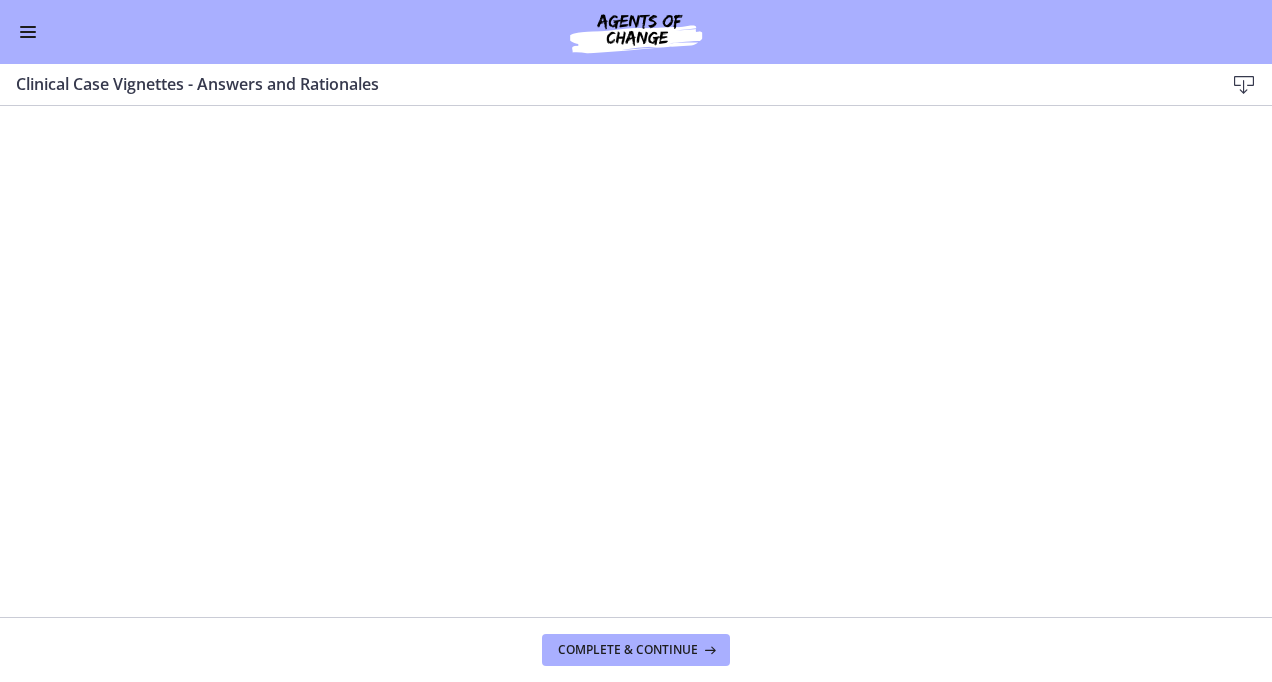 click at bounding box center (28, 32) 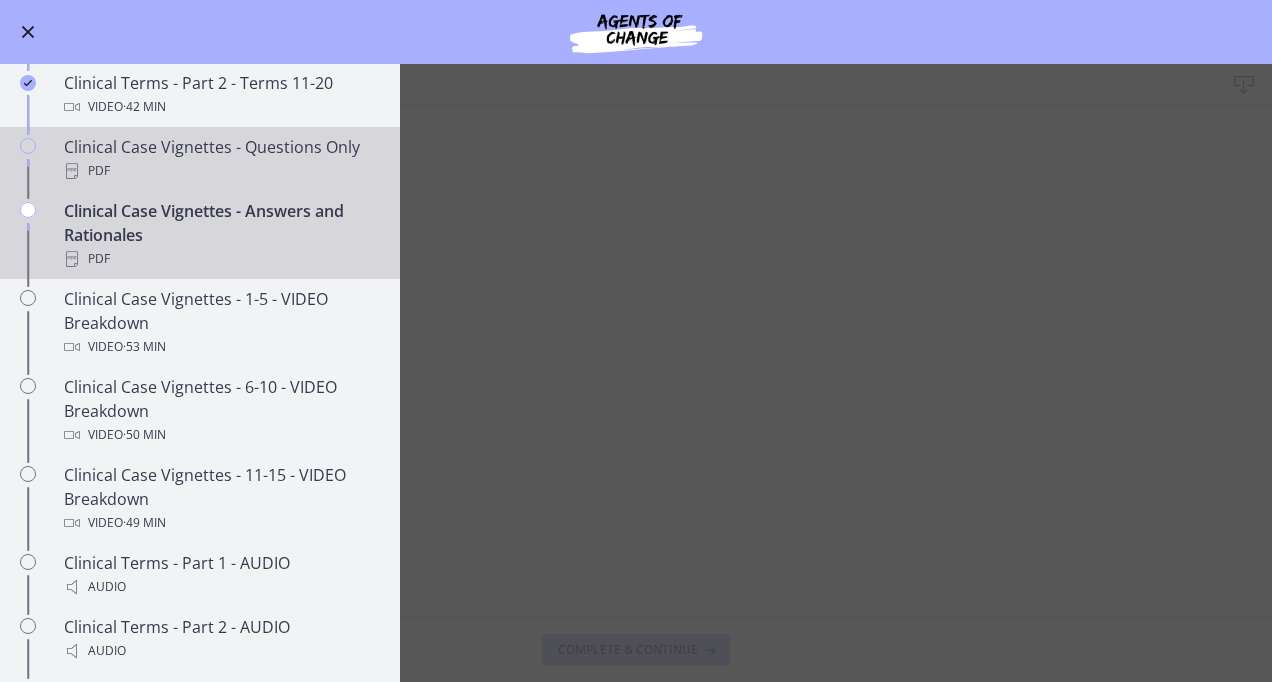 click on "Clinical Case Vignettes - Questions Only
PDF" at bounding box center (220, 159) 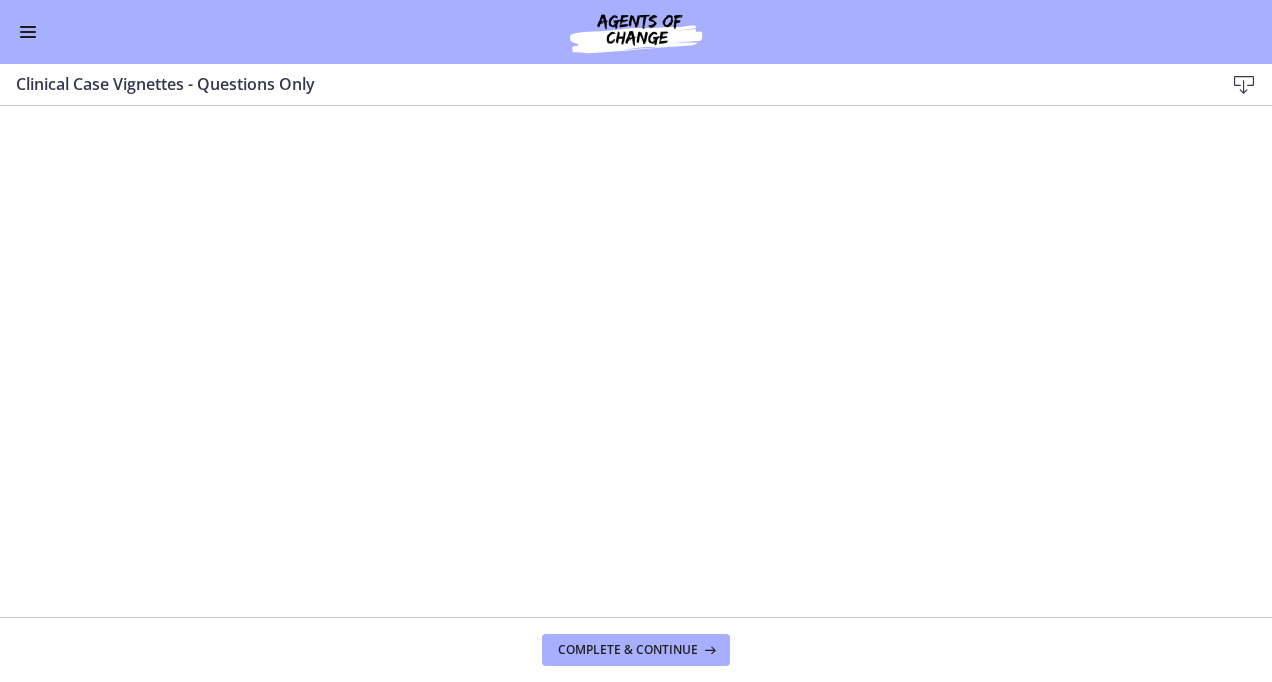 click at bounding box center (28, 32) 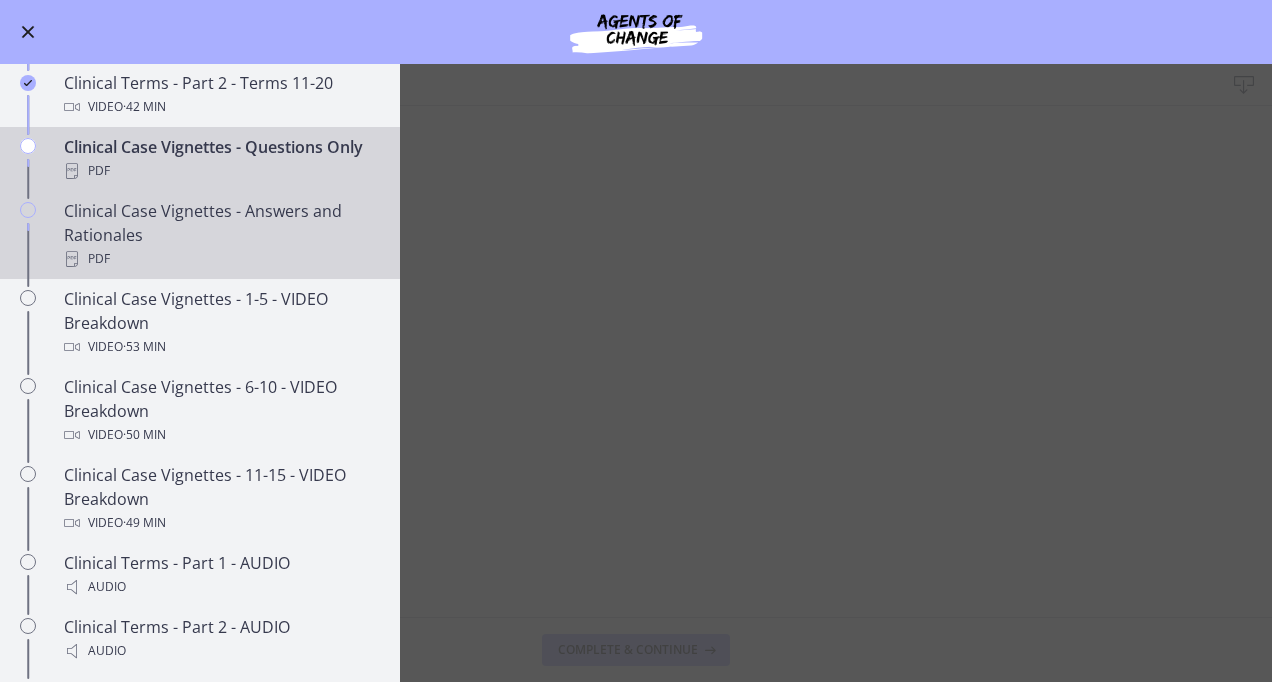 click on "Clinical Case Vignettes - Answers and Rationales
PDF" at bounding box center [220, 235] 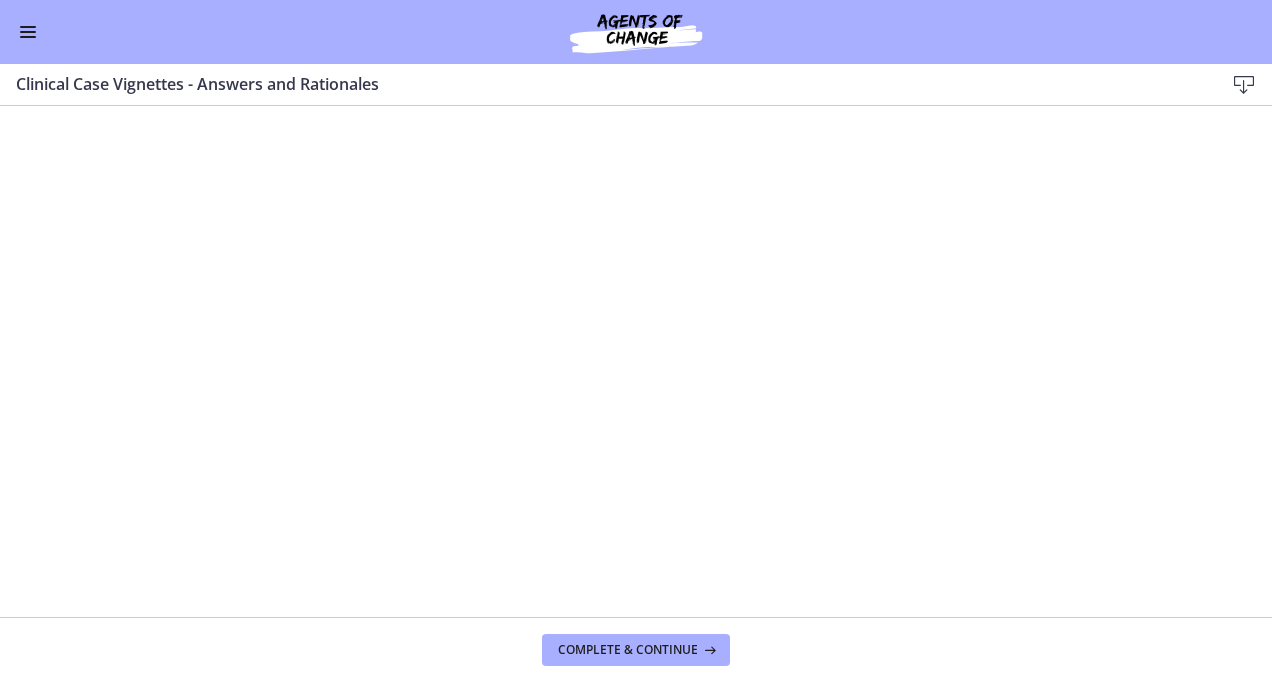drag, startPoint x: 34, startPoint y: 26, endPoint x: 30, endPoint y: 40, distance: 14.56022 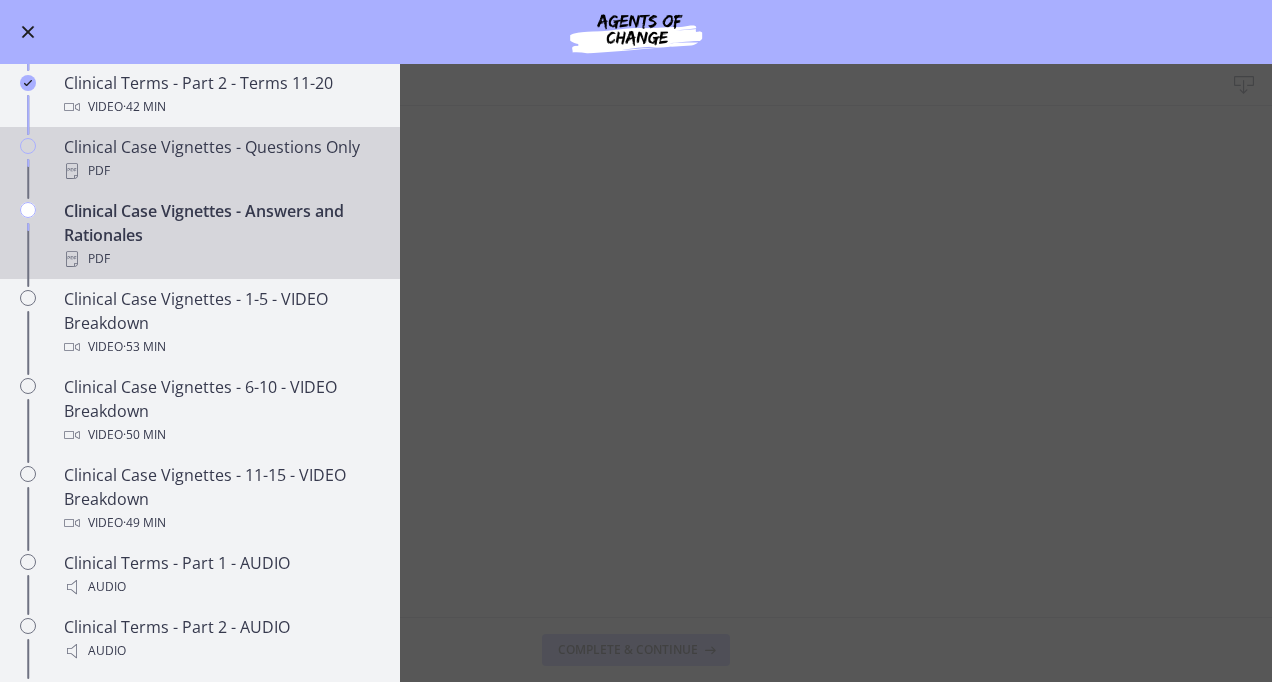 click on "Clinical Case Vignettes - Questions Only
PDF" at bounding box center (220, 159) 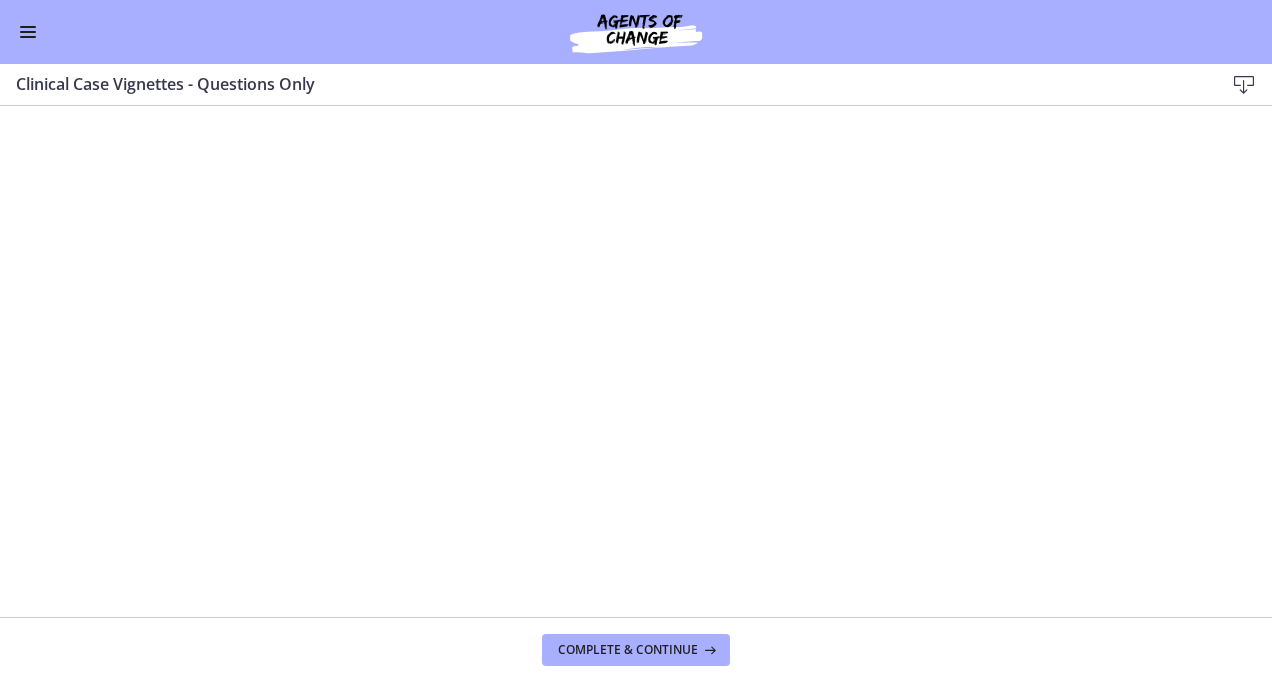 click at bounding box center (28, 32) 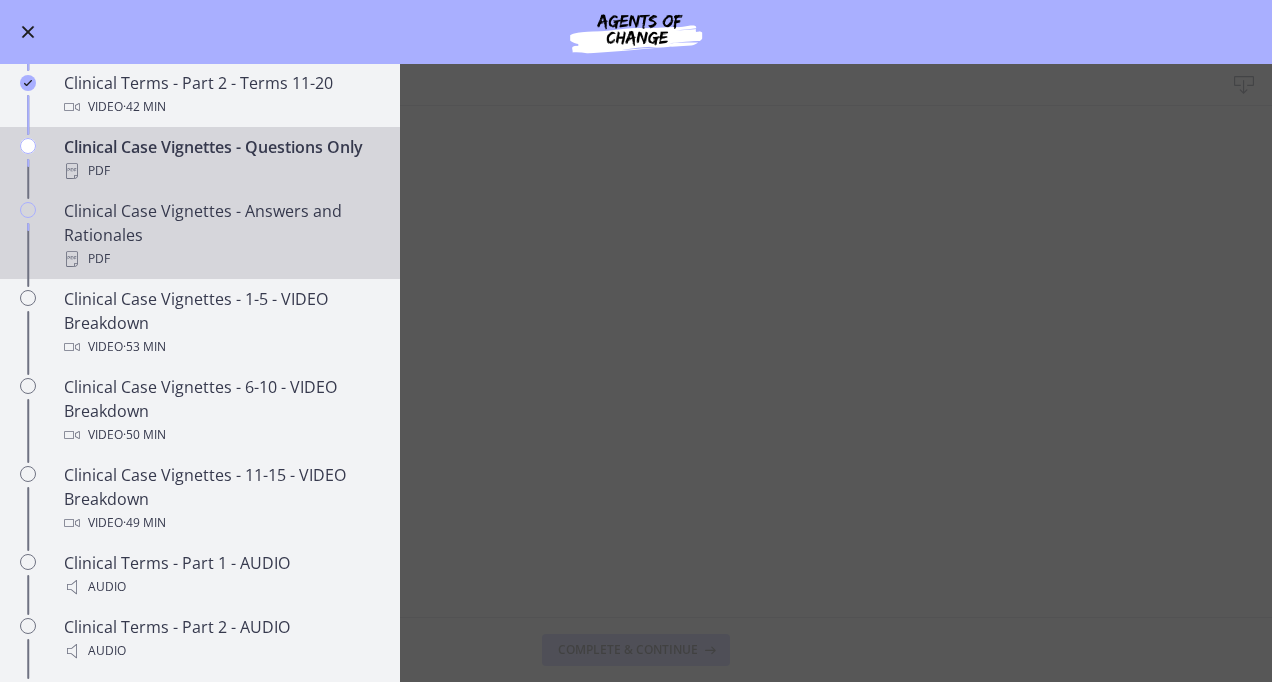 click on "PDF" at bounding box center [220, 259] 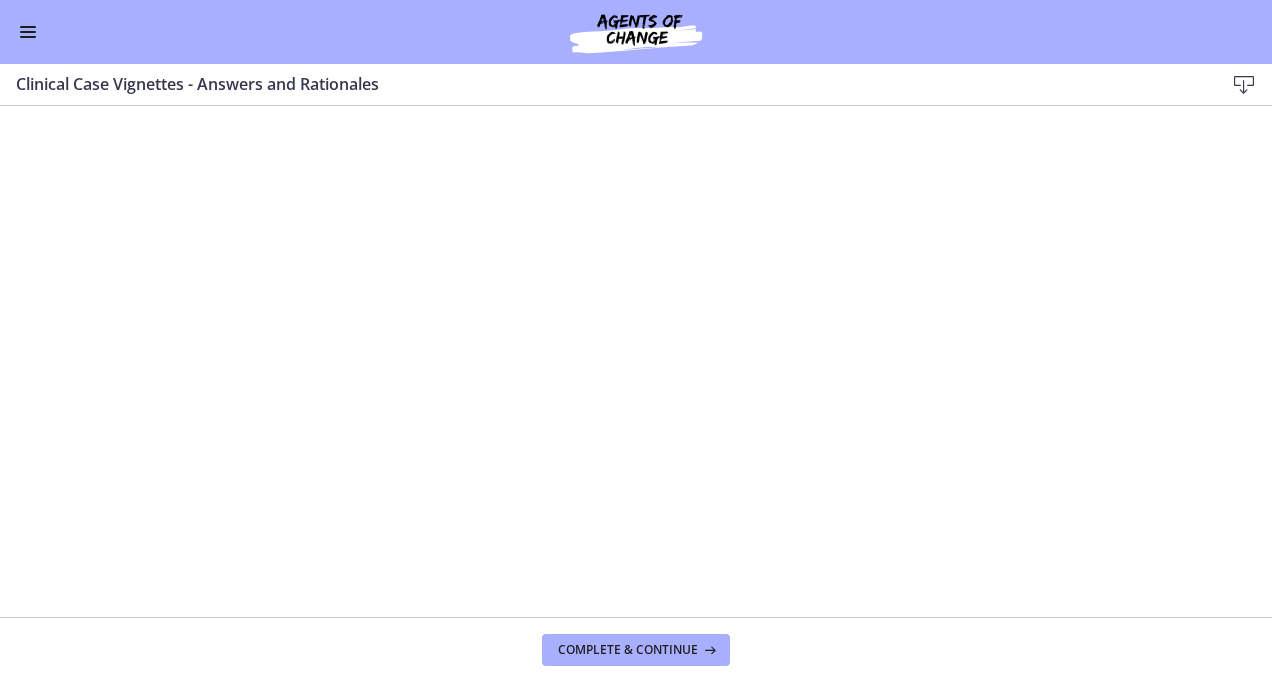 click on "Go to Dashboard" at bounding box center [636, 32] 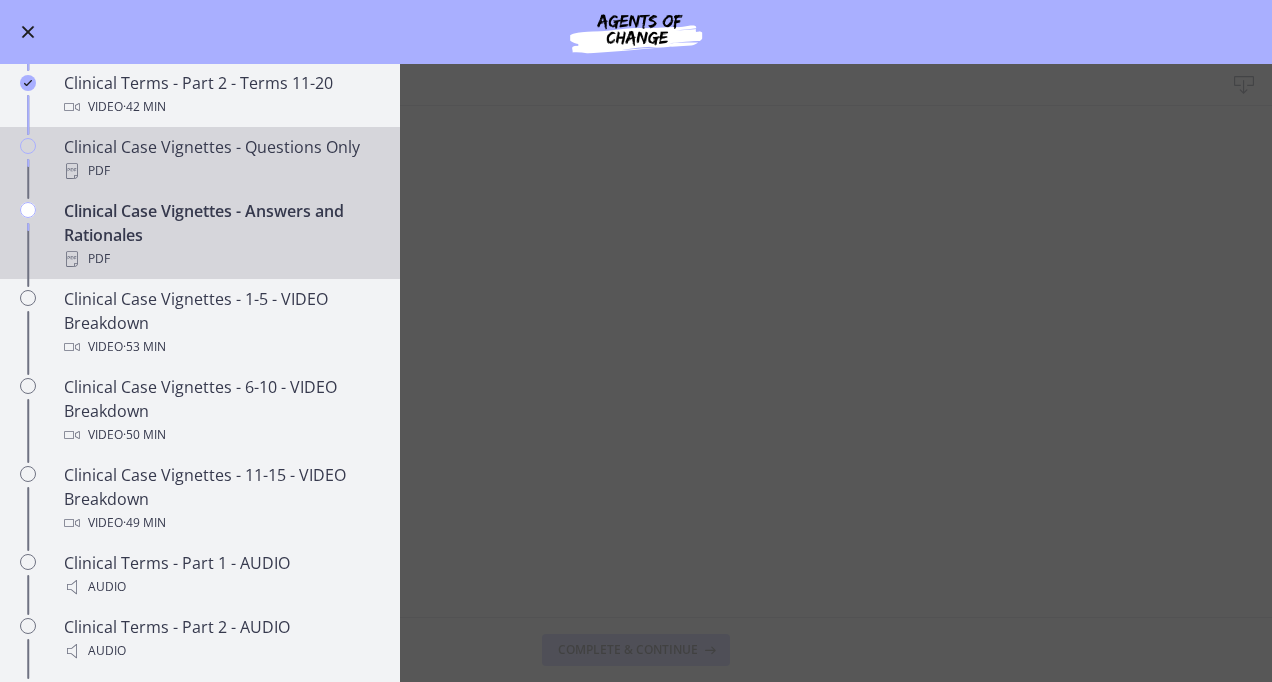 click on "Clinical Case Vignettes - Questions Only
PDF" at bounding box center (220, 159) 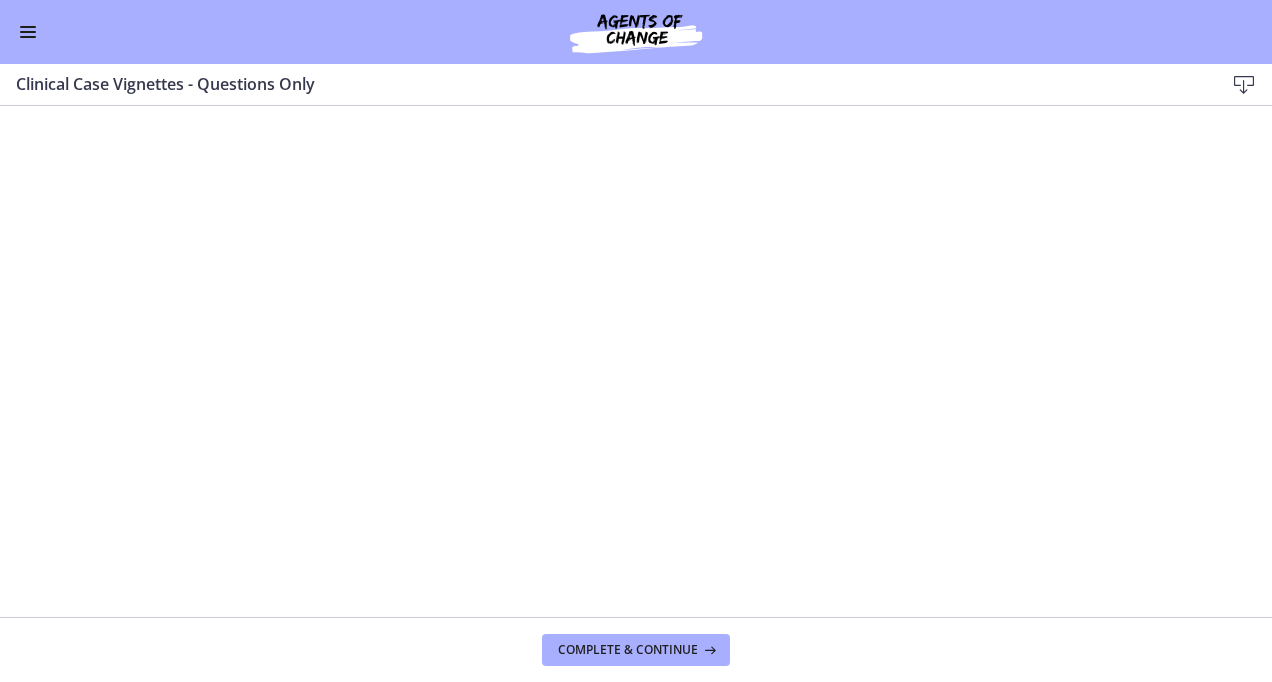click on "Go to Dashboard" at bounding box center [636, 32] 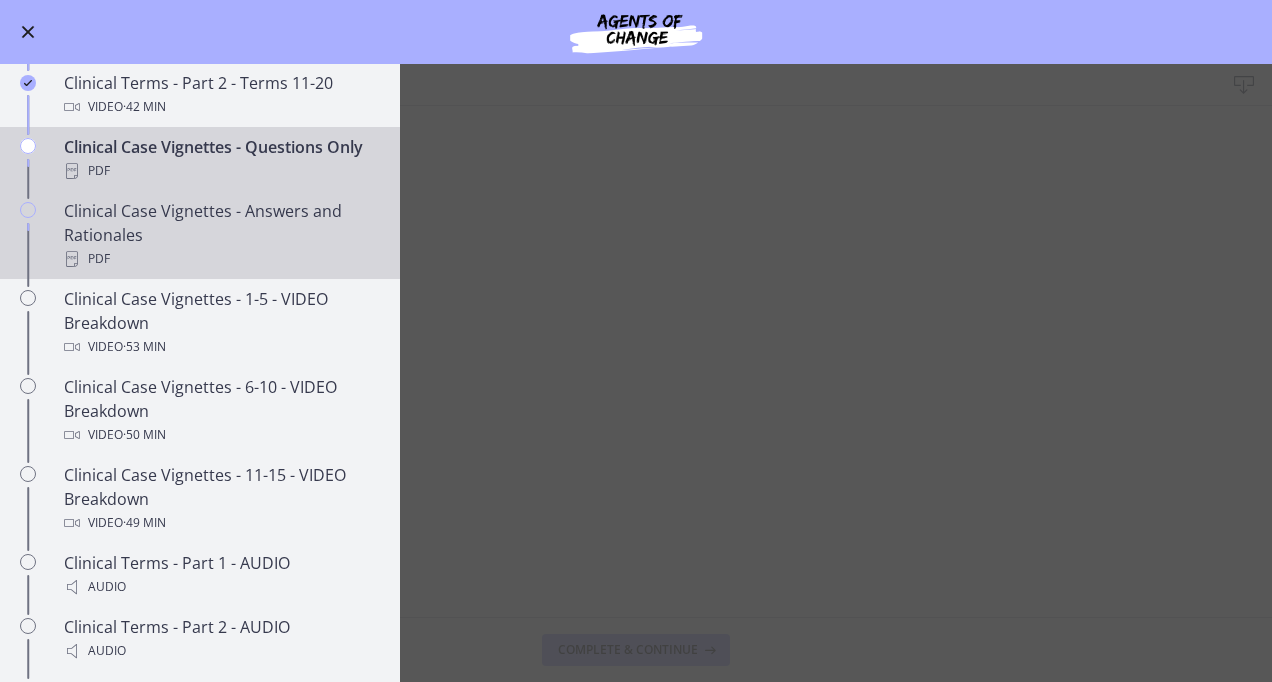 click on "Clinical Case Vignettes - Answers and Rationales
PDF" at bounding box center (220, 235) 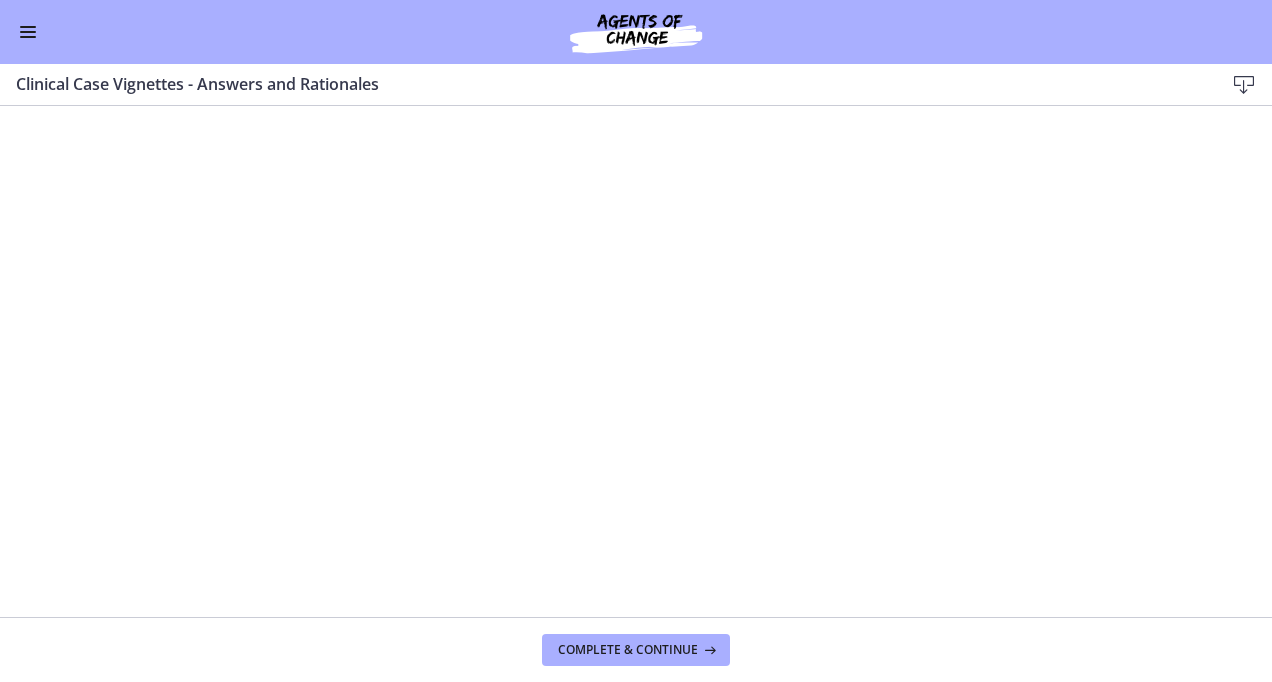 click at bounding box center [28, 27] 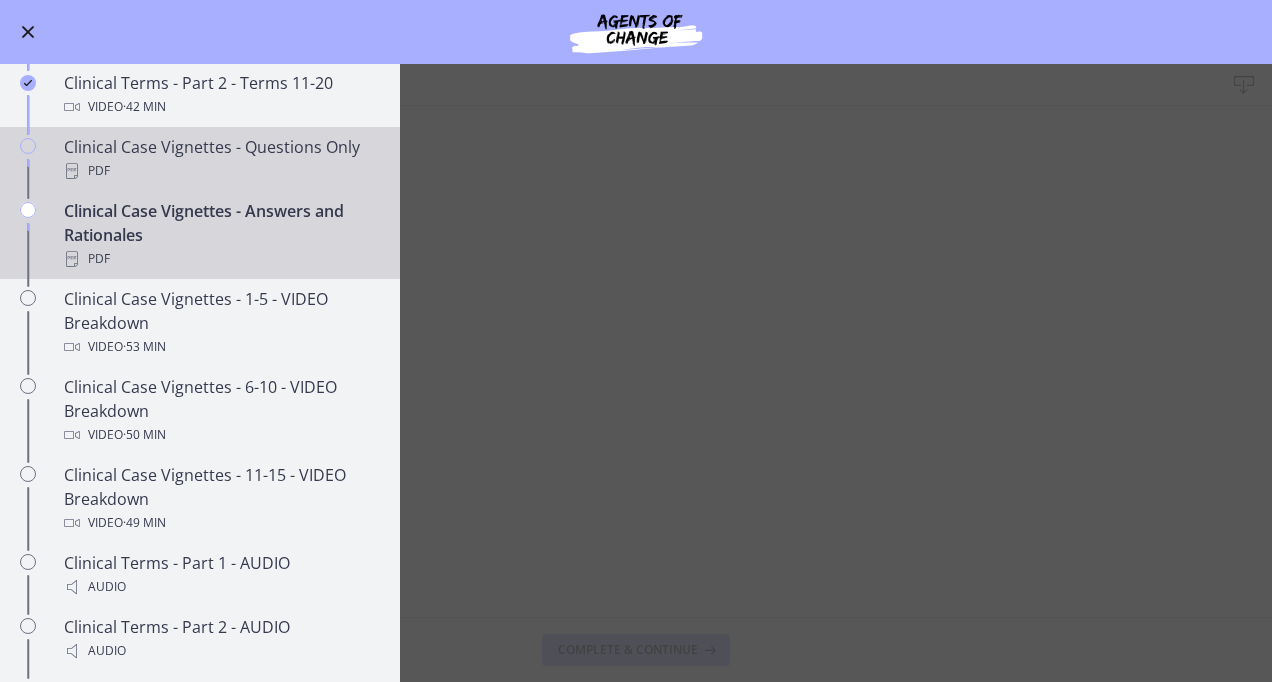 click on "Clinical Case Vignettes - Questions Only
PDF" at bounding box center [220, 159] 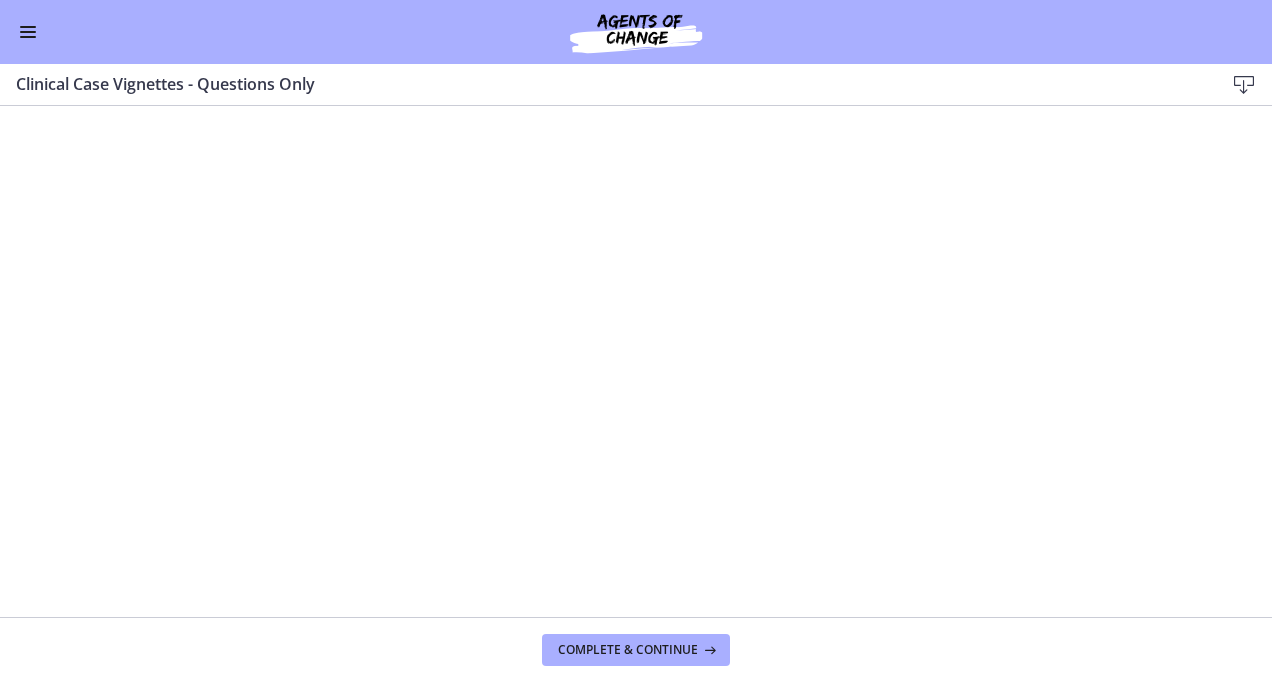 click at bounding box center [28, 27] 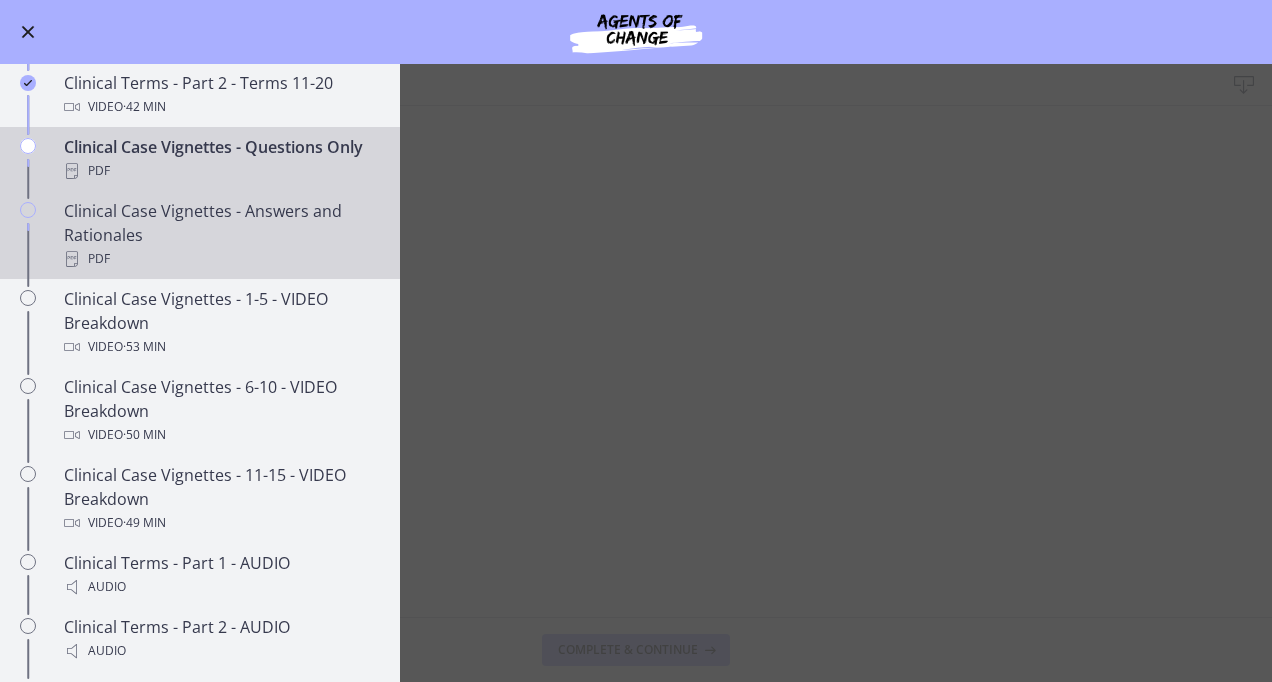 click on "Clinical Case Vignettes - Answers and Rationales
PDF" at bounding box center [220, 235] 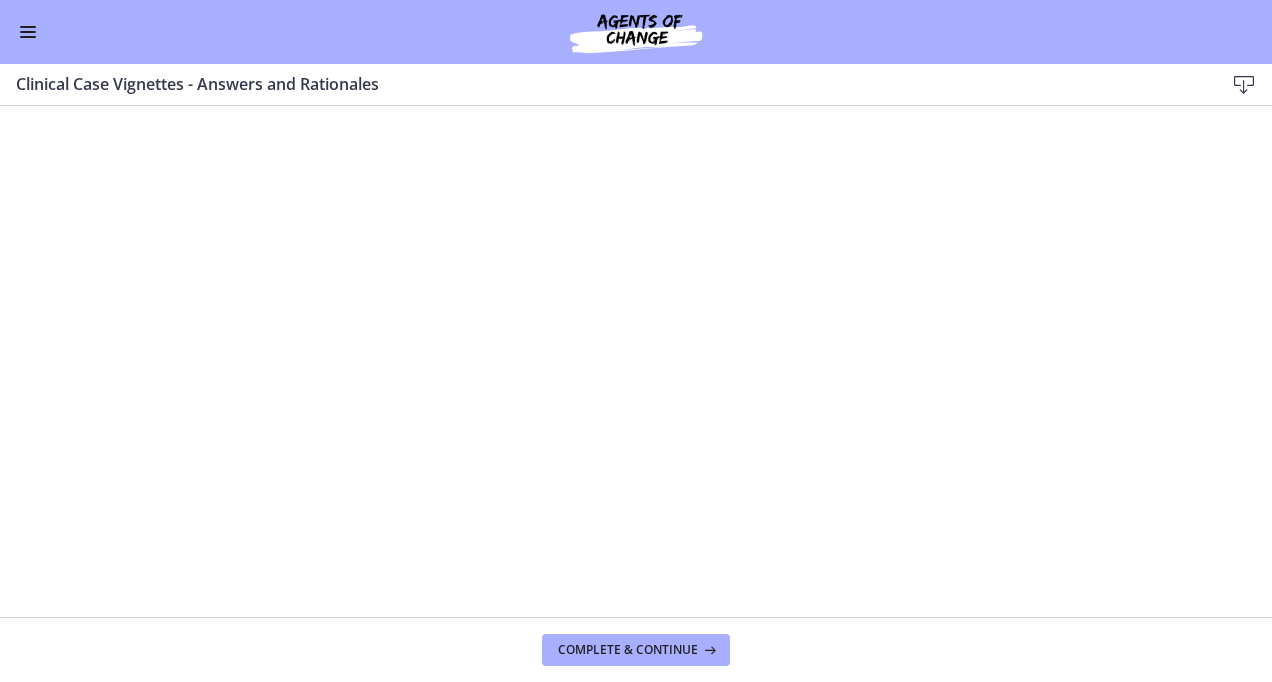 click on "Go to Dashboard" at bounding box center [636, 32] 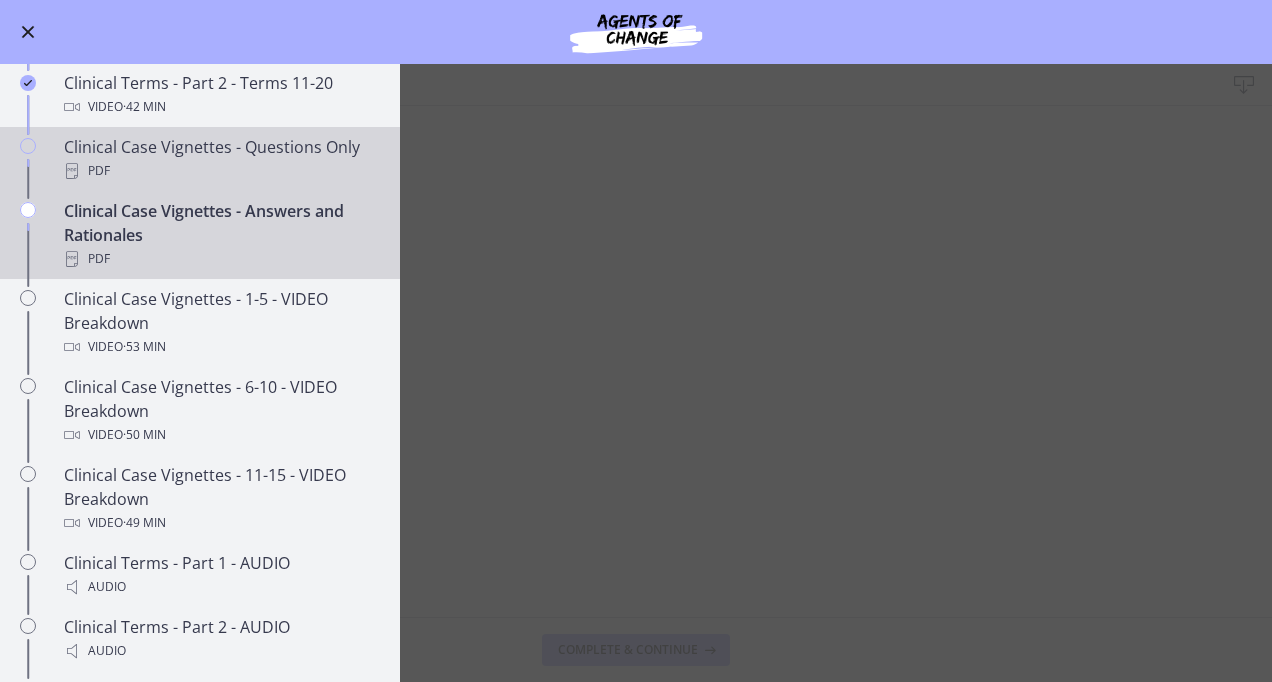 click on "Clinical Case Vignettes - Questions Only
PDF" at bounding box center (220, 159) 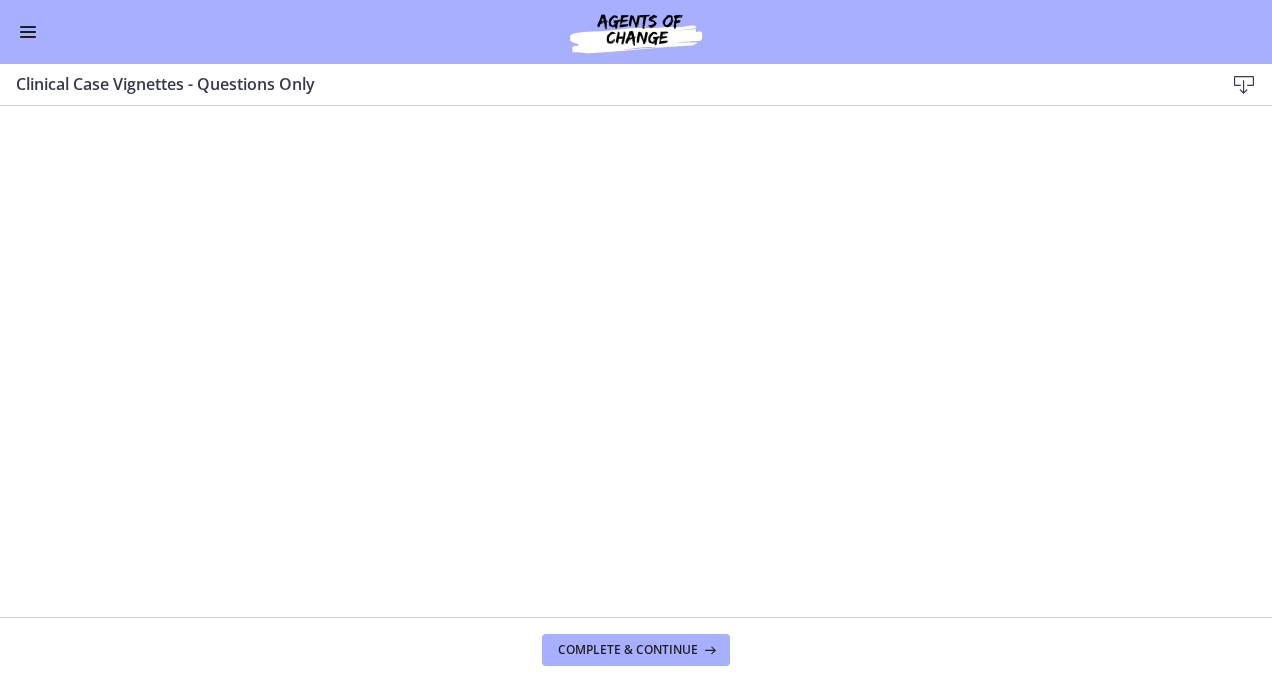 click at bounding box center [28, 32] 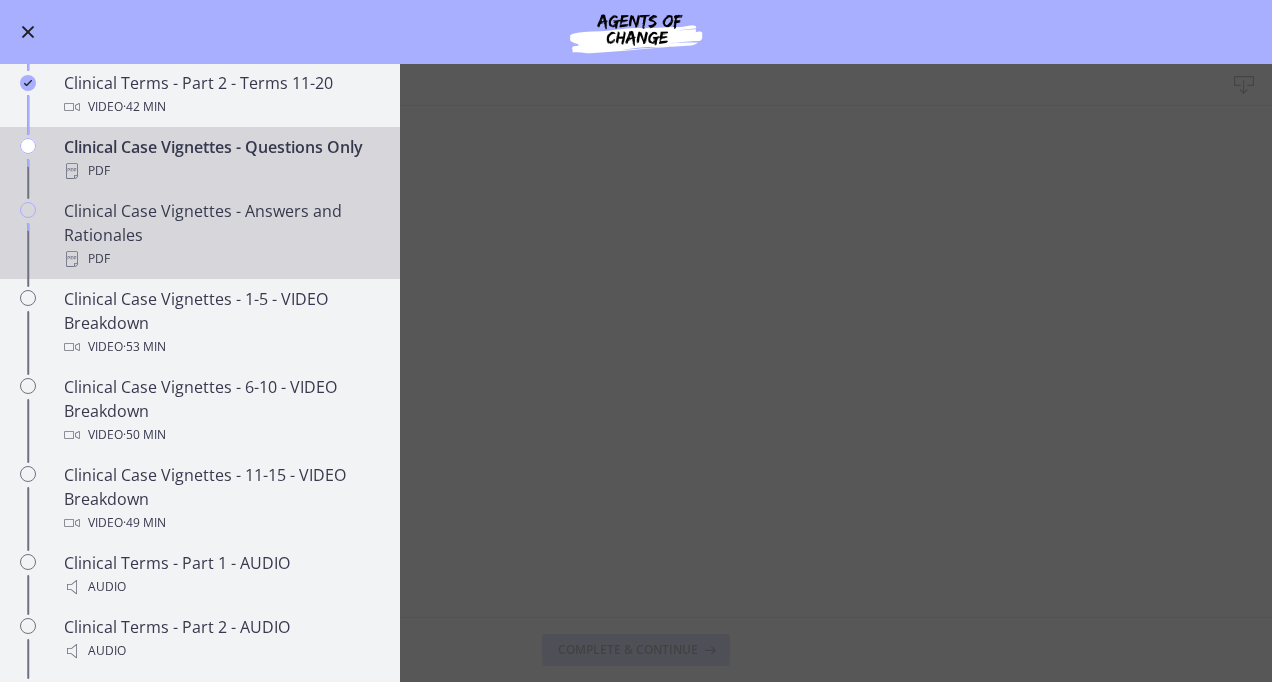 click on "Clinical Case Vignettes - Answers and Rationales
PDF" at bounding box center [220, 235] 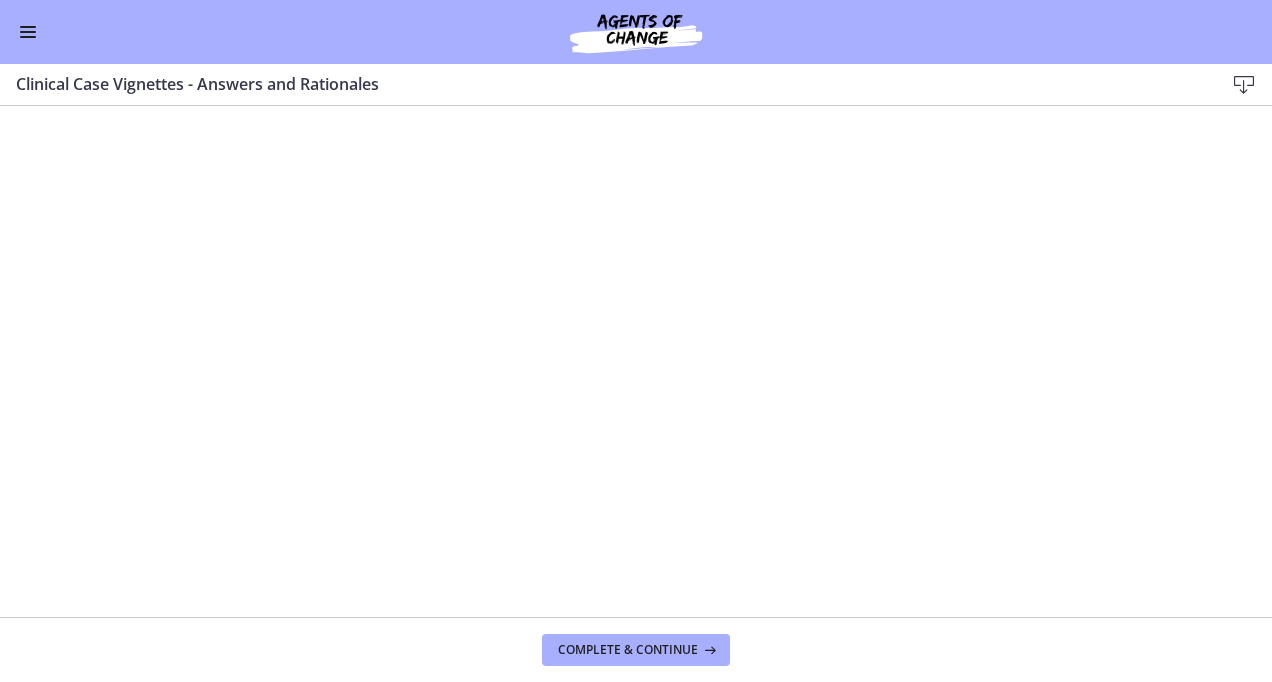 click at bounding box center [28, 27] 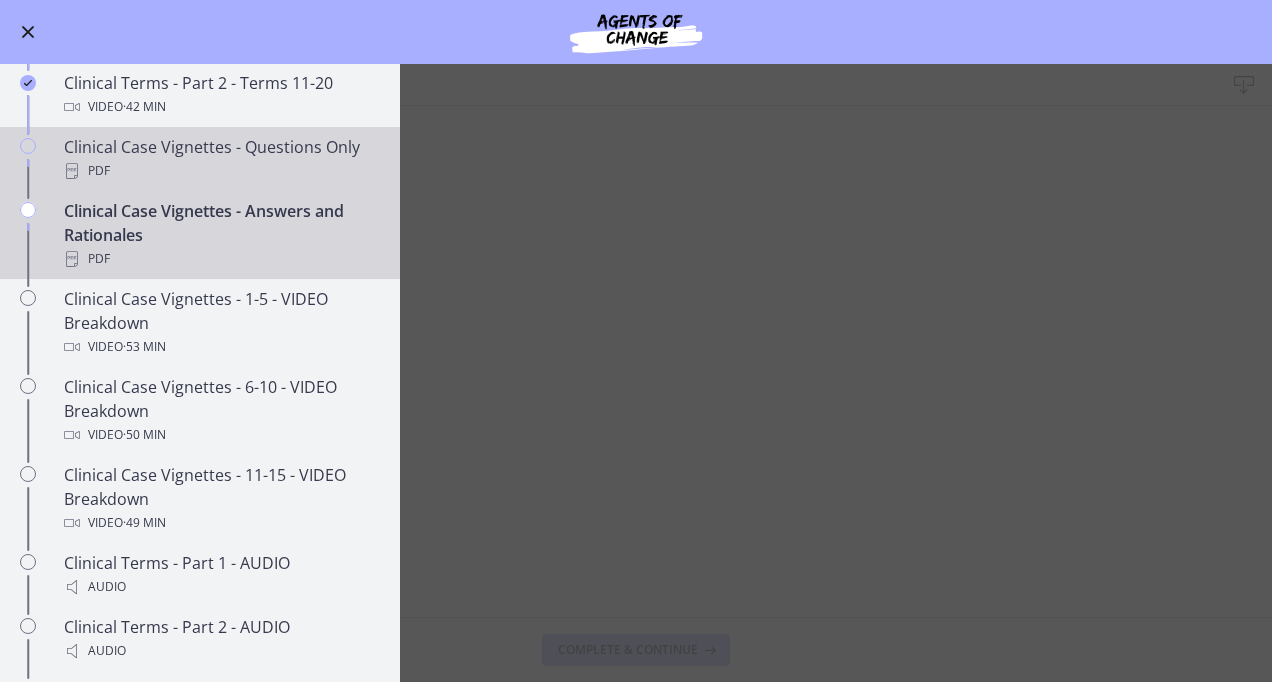 click on "Clinical Case Vignettes - Questions Only
PDF" at bounding box center (220, 159) 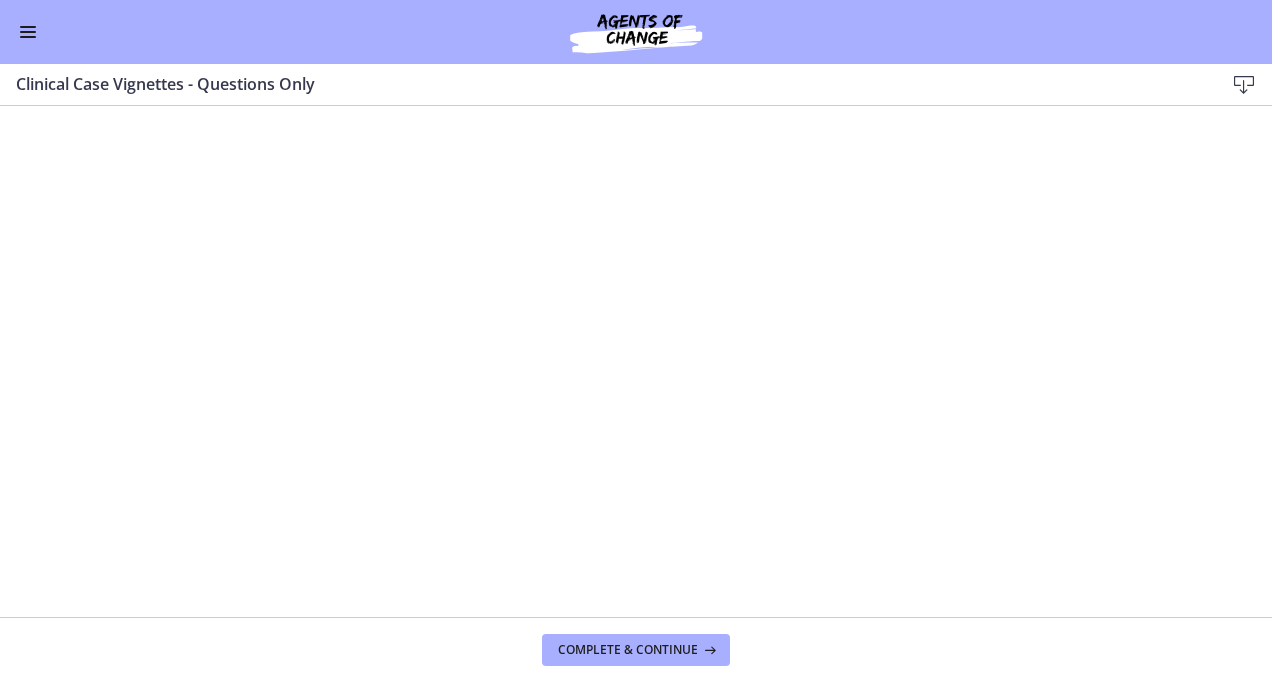 click at bounding box center (28, 32) 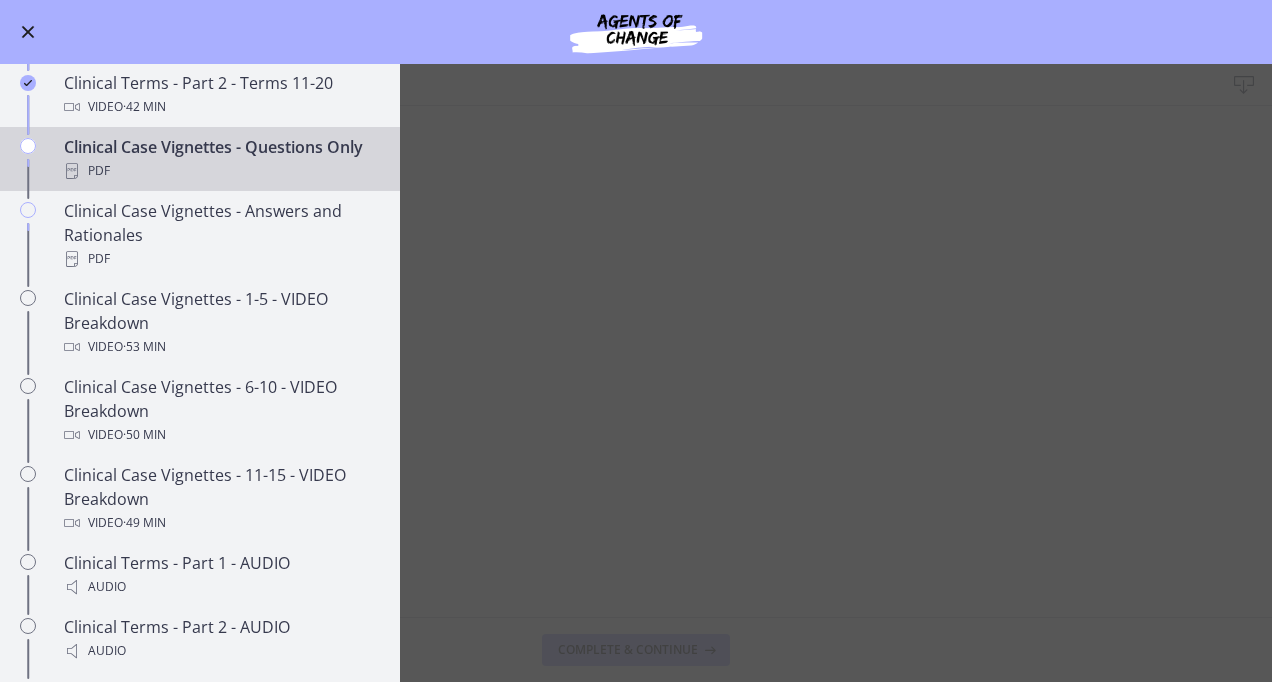 click on "Clinical Case Vignettes - Questions Only
PDF" at bounding box center (220, 159) 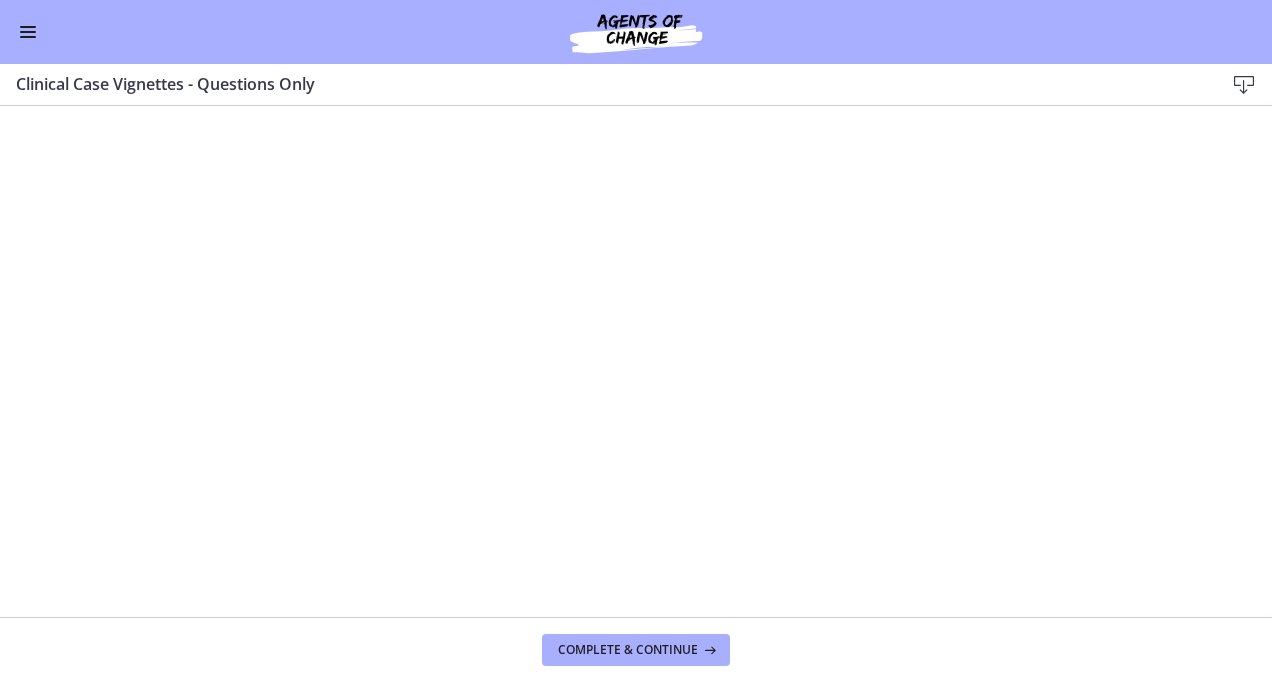 click at bounding box center (28, 32) 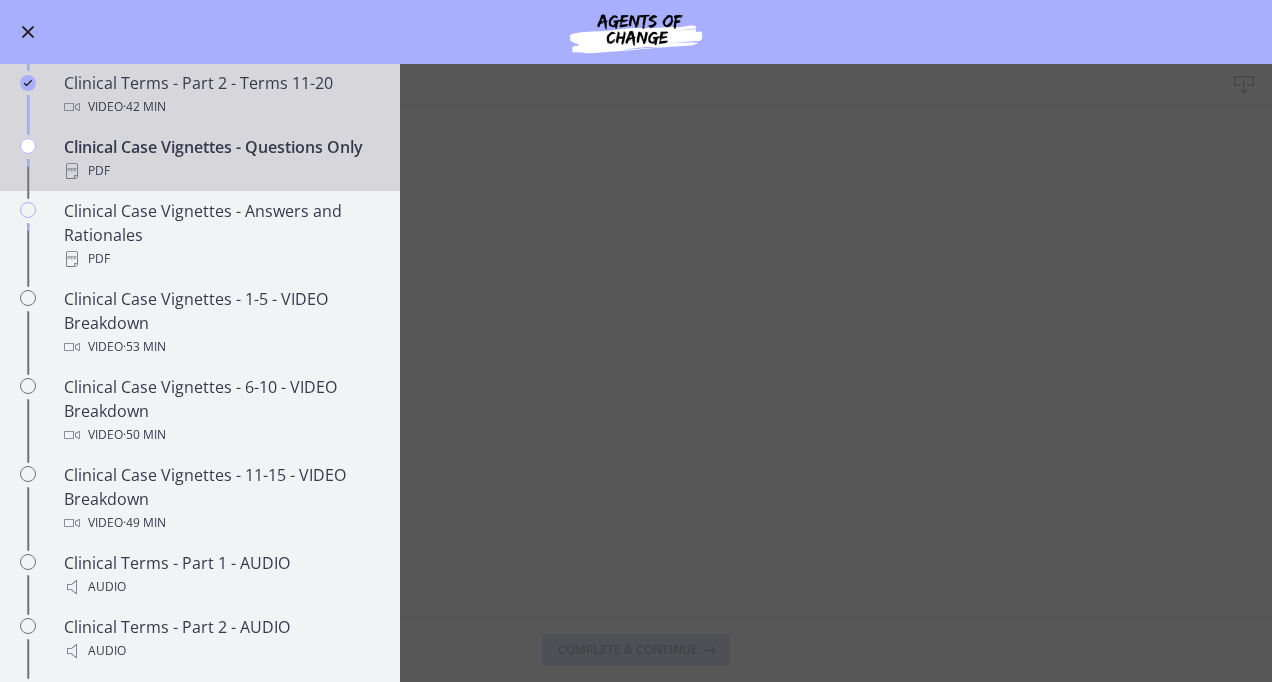 click on "Video
·  42 min" at bounding box center [220, 107] 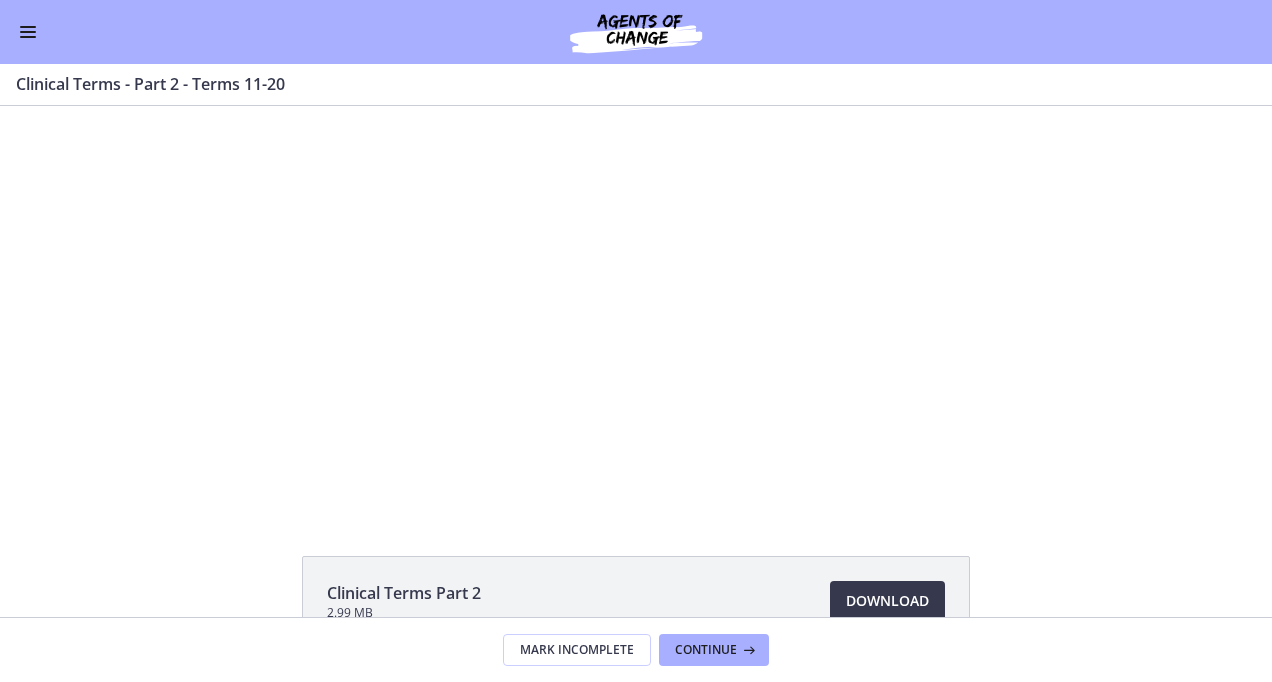 click at bounding box center (28, 32) 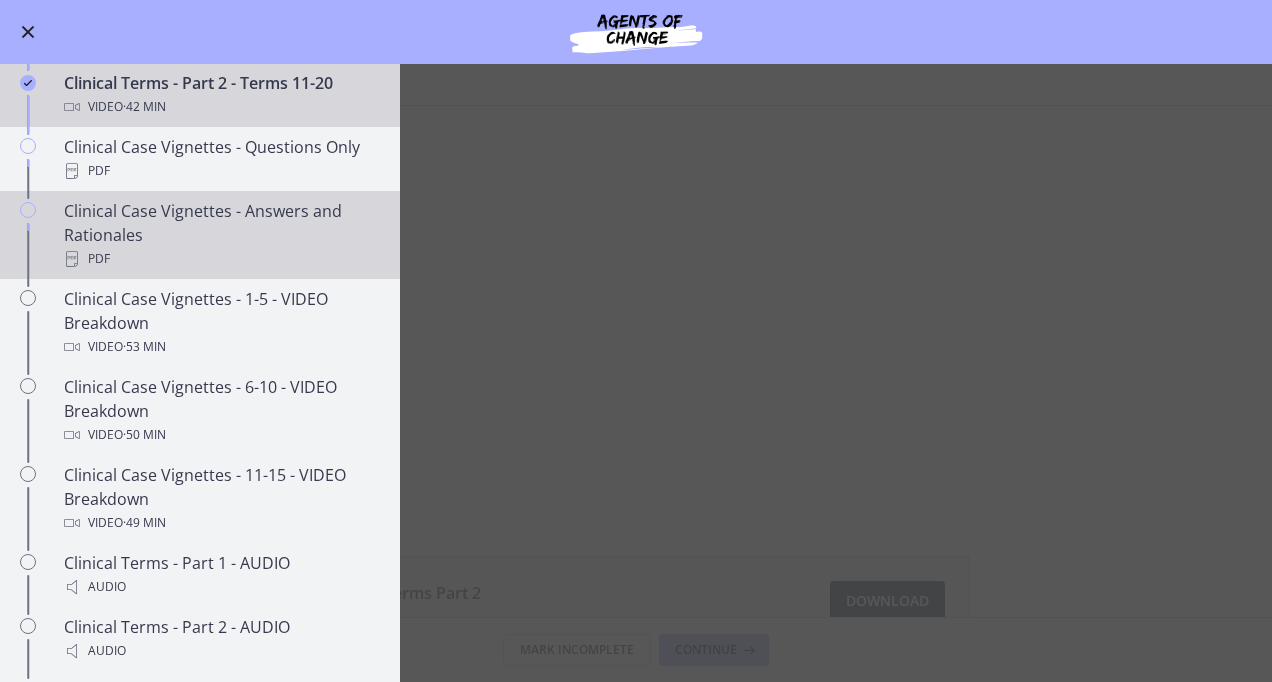click on "Clinical Case Vignettes - Answers and Rationales
PDF" at bounding box center [220, 235] 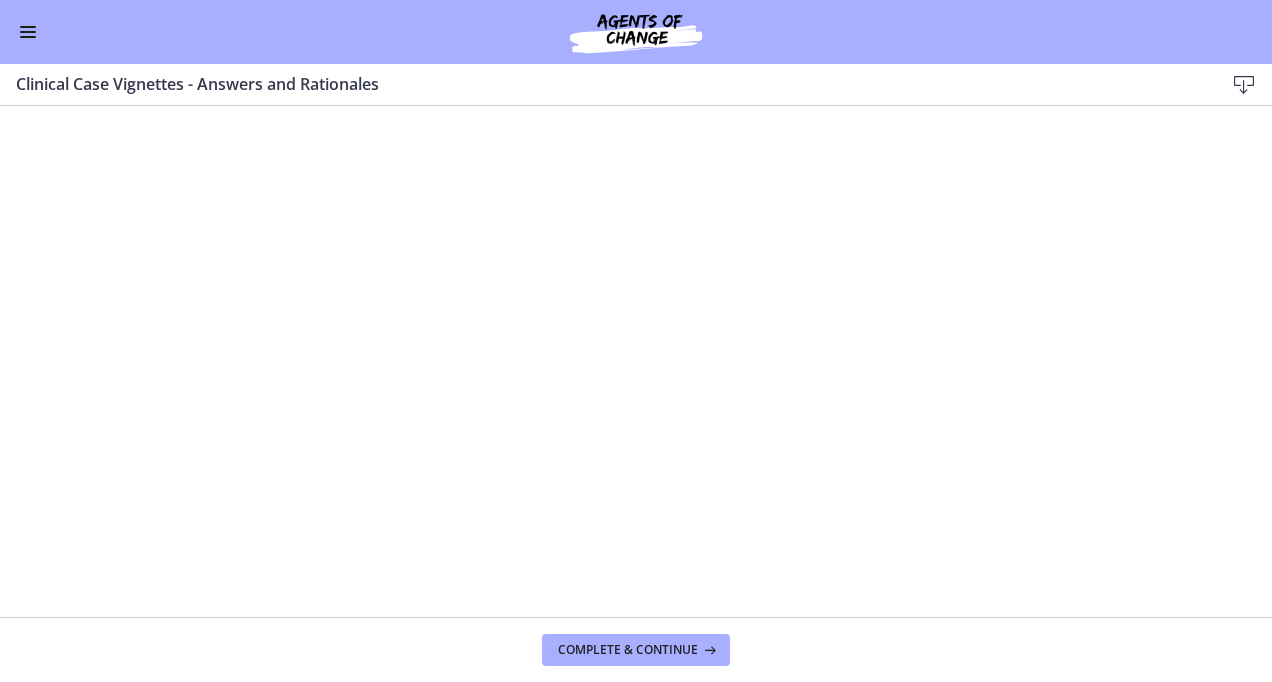 click at bounding box center [28, 32] 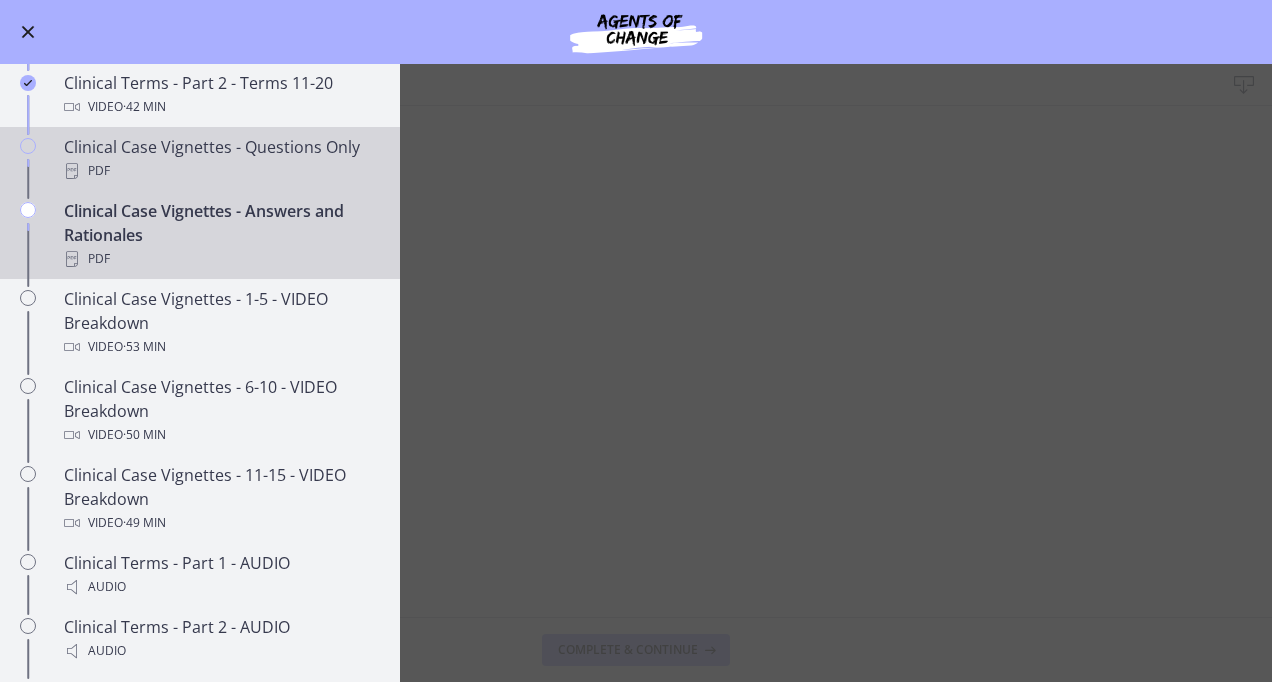 click on "Clinical Case Vignettes - Questions Only
PDF" at bounding box center [220, 159] 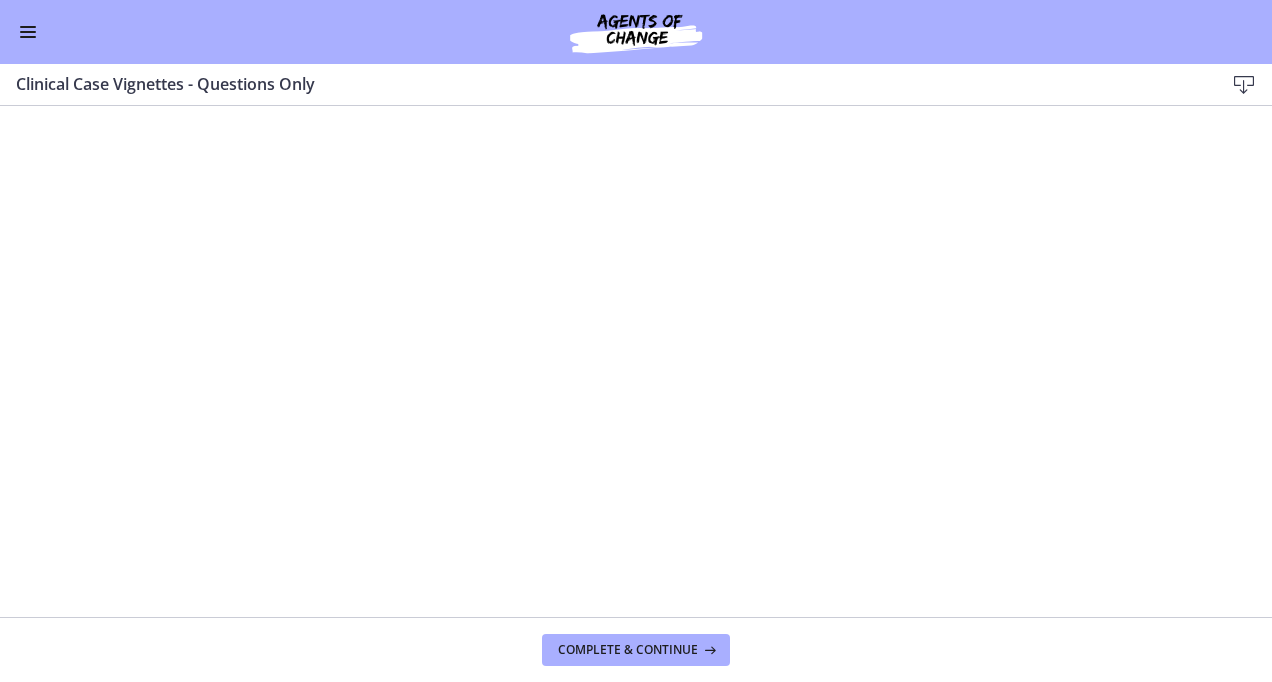 click at bounding box center [28, 32] 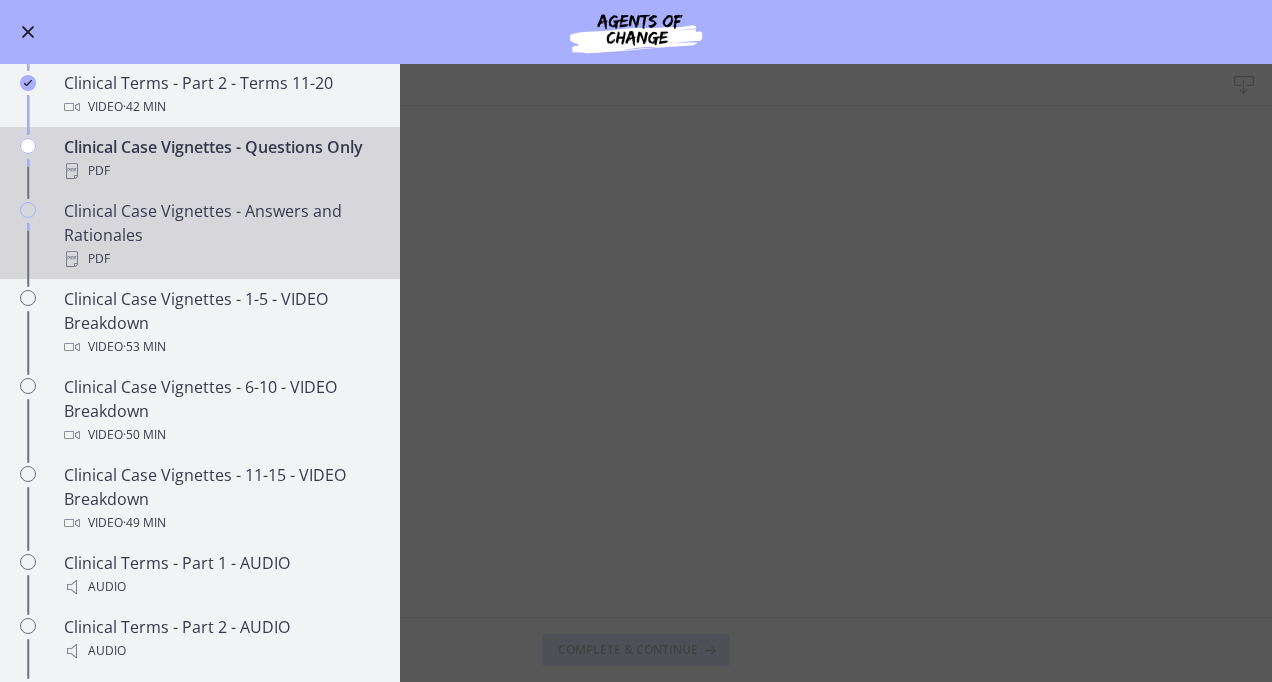 click on "Clinical Case Vignettes - Answers and Rationales
PDF" at bounding box center (220, 235) 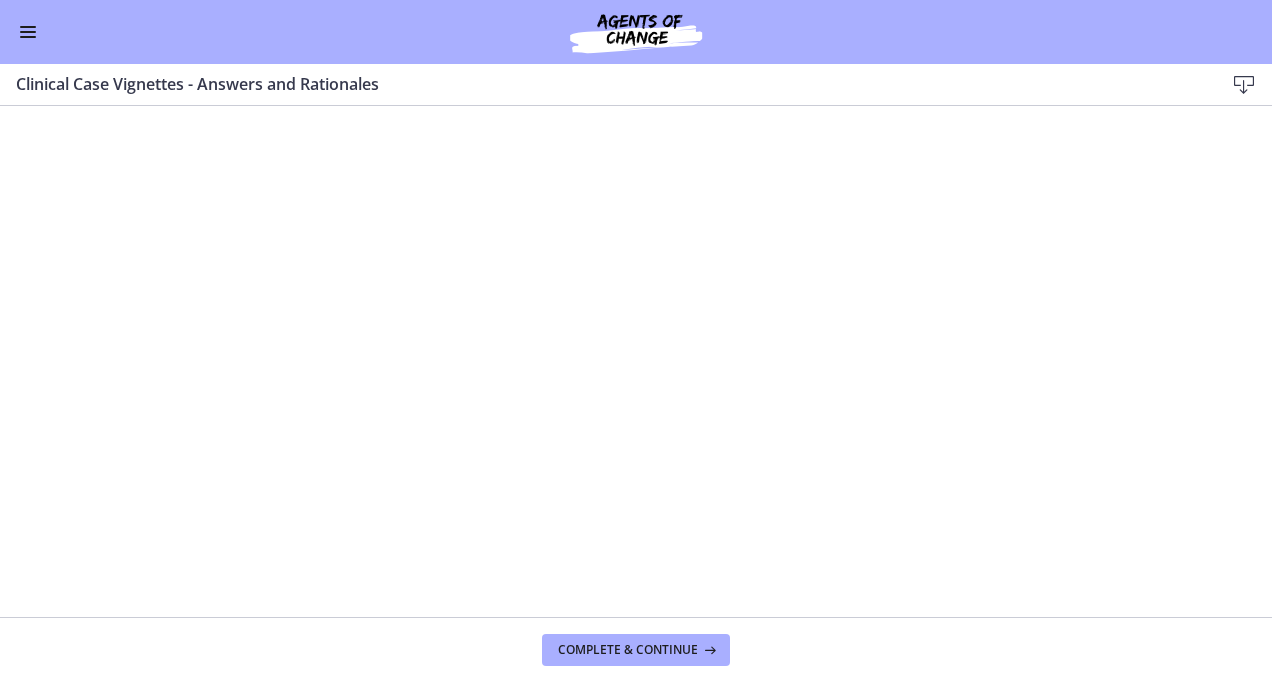 click at bounding box center [28, 32] 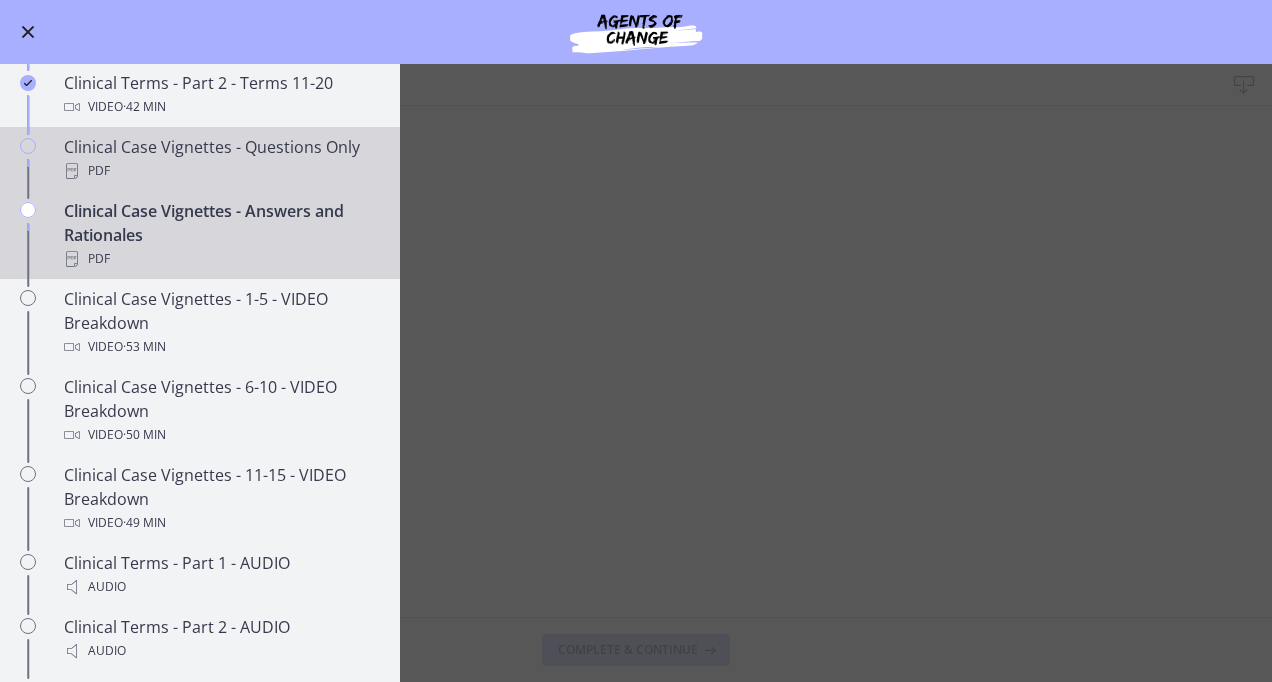 click on "Clinical Case Vignettes - Questions Only
PDF" at bounding box center (220, 159) 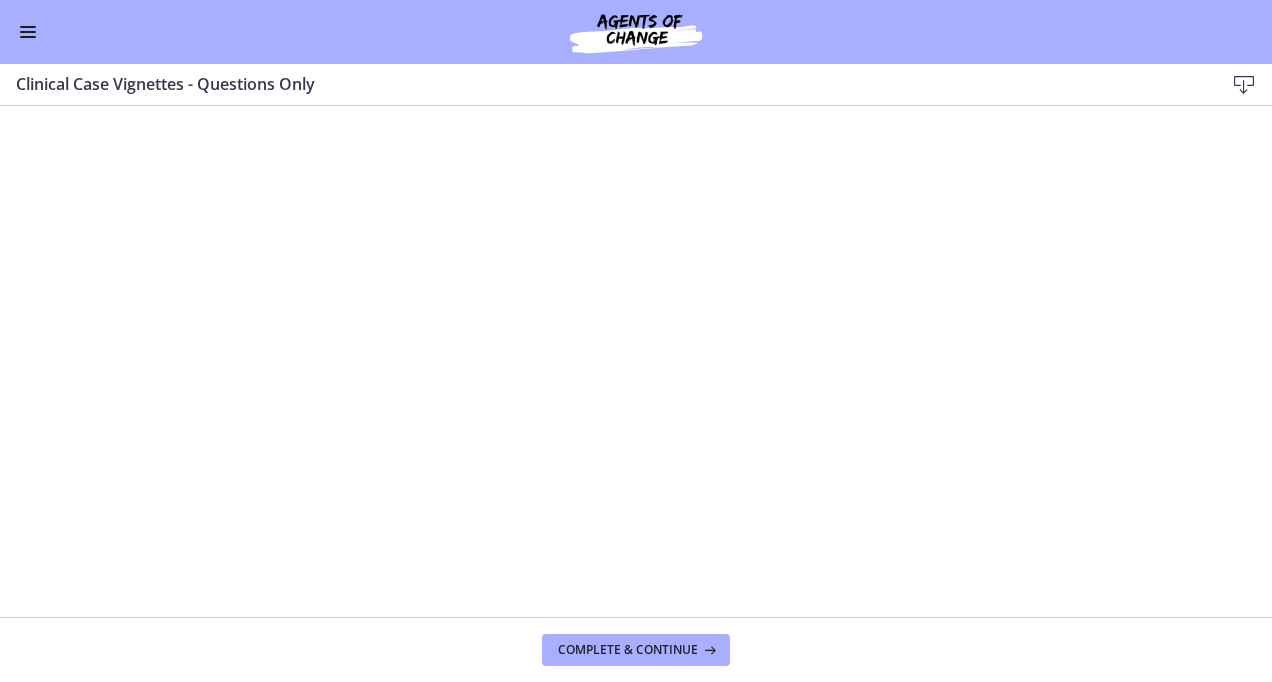 drag, startPoint x: 32, startPoint y: 26, endPoint x: 22, endPoint y: 22, distance: 10.770329 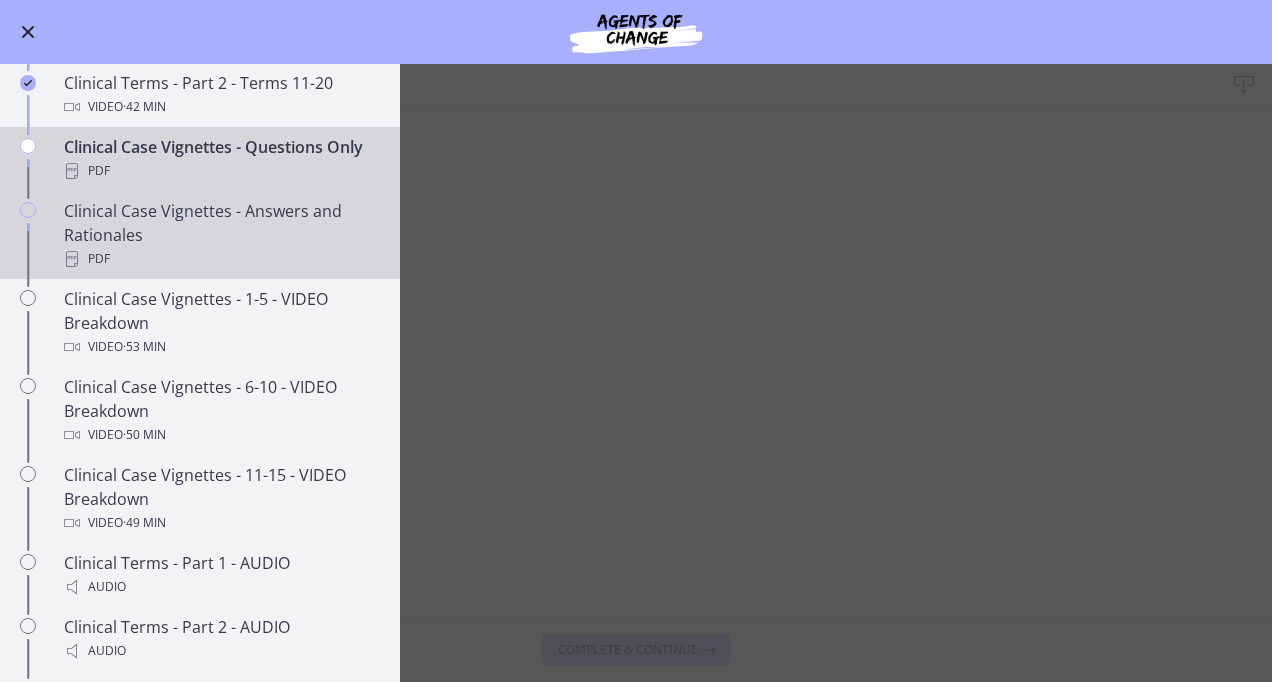click on "Clinical Case Vignettes - Answers and Rationales
PDF" at bounding box center [220, 235] 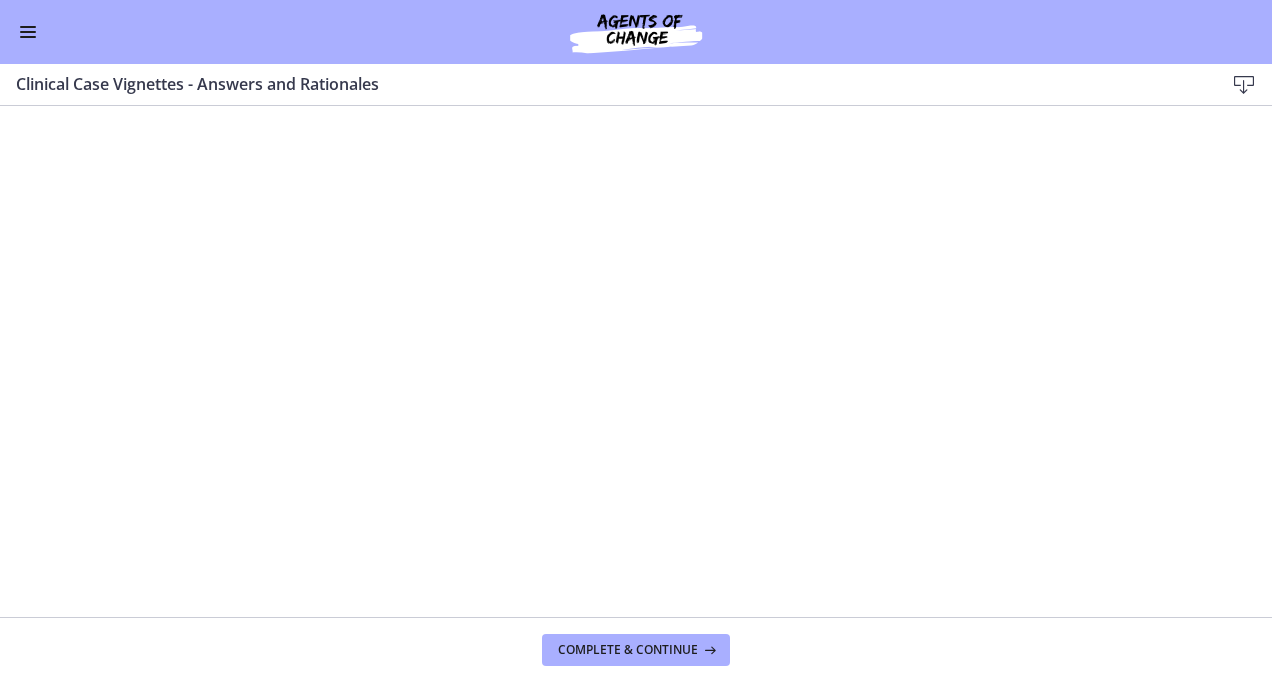 click at bounding box center (28, 32) 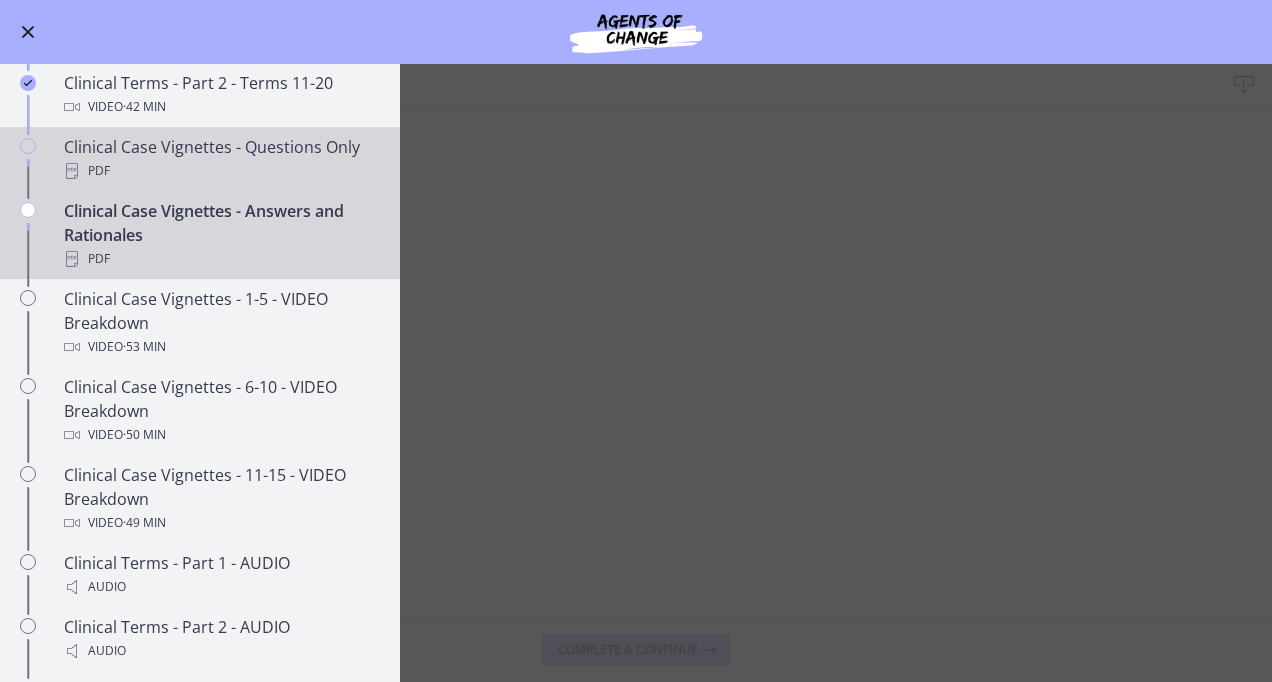 click on "Clinical Case Vignettes - Questions Only
PDF" at bounding box center [220, 159] 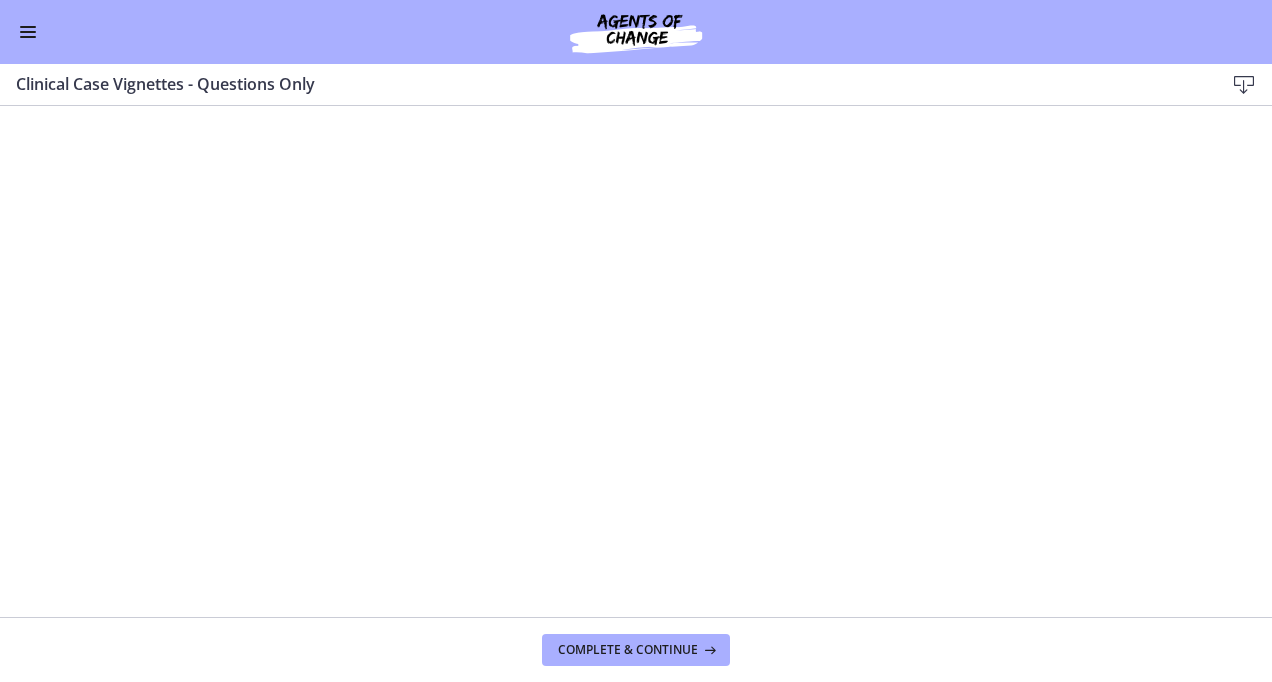 click at bounding box center [28, 32] 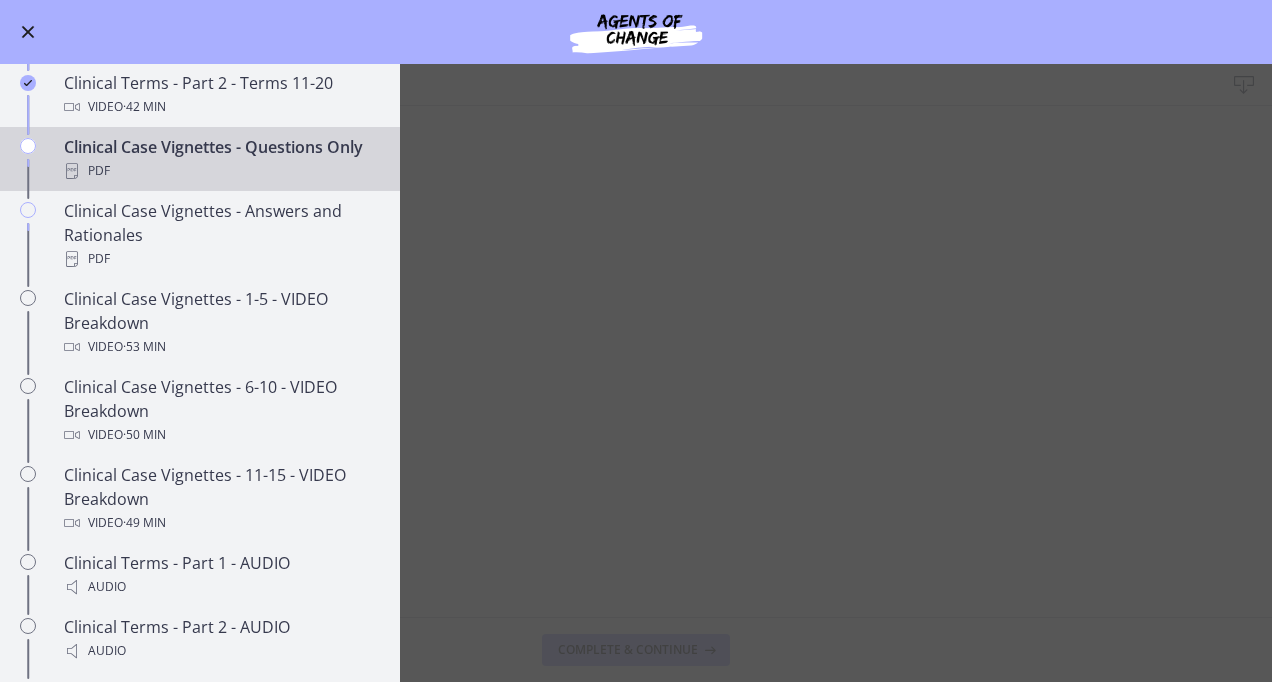click on "Clinical Case Vignettes - Questions Only
PDF" at bounding box center [220, 159] 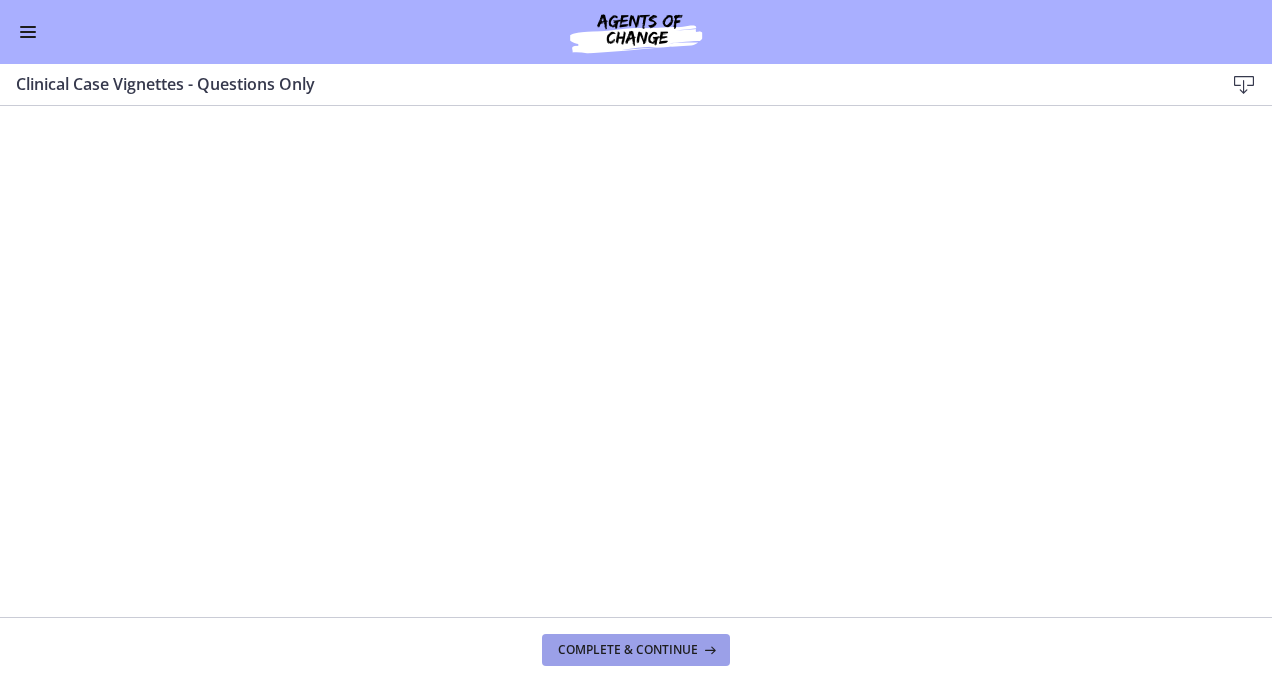 drag, startPoint x: 620, startPoint y: 649, endPoint x: 614, endPoint y: 639, distance: 11.661903 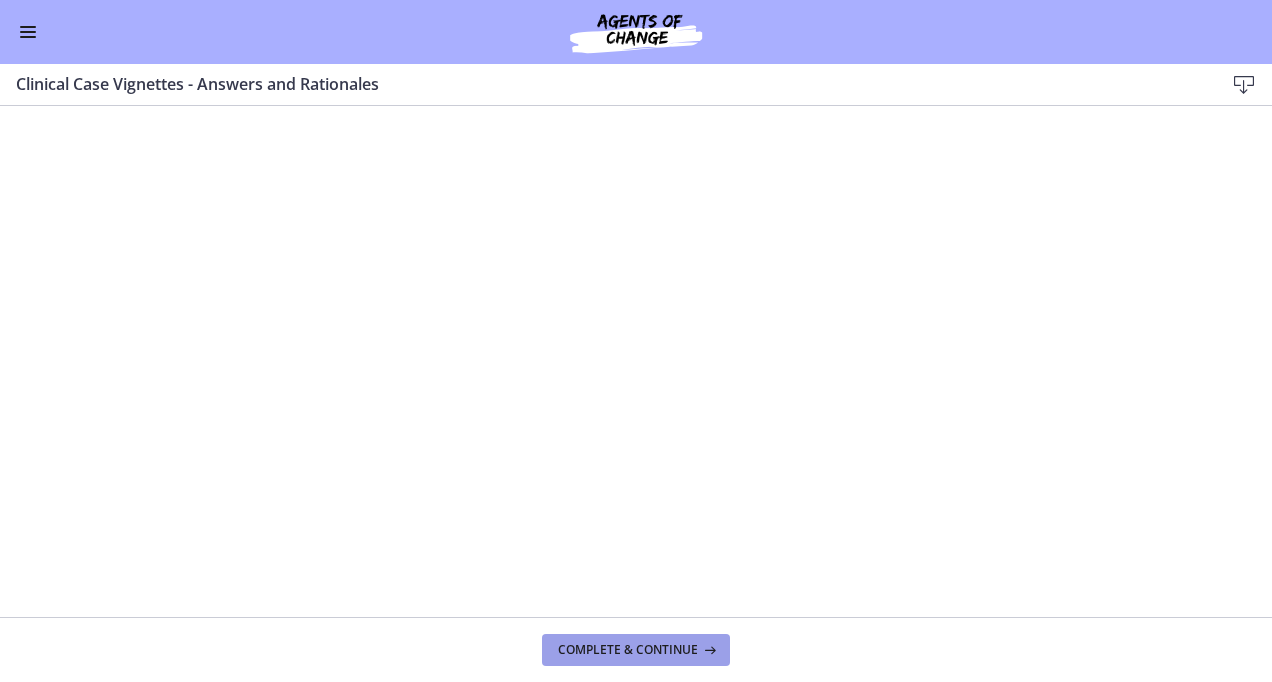 drag, startPoint x: 616, startPoint y: 640, endPoint x: 593, endPoint y: 618, distance: 31.827662 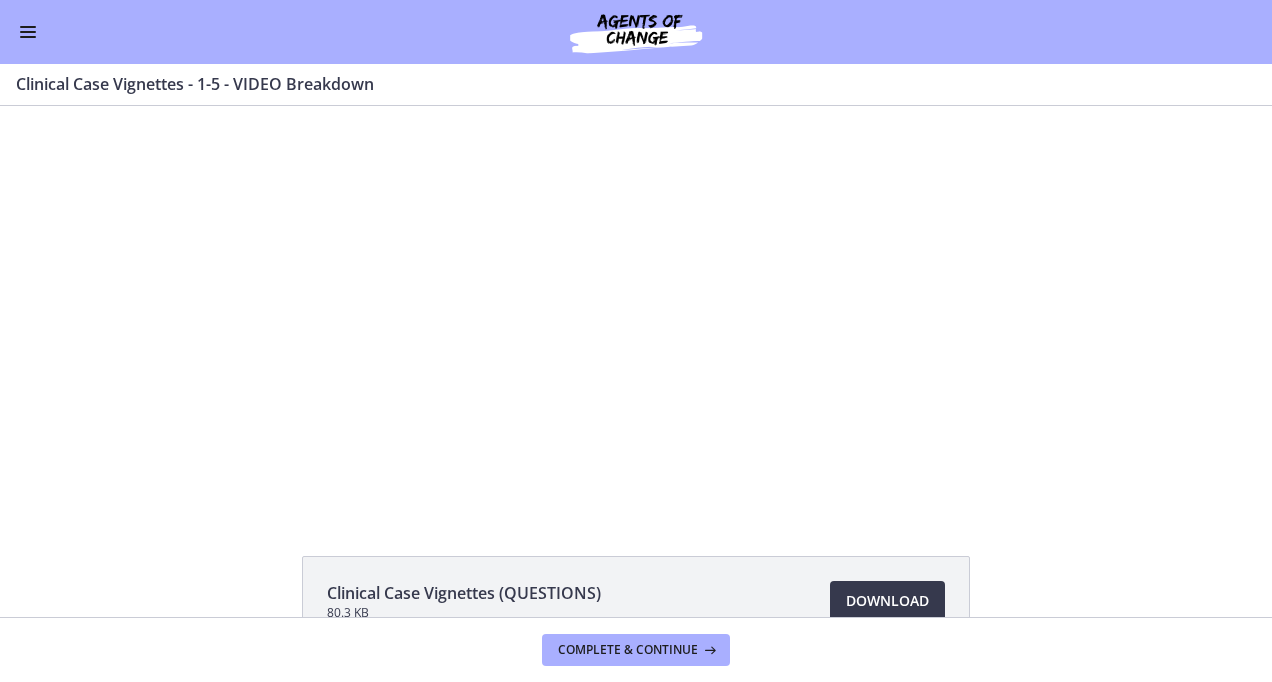 scroll, scrollTop: 0, scrollLeft: 0, axis: both 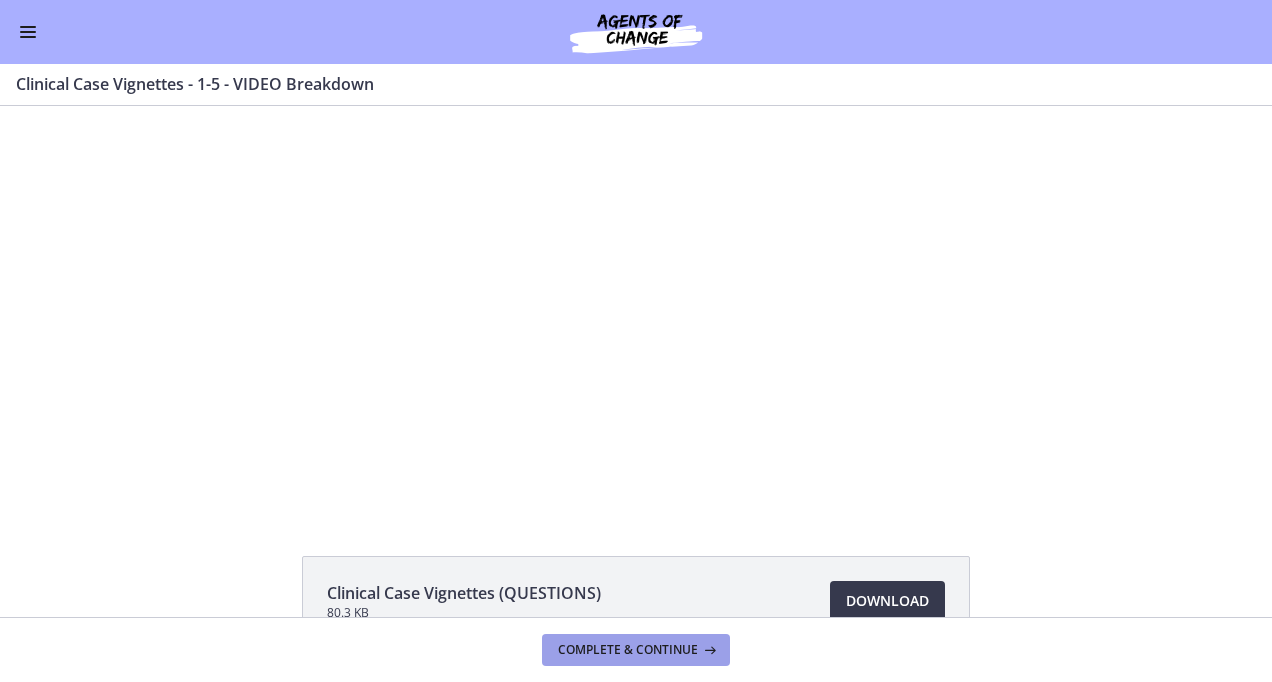 drag, startPoint x: 666, startPoint y: 659, endPoint x: 662, endPoint y: 646, distance: 13.601471 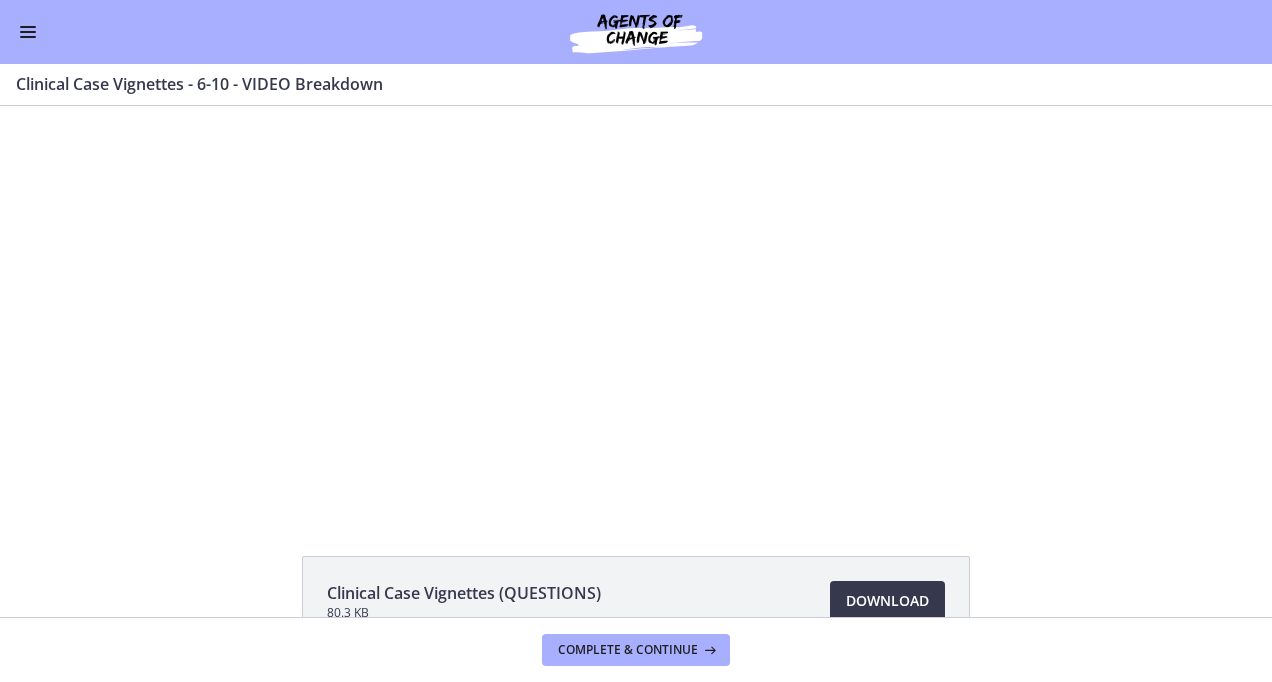 scroll, scrollTop: 0, scrollLeft: 0, axis: both 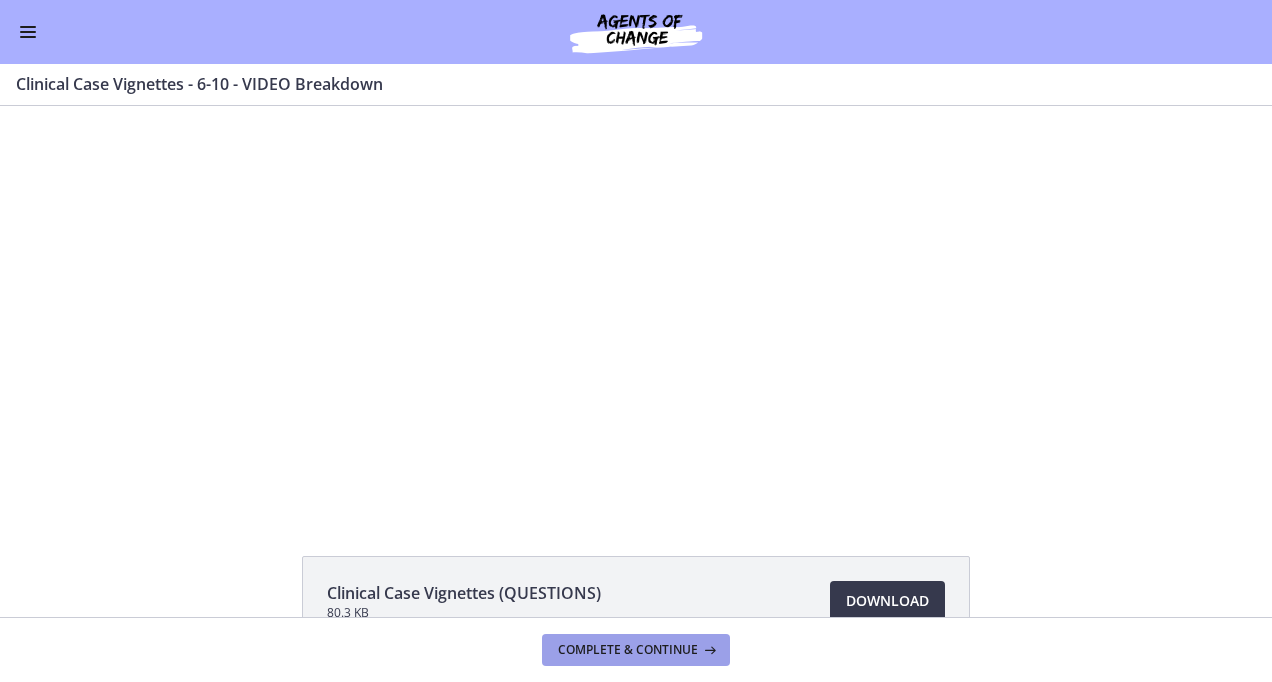 click on "Complete & continue" at bounding box center [636, 650] 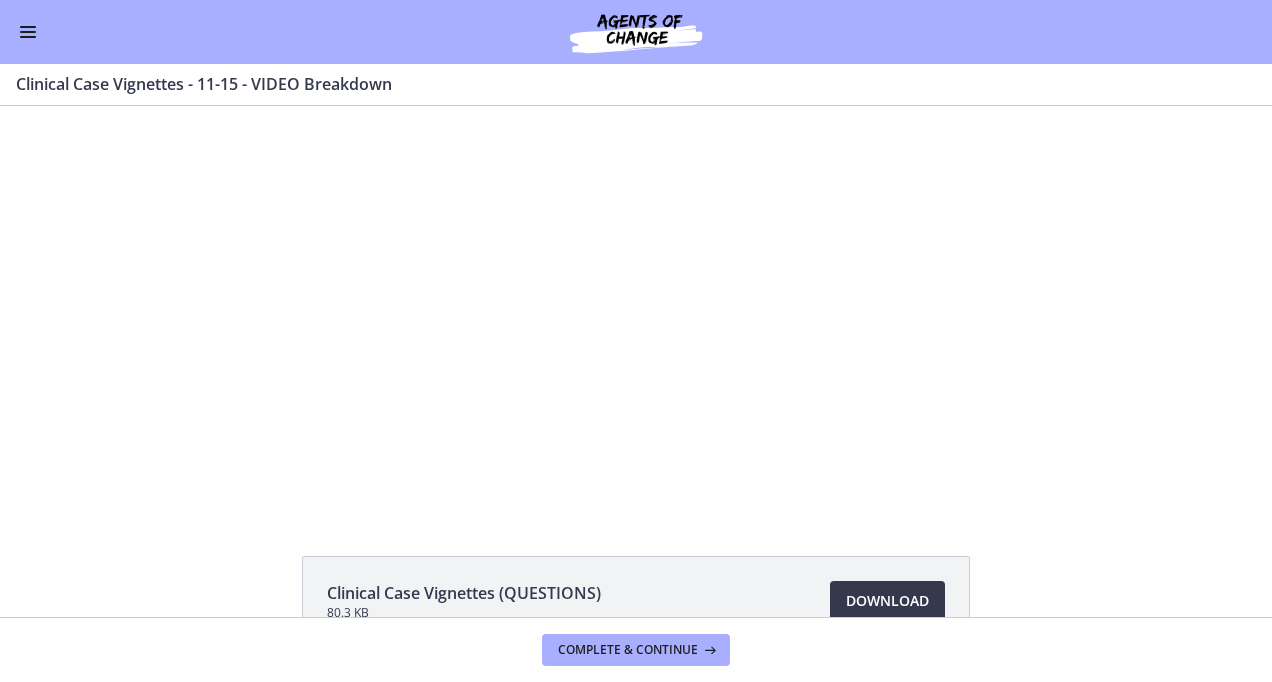 scroll, scrollTop: 0, scrollLeft: 0, axis: both 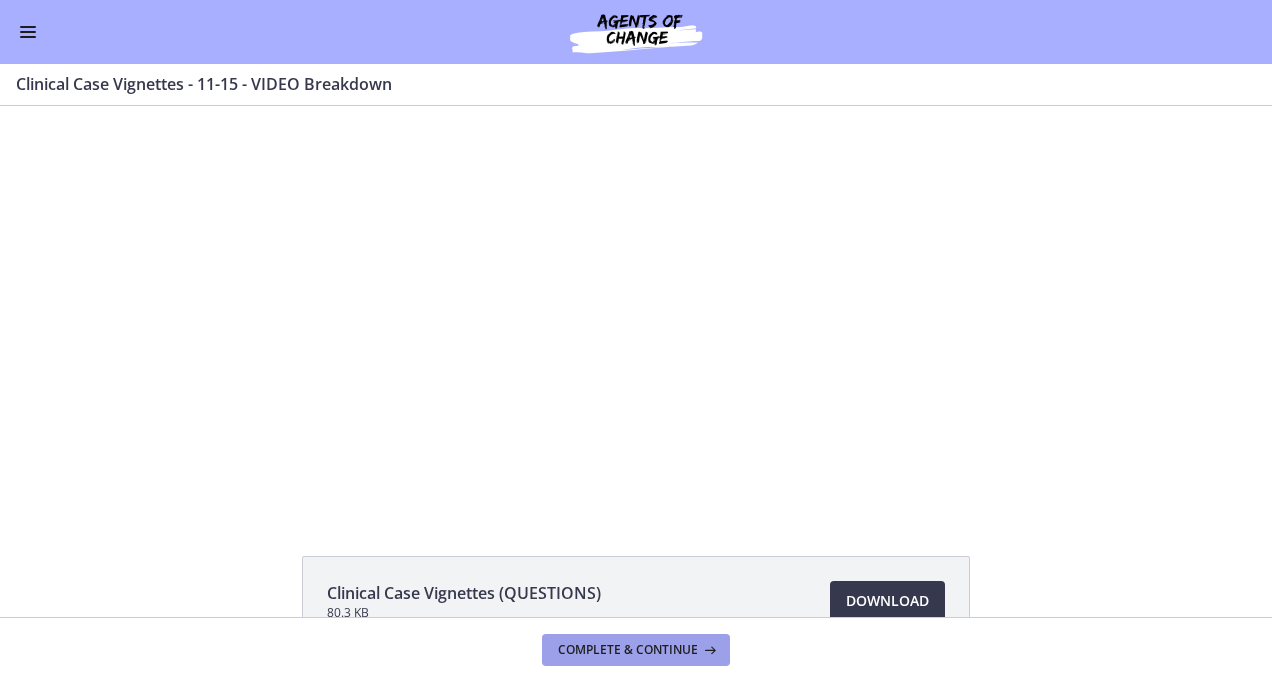 click on "Complete & continue" at bounding box center (628, 650) 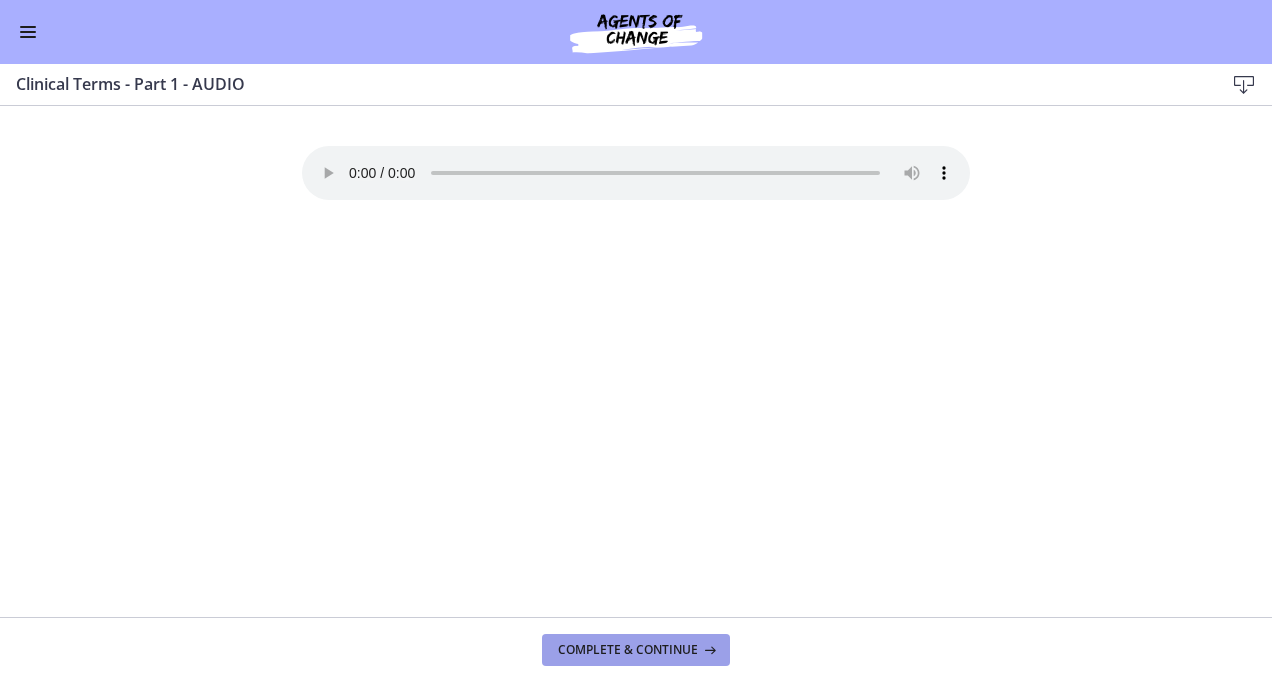click on "Complete & continue" at bounding box center [628, 650] 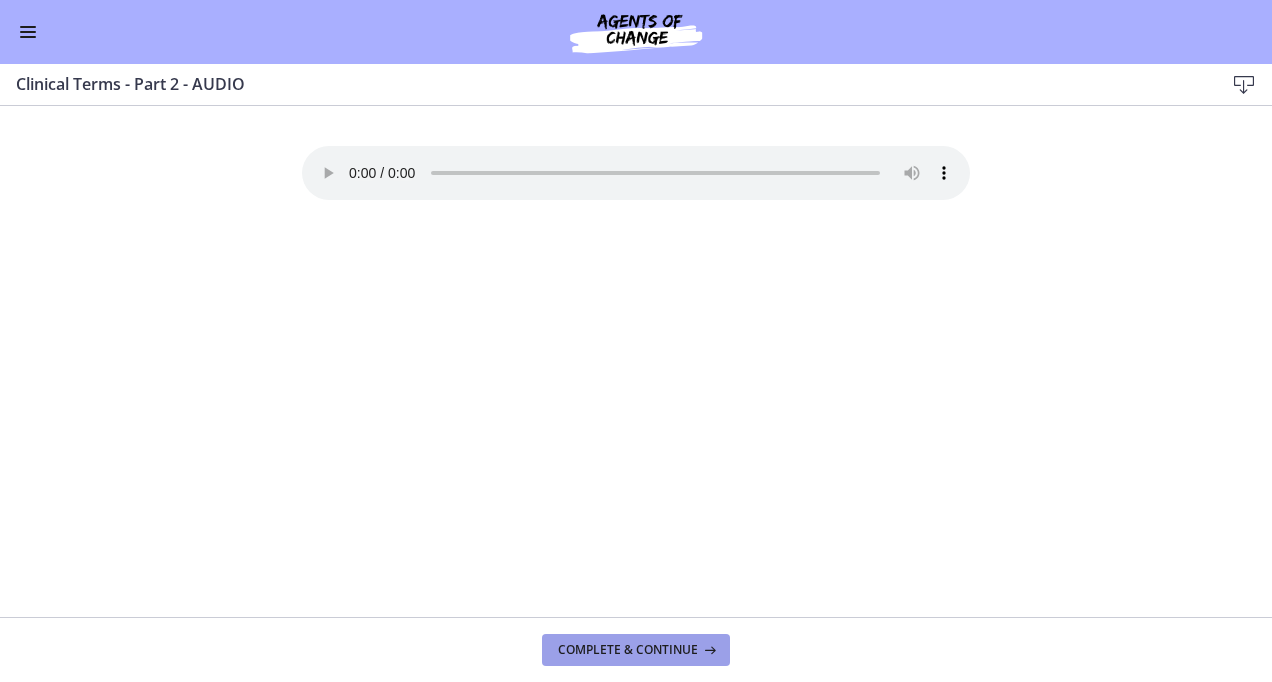 click on "Complete & continue" at bounding box center (628, 650) 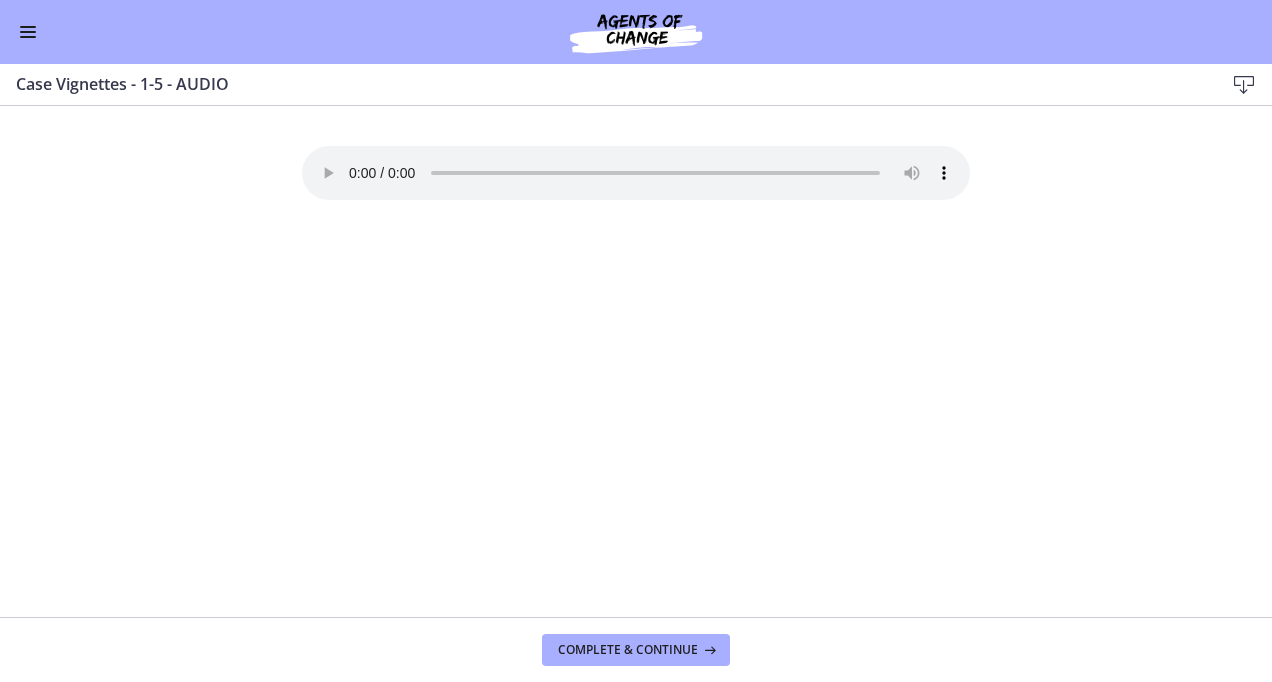 type 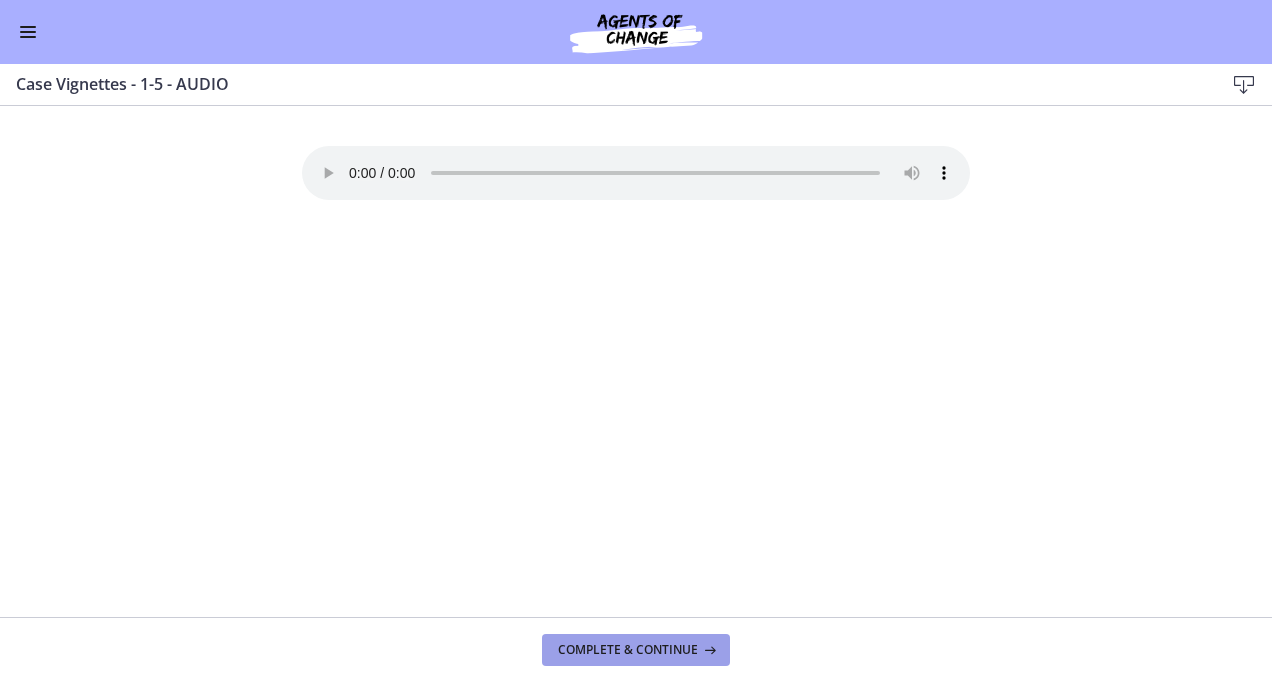 click on "Complete & continue" at bounding box center (628, 650) 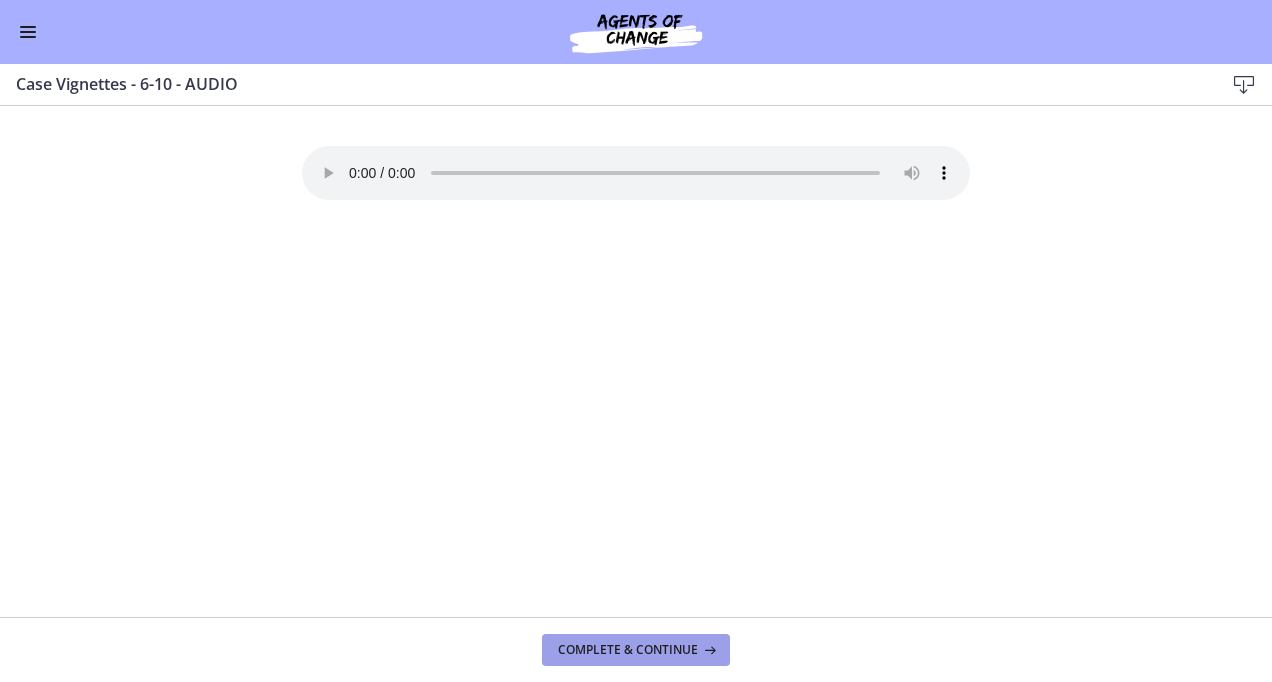 drag, startPoint x: 646, startPoint y: 648, endPoint x: 642, endPoint y: 614, distance: 34.234486 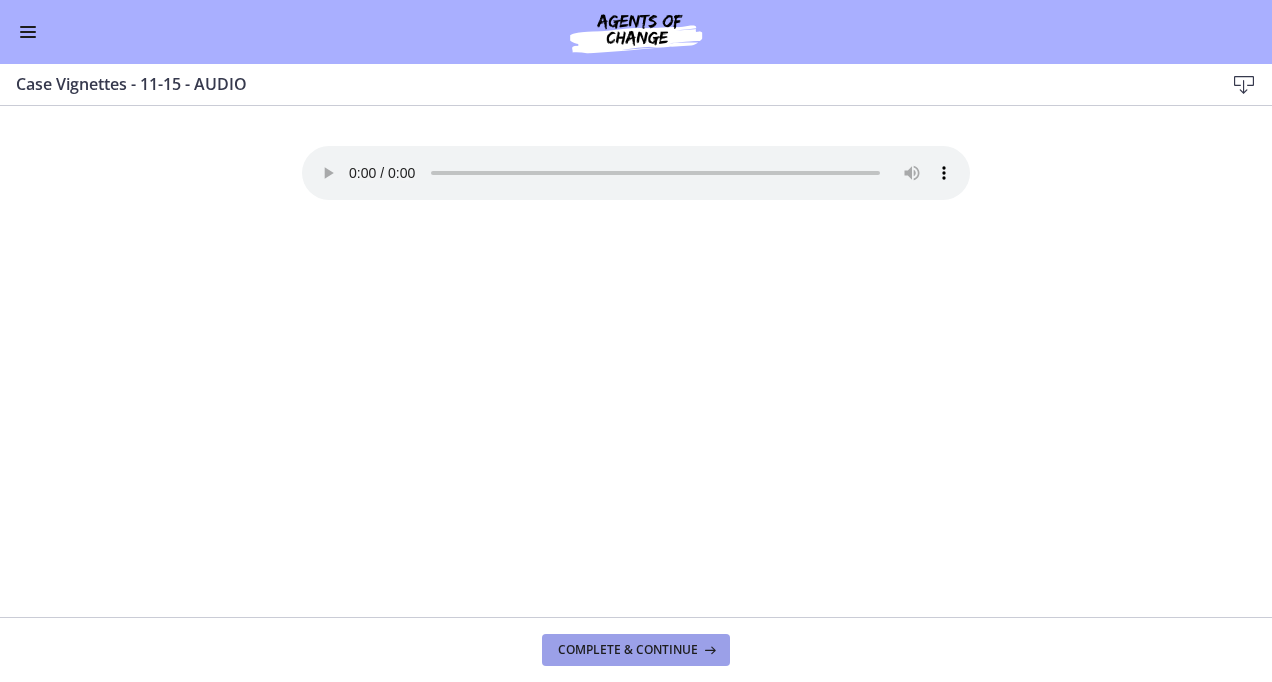 click on "Complete & continue" at bounding box center (628, 650) 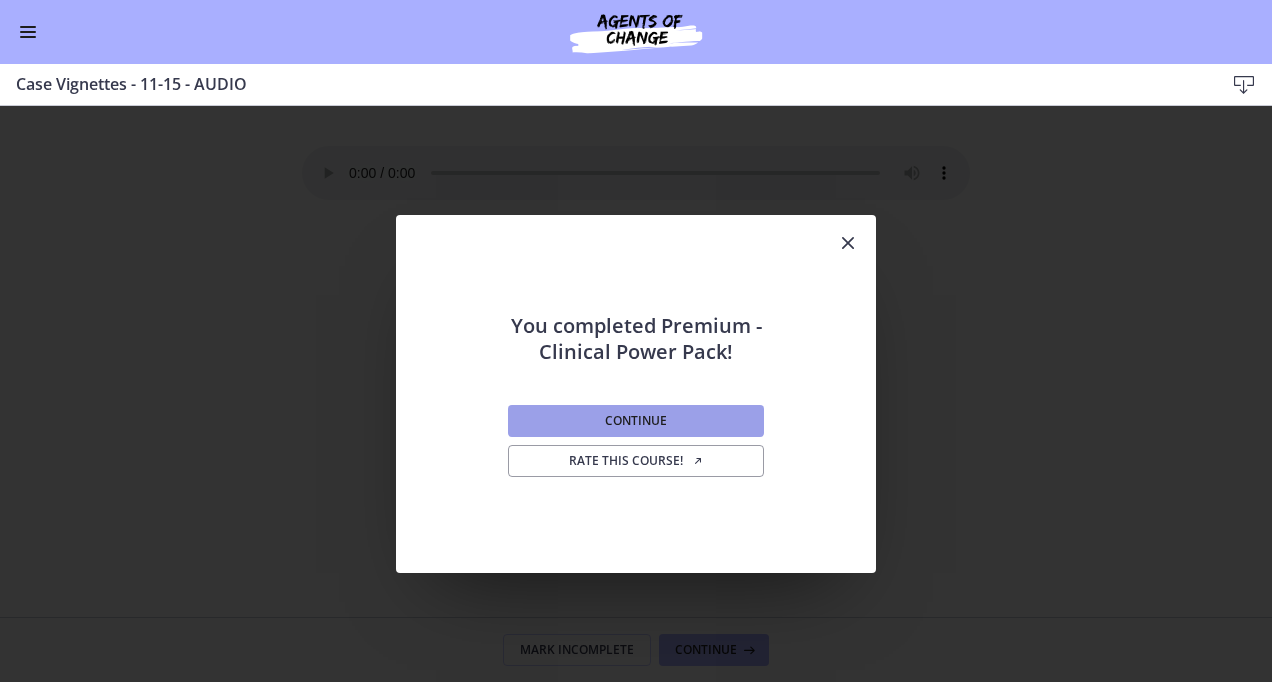 click on "Continue" at bounding box center (636, 421) 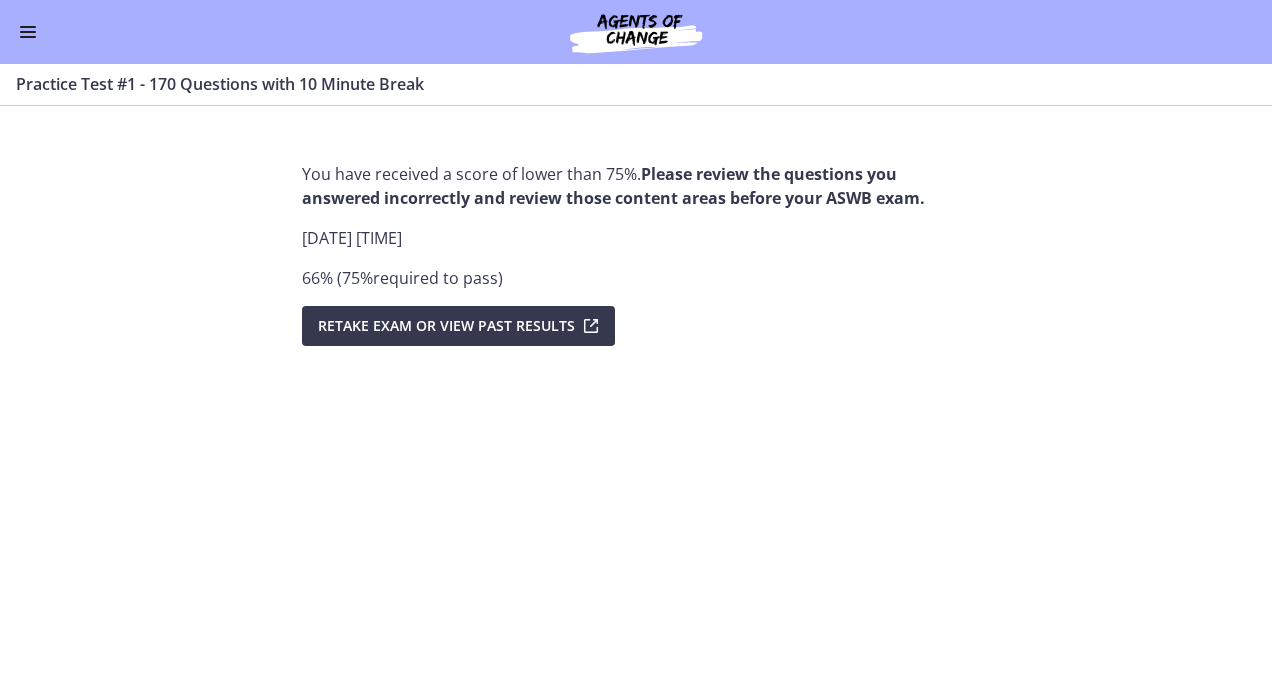 click at bounding box center (28, 32) 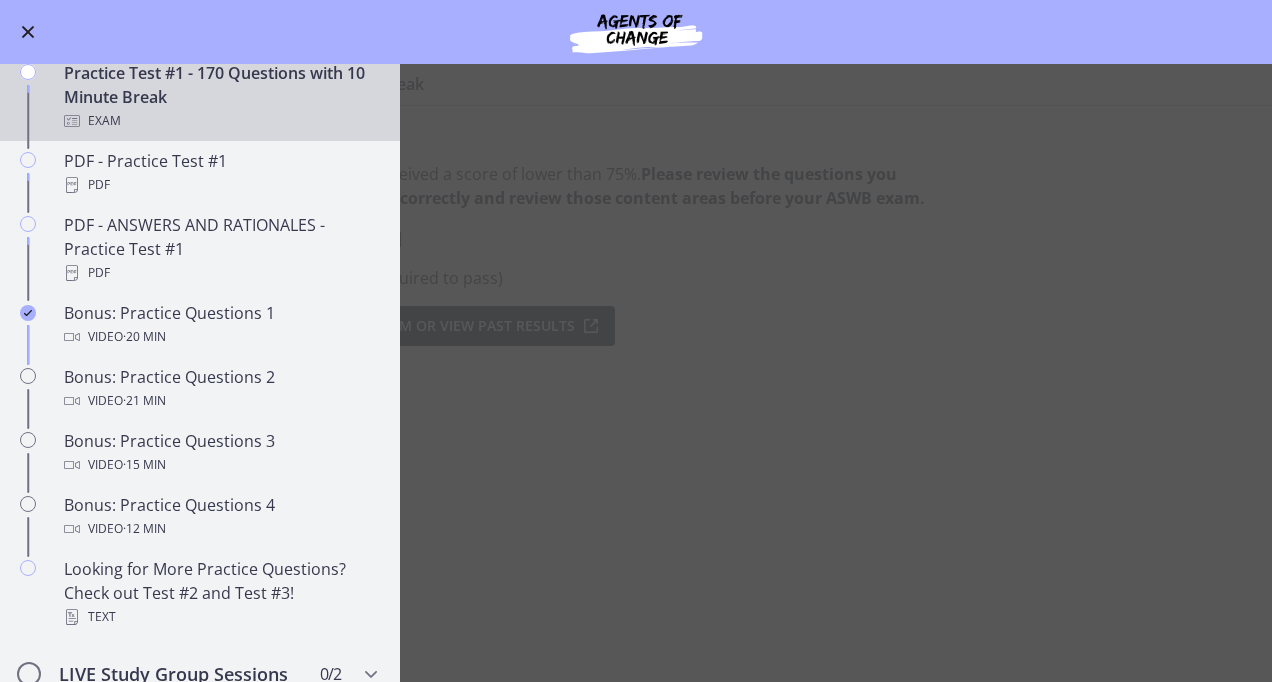 scroll, scrollTop: 900, scrollLeft: 0, axis: vertical 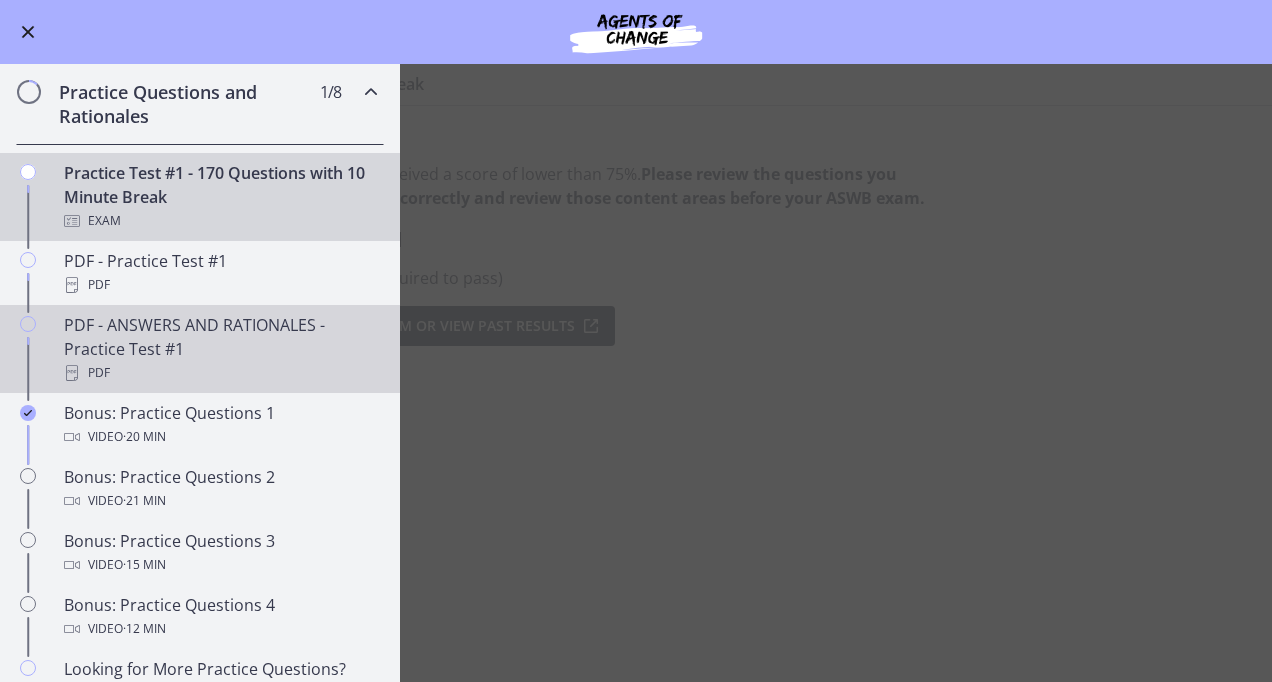 click on "PDF - ANSWERS AND RATIONALES - Practice Test #1
PDF" at bounding box center [220, 349] 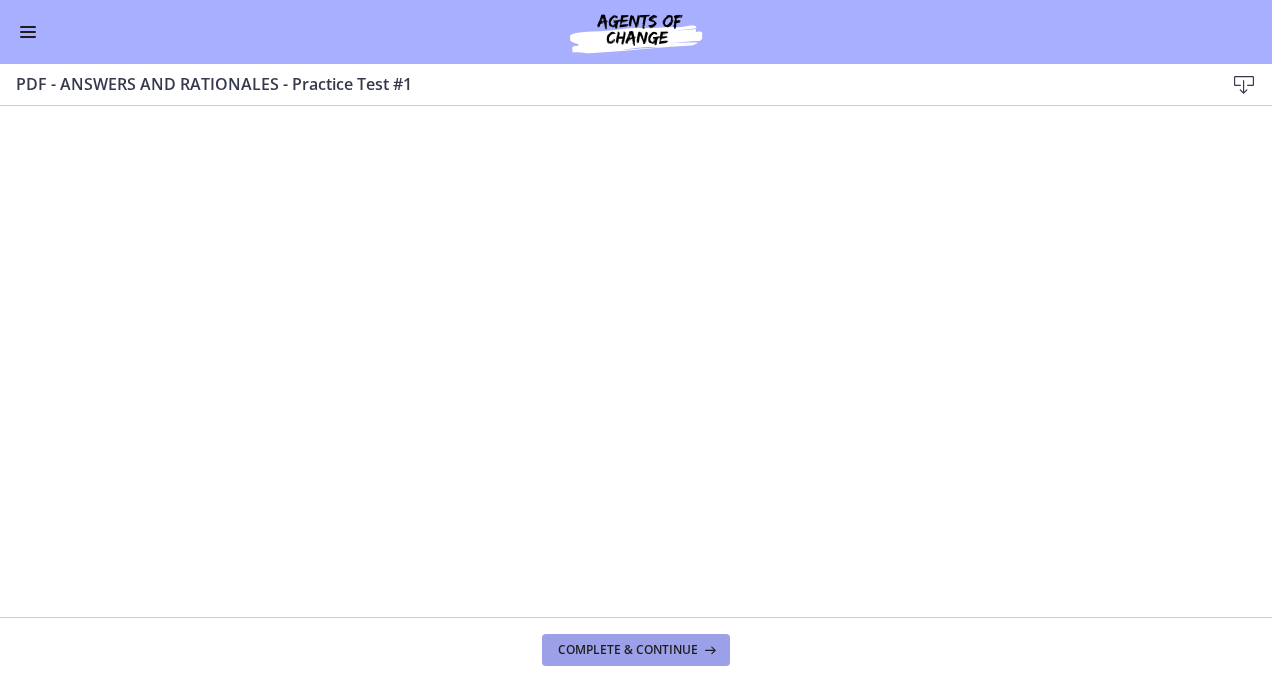 drag, startPoint x: 647, startPoint y: 654, endPoint x: 625, endPoint y: 636, distance: 28.42534 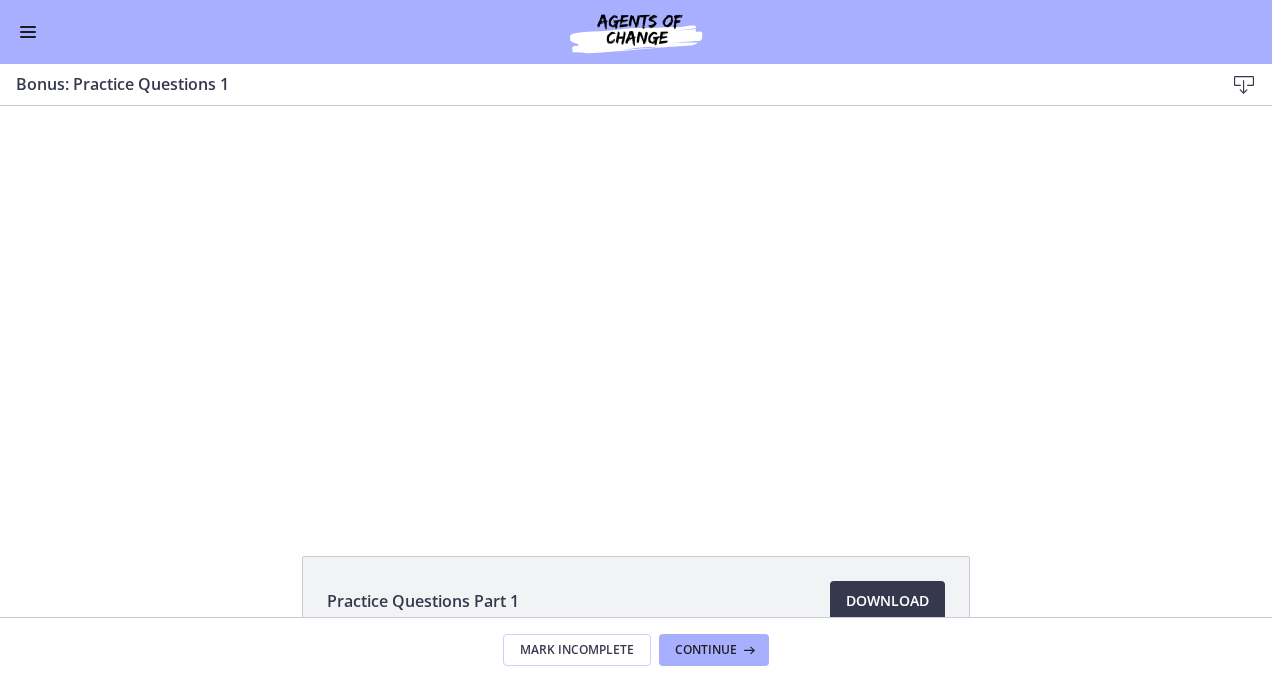 scroll, scrollTop: 0, scrollLeft: 0, axis: both 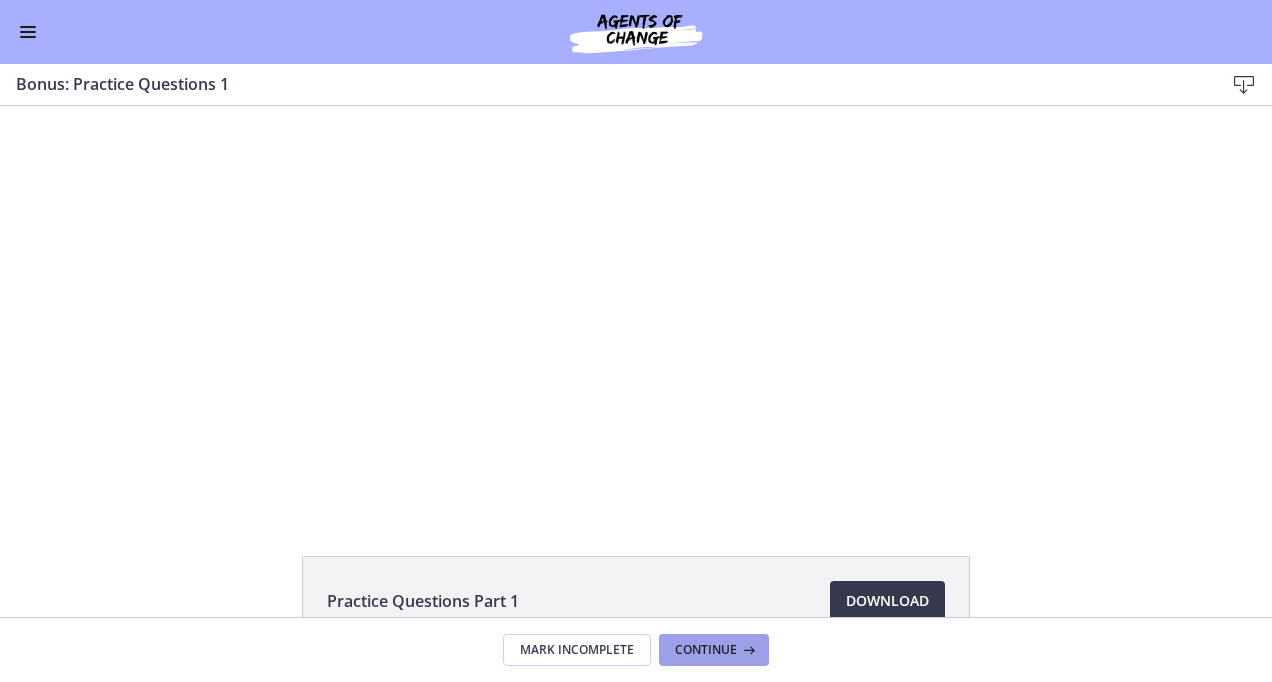 click on "Continue" at bounding box center (706, 650) 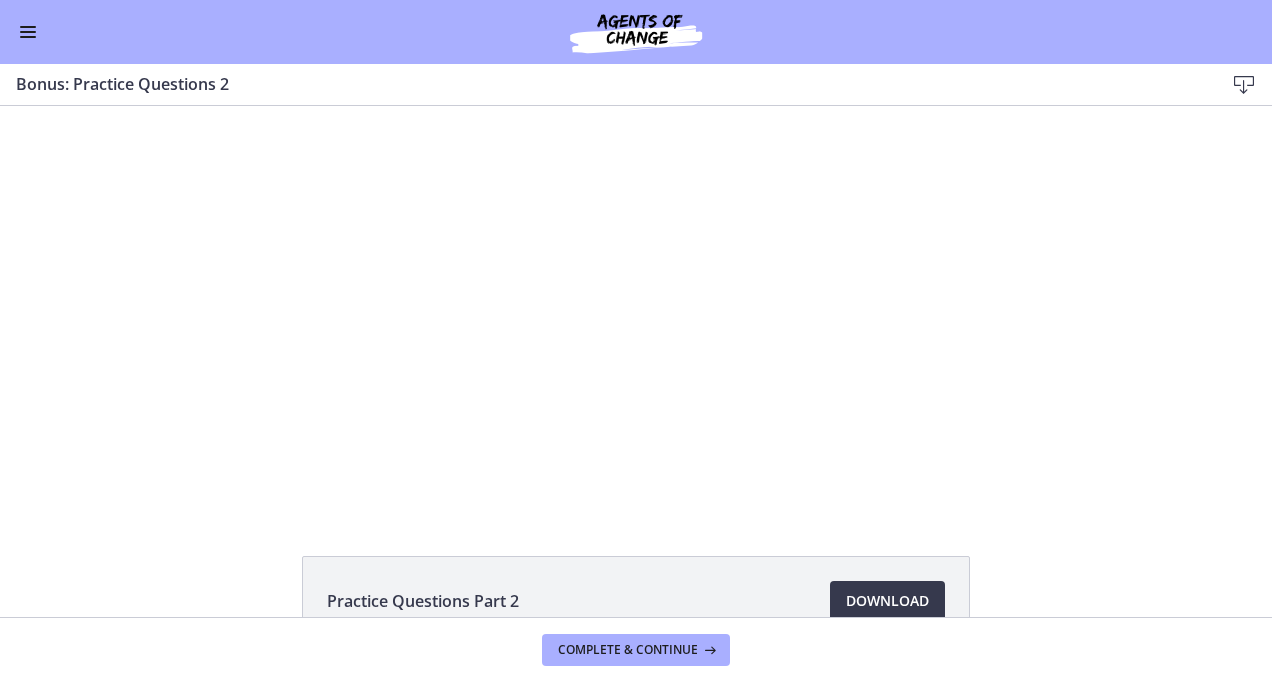 scroll, scrollTop: 0, scrollLeft: 0, axis: both 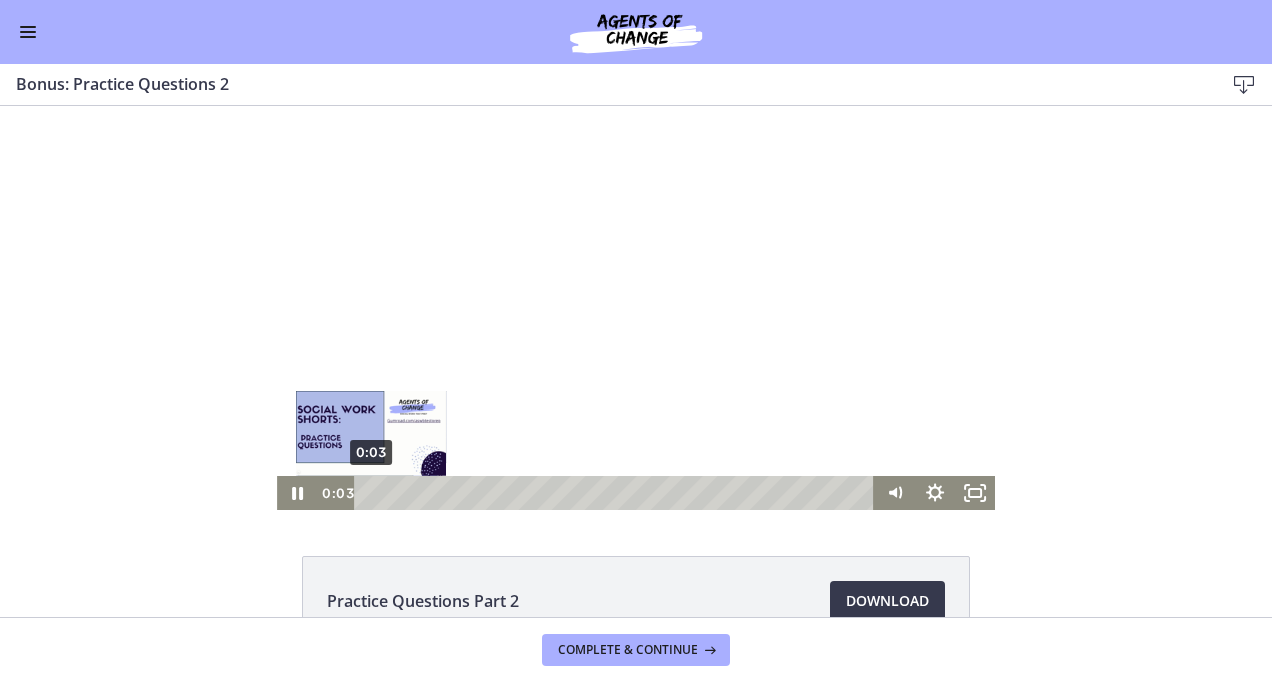 drag, startPoint x: 525, startPoint y: 488, endPoint x: 363, endPoint y: 487, distance: 162.00308 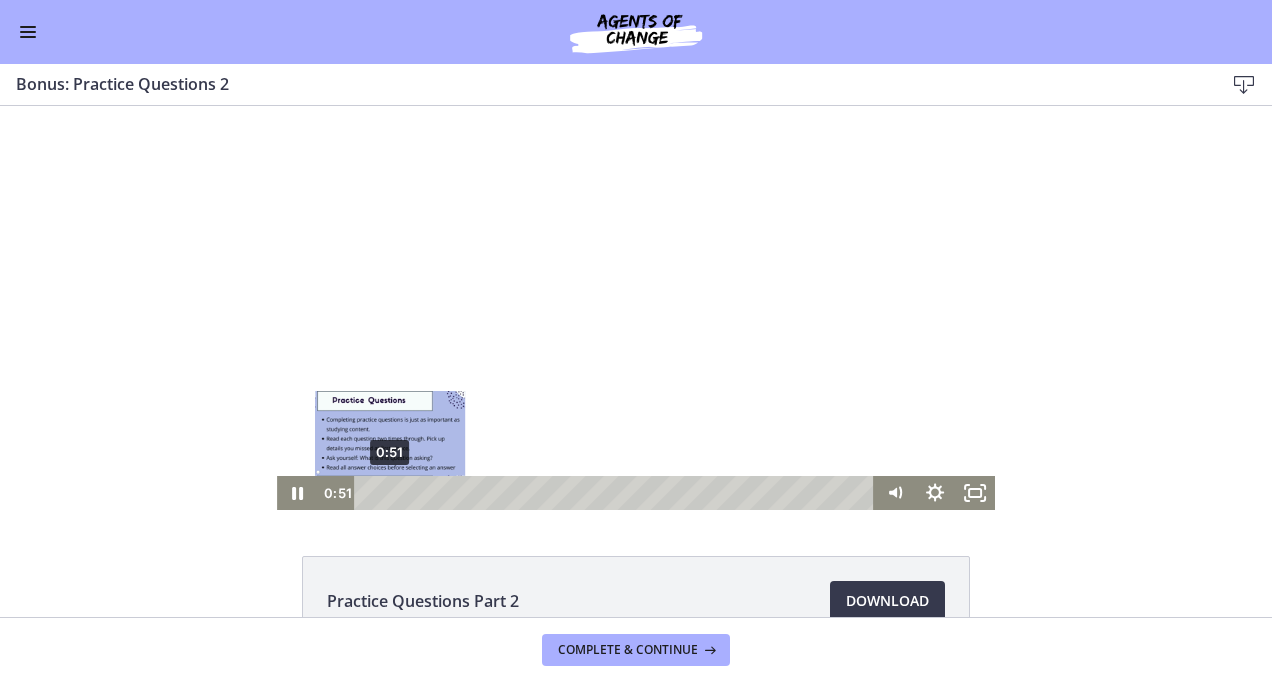 drag, startPoint x: 366, startPoint y: 490, endPoint x: 382, endPoint y: 494, distance: 16.492422 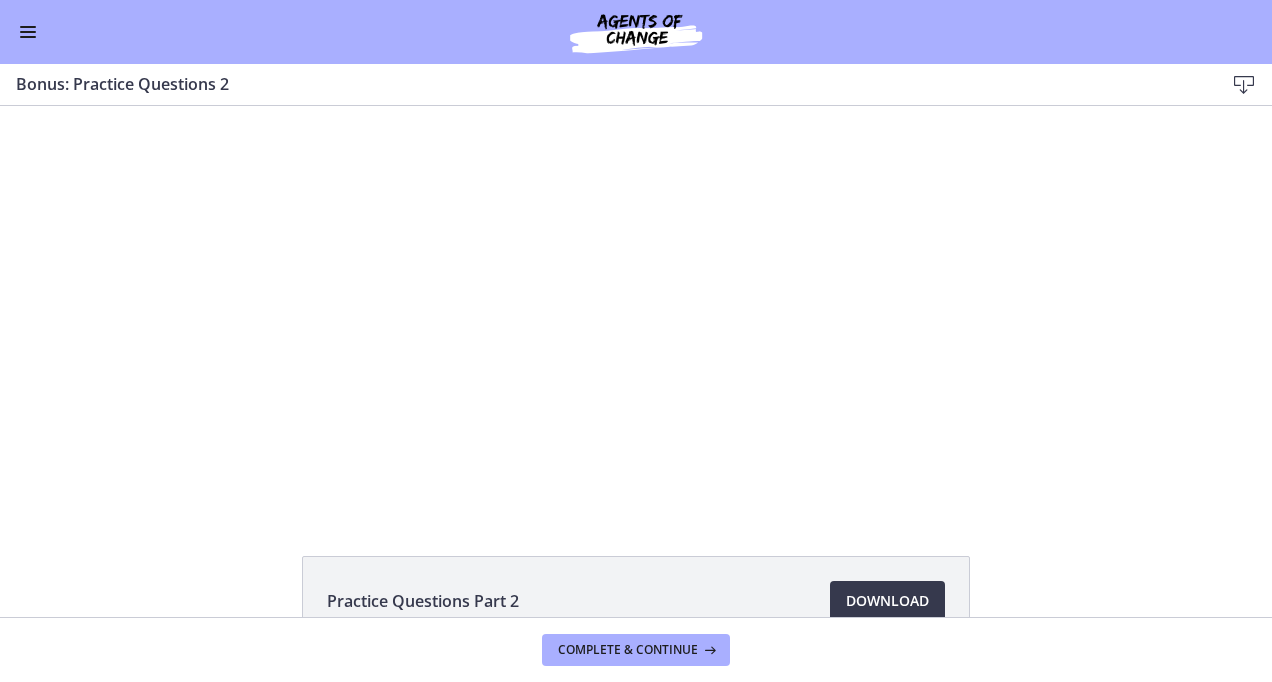 click at bounding box center [28, 32] 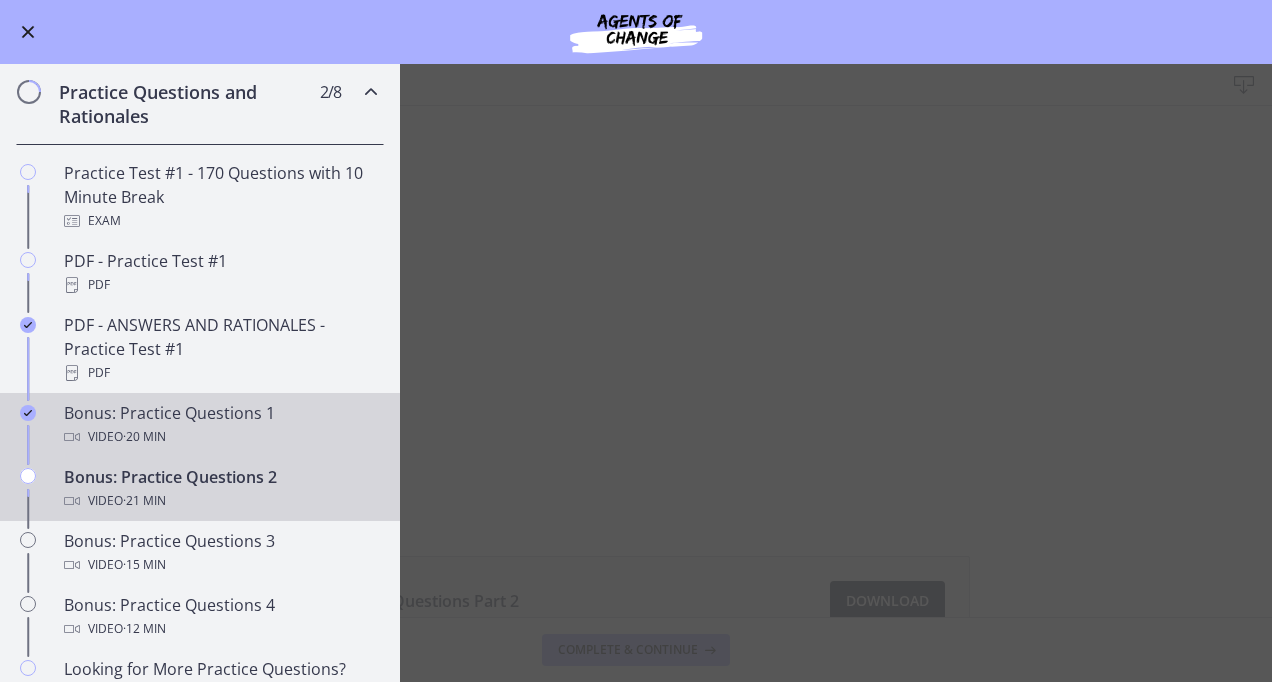 click on "Bonus: Practice Questions 1
Video
·  20 min" at bounding box center (220, 425) 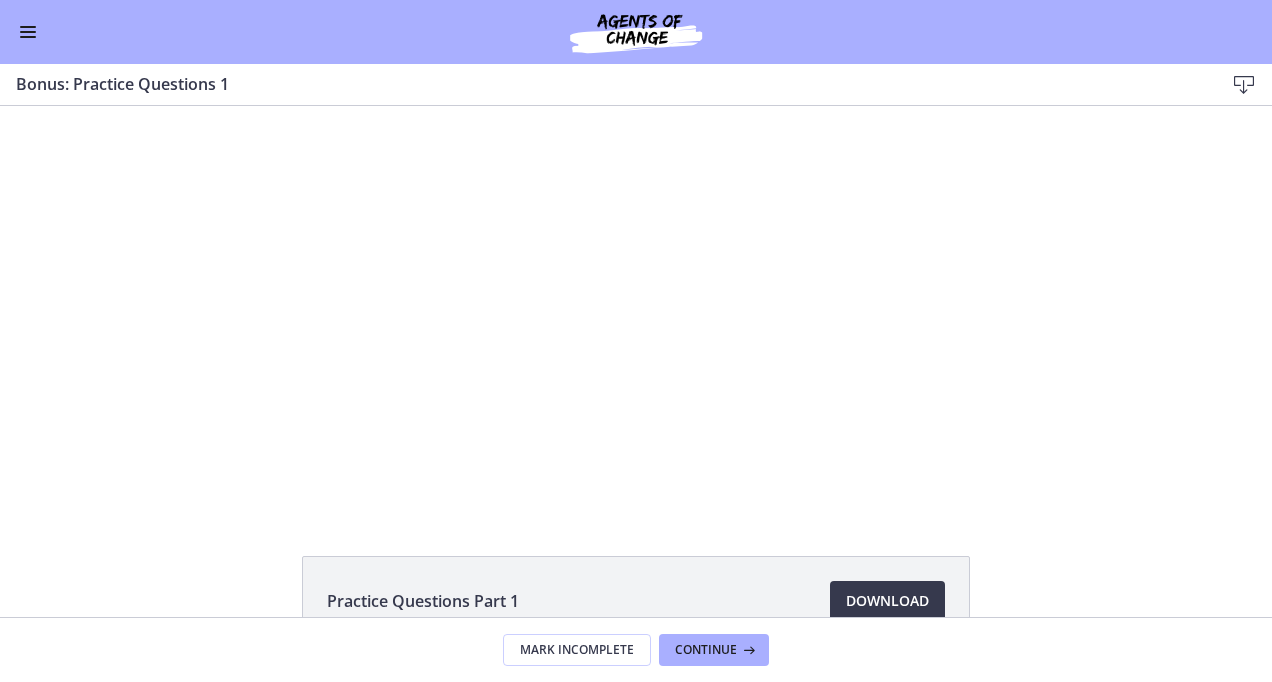 scroll, scrollTop: 0, scrollLeft: 0, axis: both 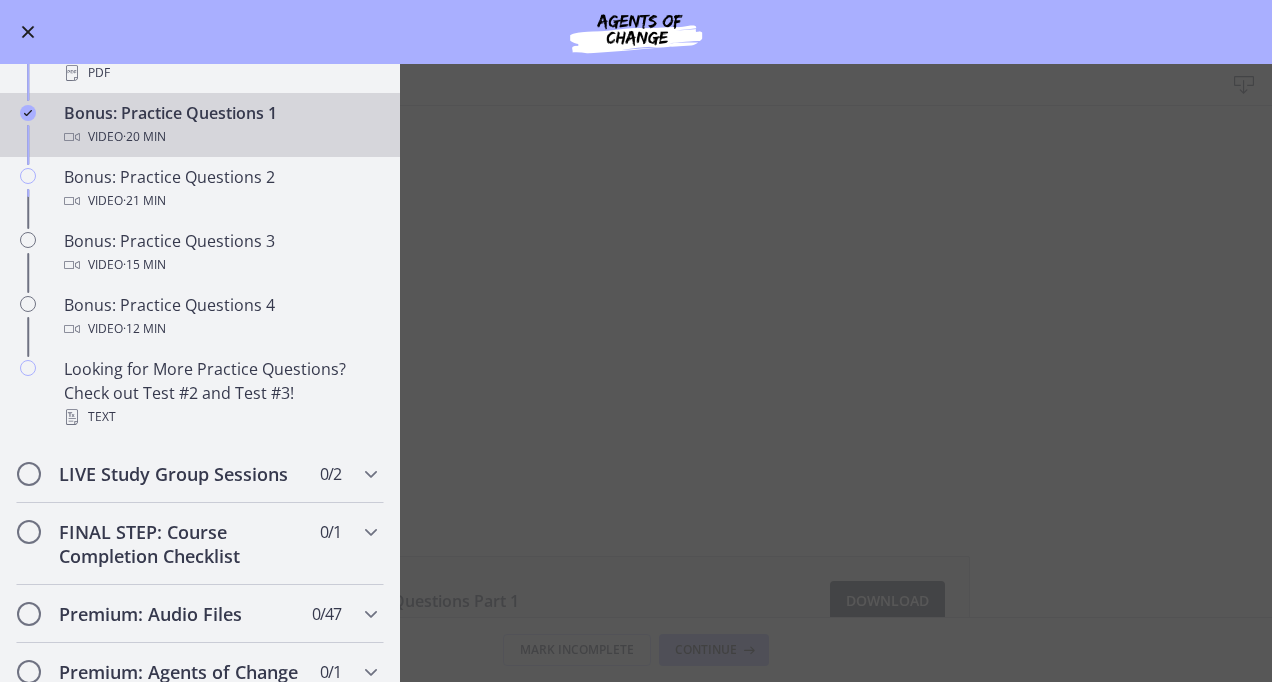 click at bounding box center [28, 32] 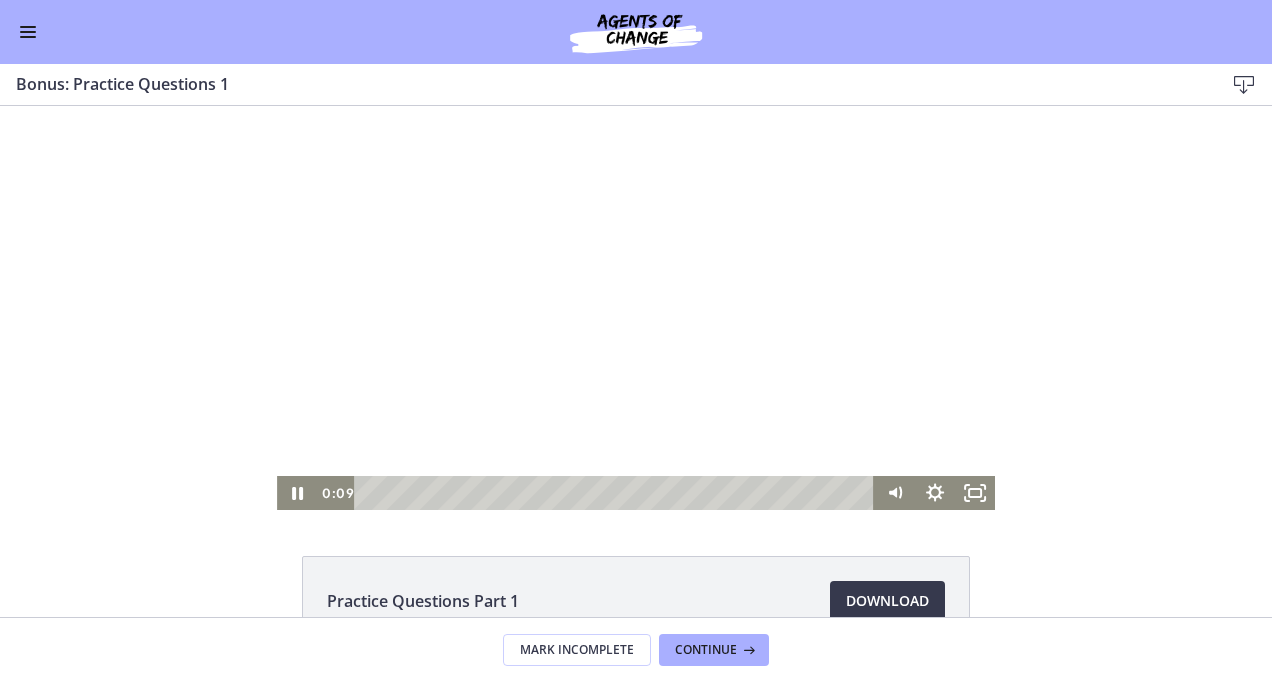 drag, startPoint x: 434, startPoint y: 290, endPoint x: 432, endPoint y: 278, distance: 12.165525 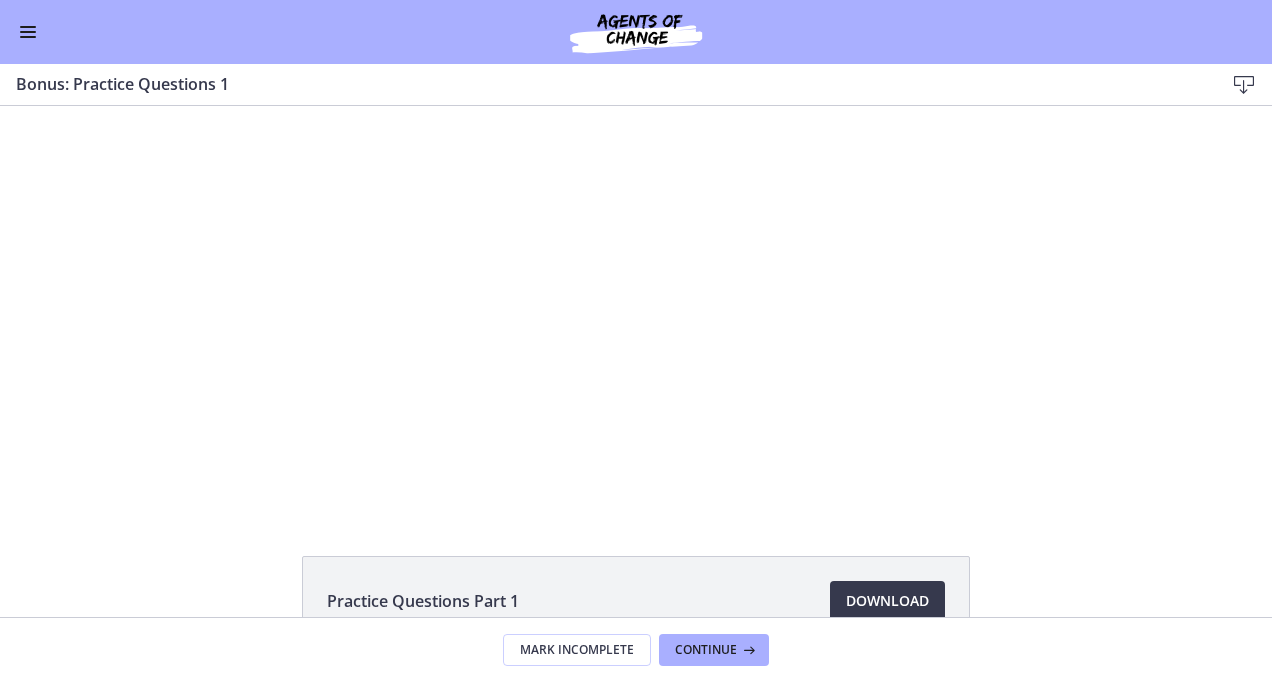 click at bounding box center (28, 32) 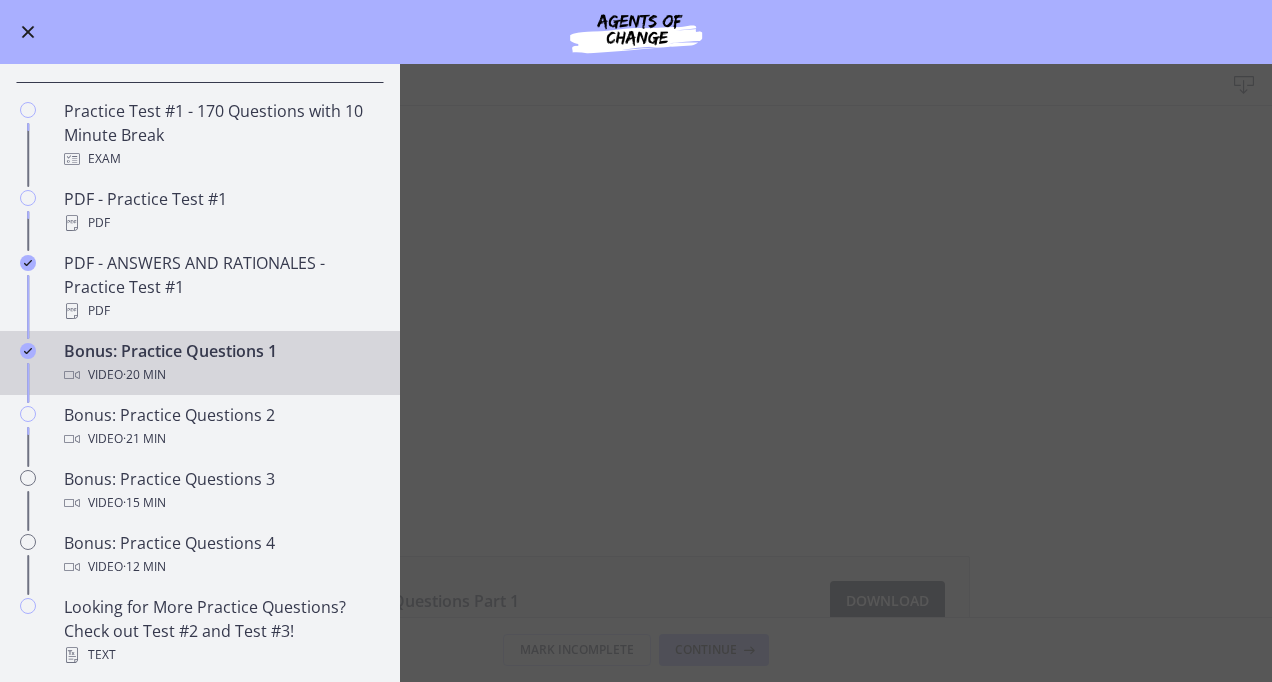 scroll, scrollTop: 900, scrollLeft: 0, axis: vertical 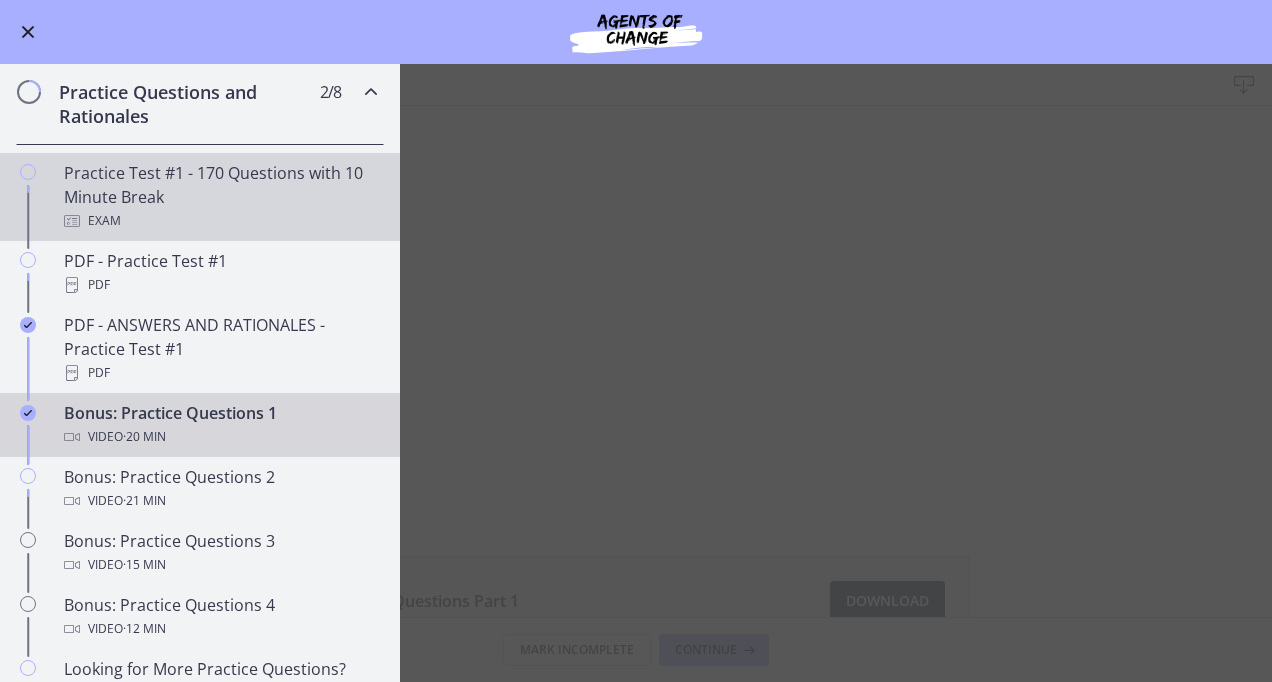 click on "Practice Test #1 - 170 Questions with 10 Minute Break
Exam" at bounding box center (220, 197) 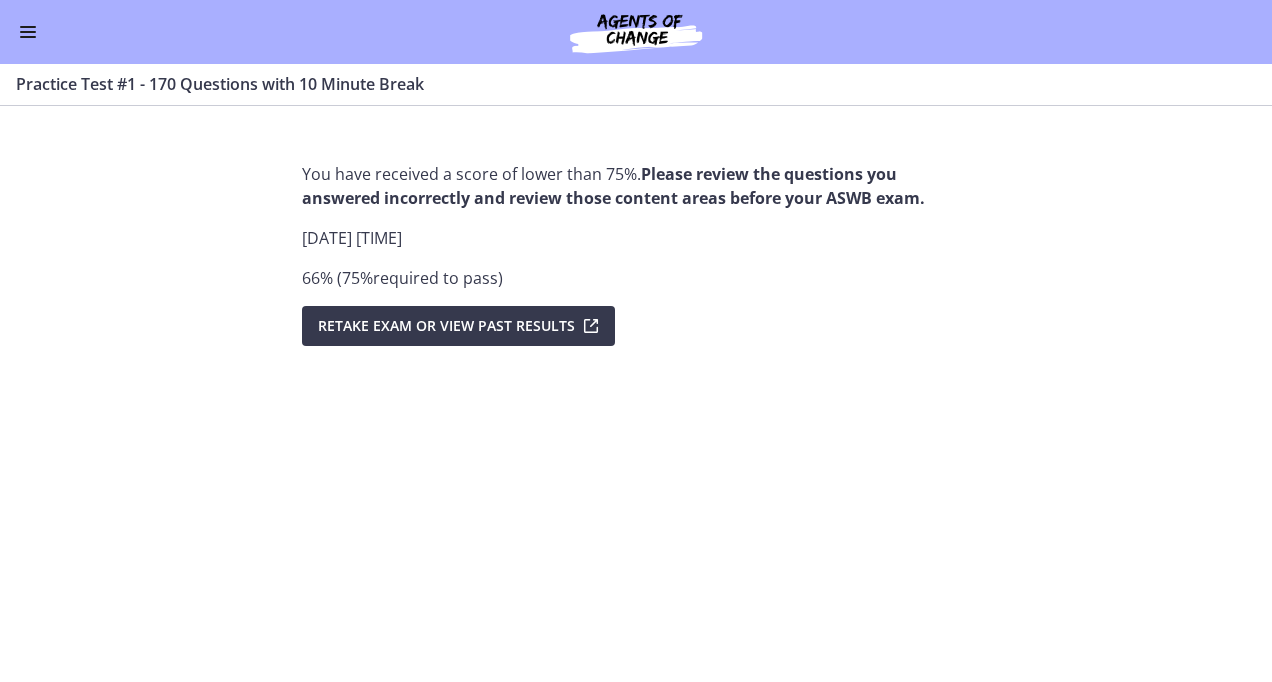click at bounding box center [28, 32] 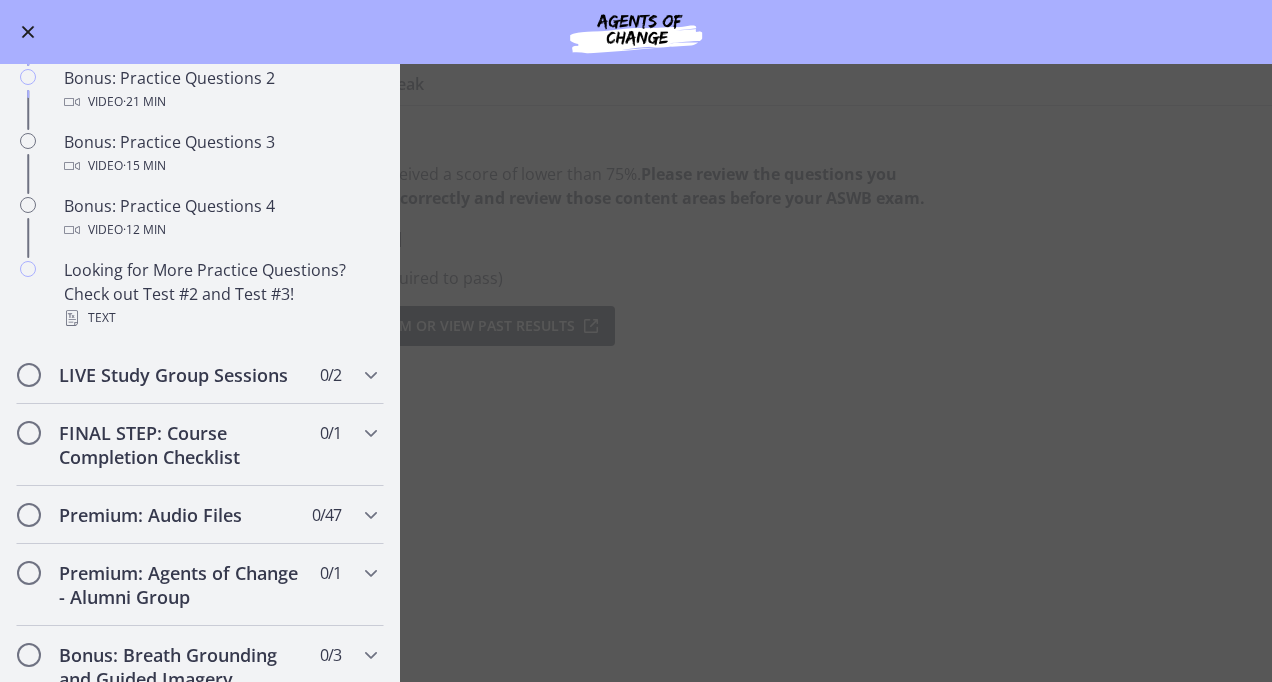 scroll, scrollTop: 1300, scrollLeft: 0, axis: vertical 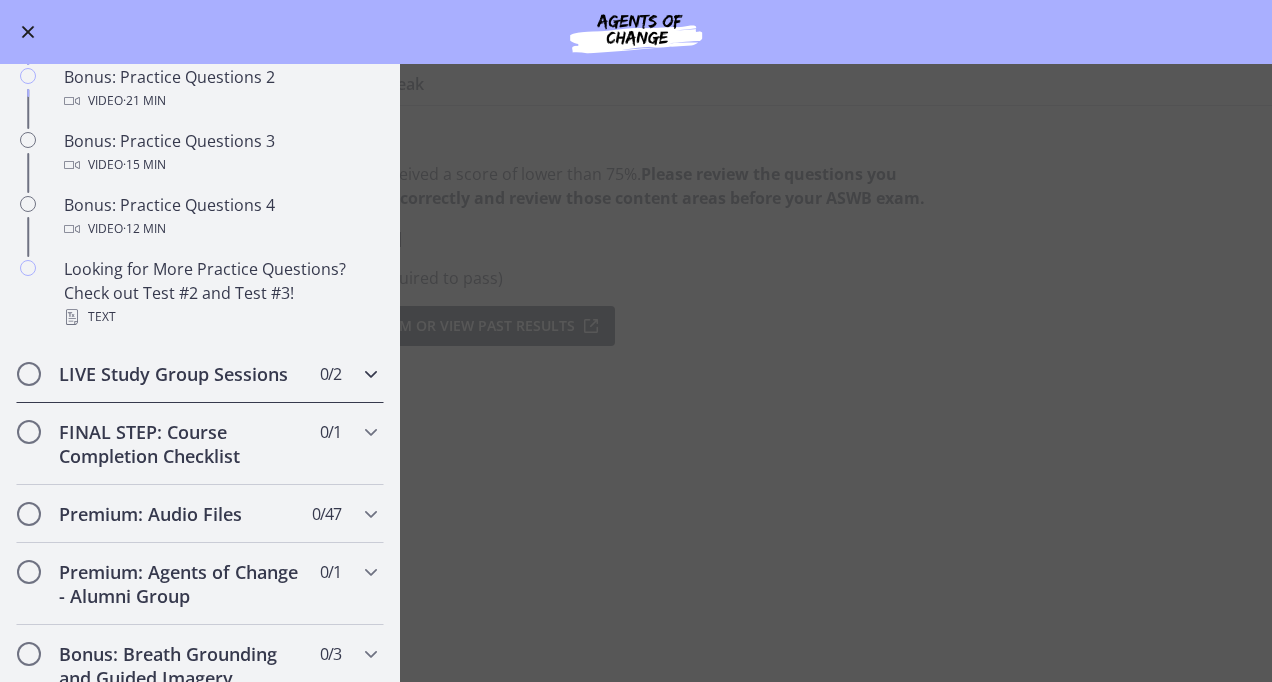 click on "LIVE Study Group Sessions" at bounding box center (181, 374) 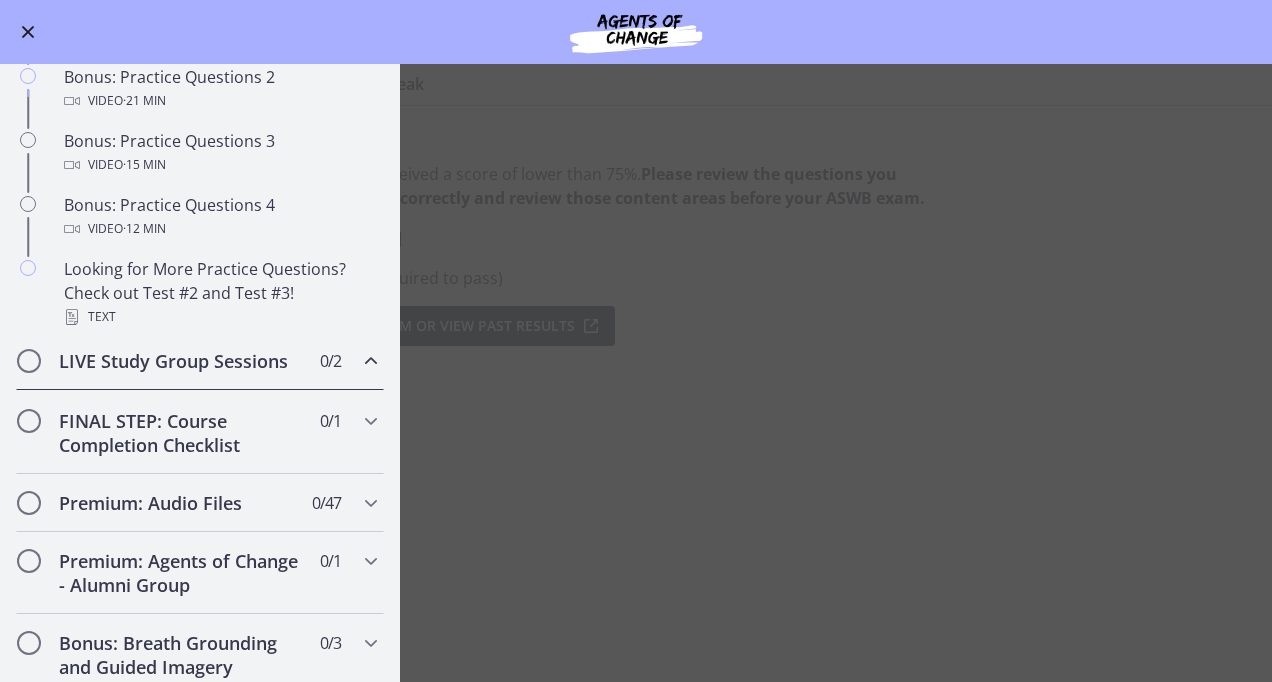 scroll, scrollTop: 1042, scrollLeft: 0, axis: vertical 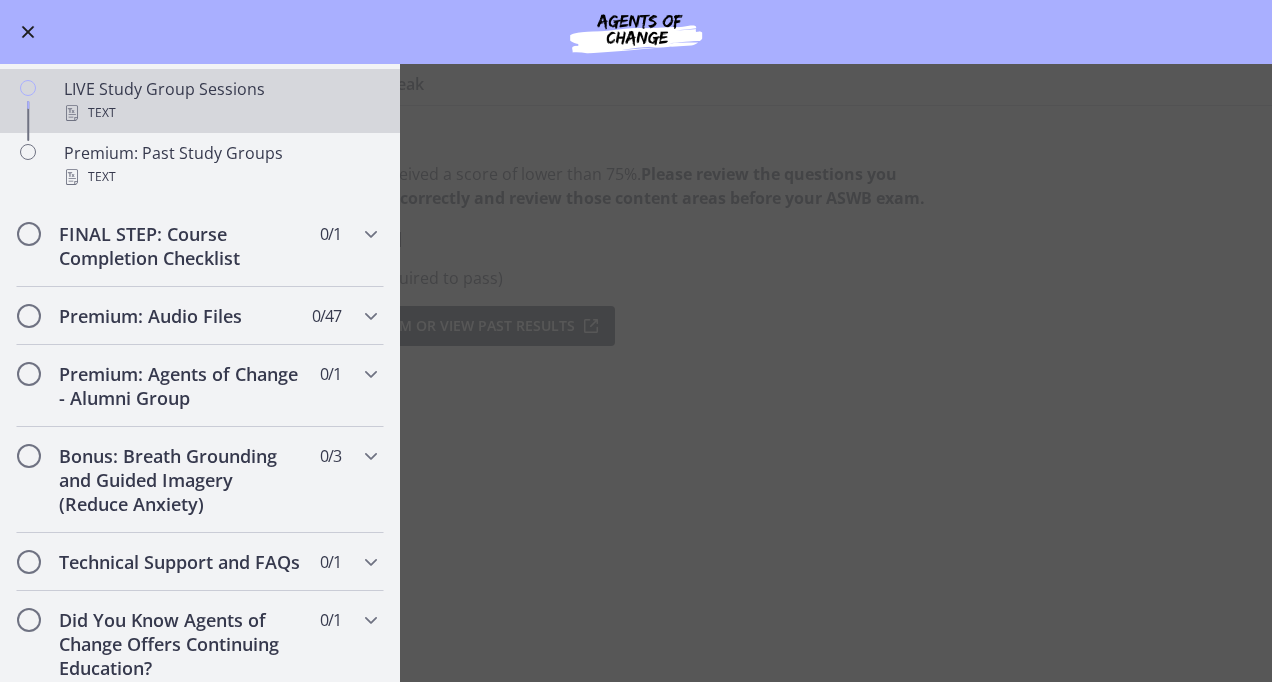 click on "LIVE Study Group Sessions
Text" at bounding box center (220, 101) 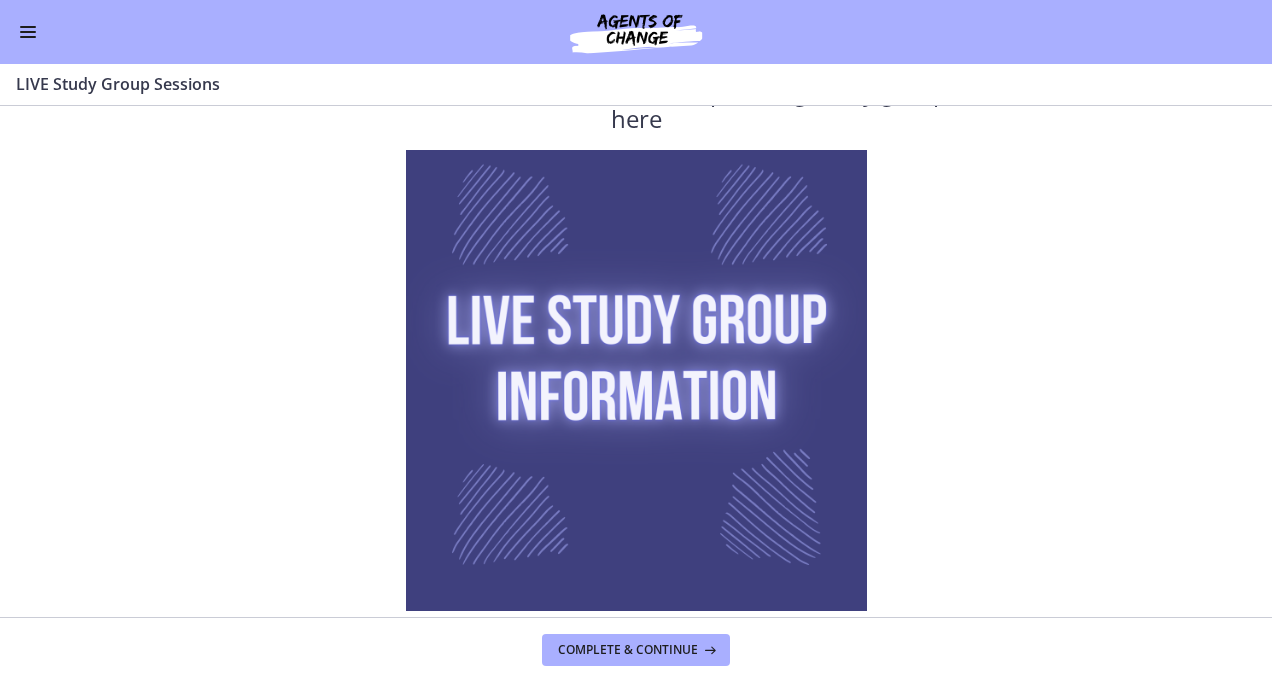 scroll, scrollTop: 214, scrollLeft: 0, axis: vertical 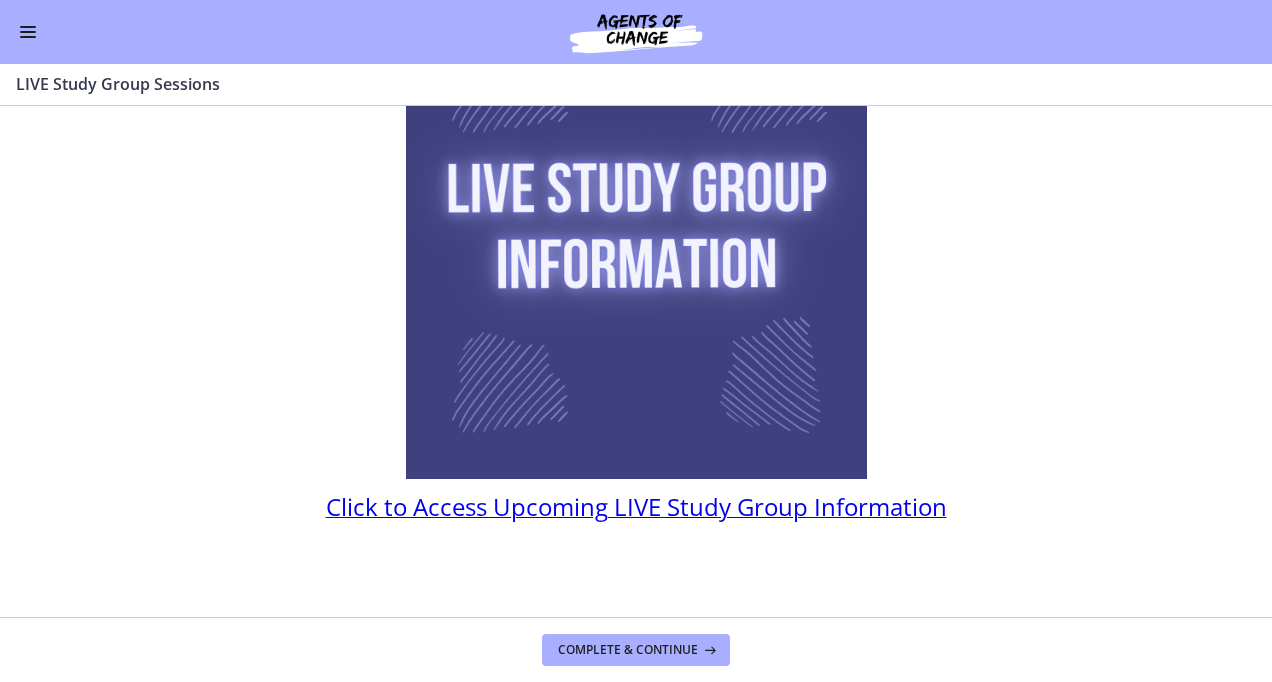 click on "Click to Access Upcoming LIVE Study Group Information" at bounding box center (636, 506) 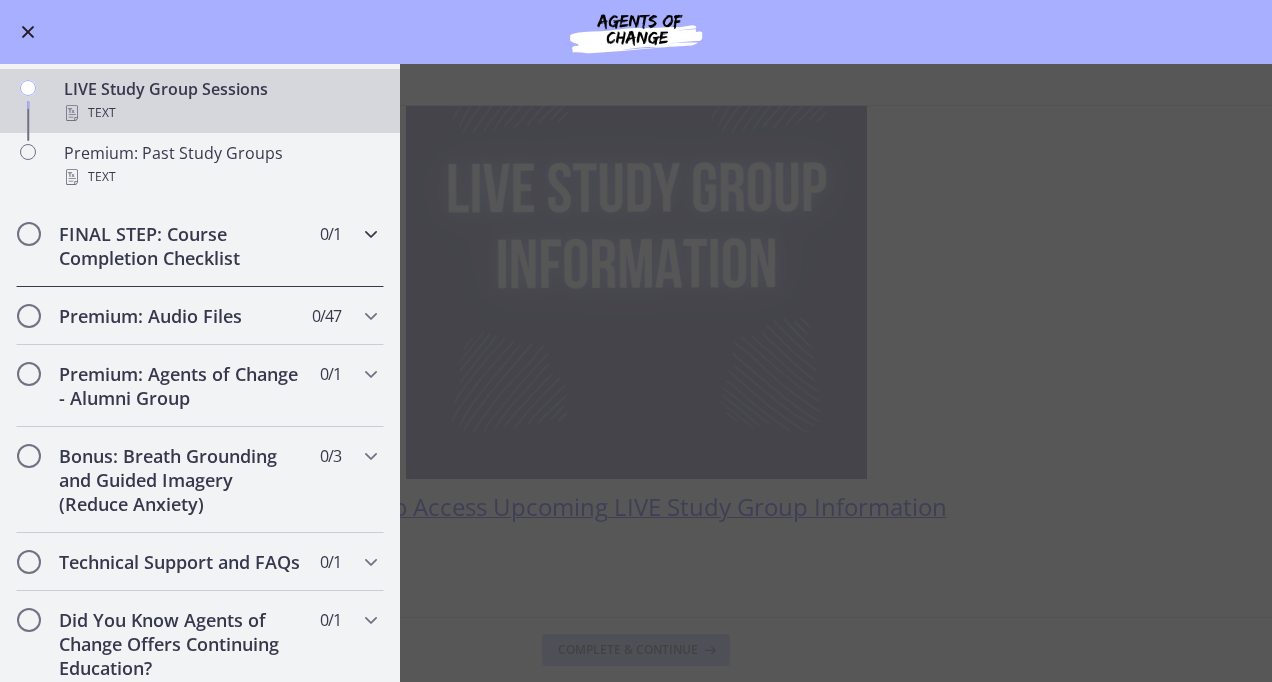 click on "FINAL STEP: Course Completion Checklist" at bounding box center [181, 246] 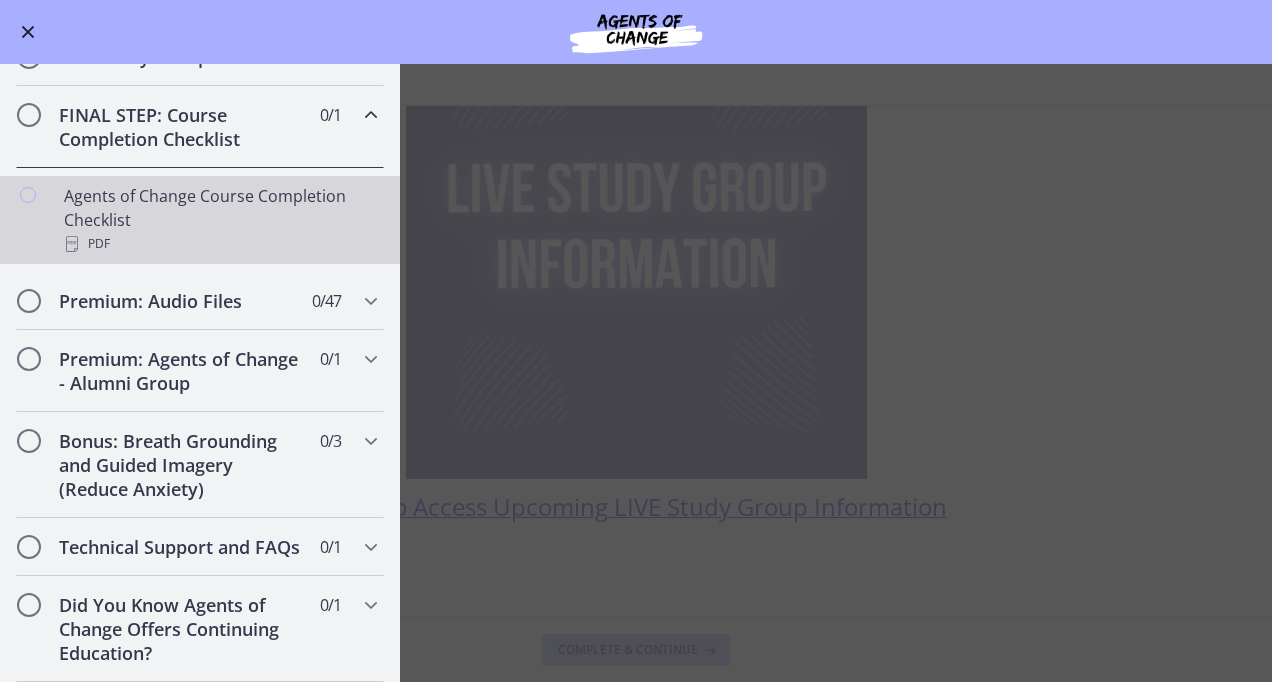 click on "Agents of Change Course Completion Checklist
PDF" at bounding box center (220, 220) 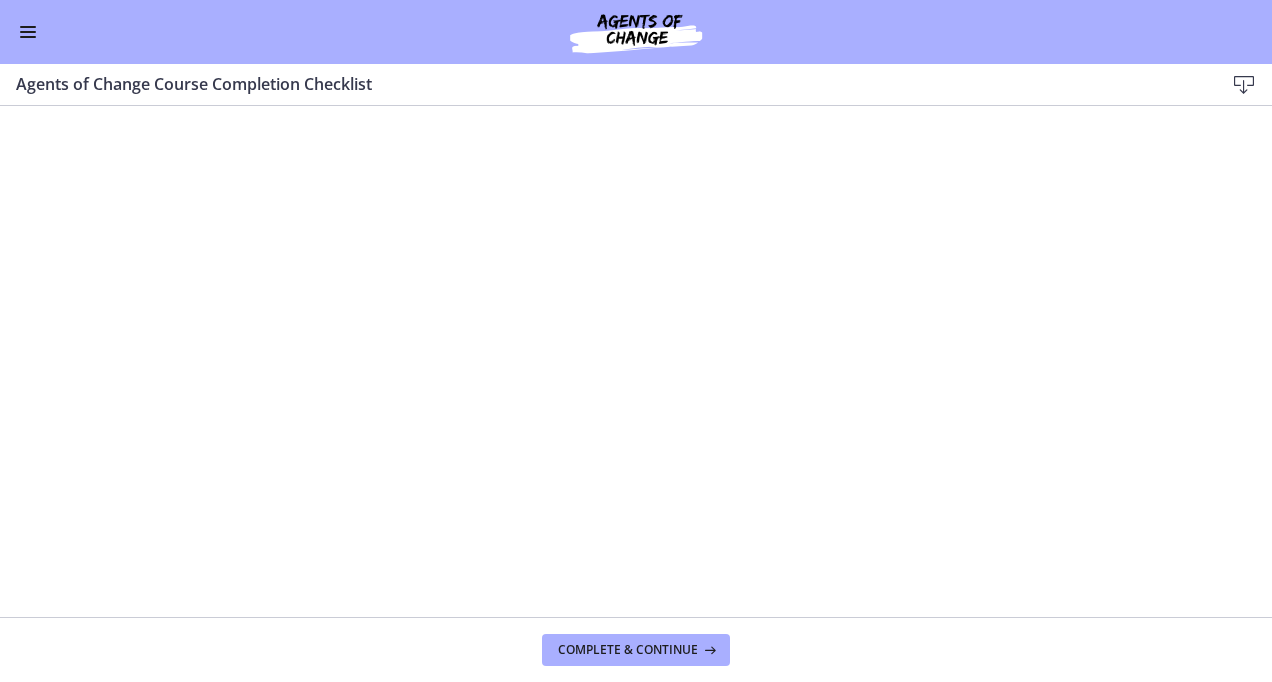 click at bounding box center (28, 32) 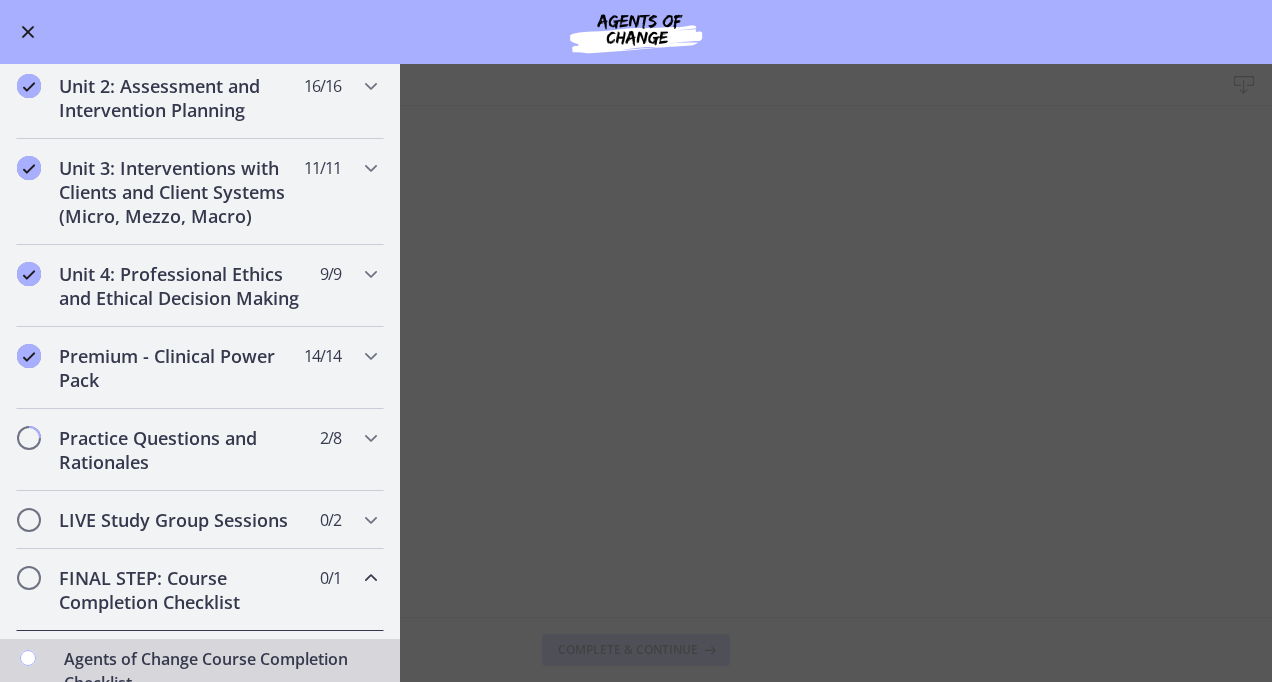 scroll, scrollTop: 454, scrollLeft: 0, axis: vertical 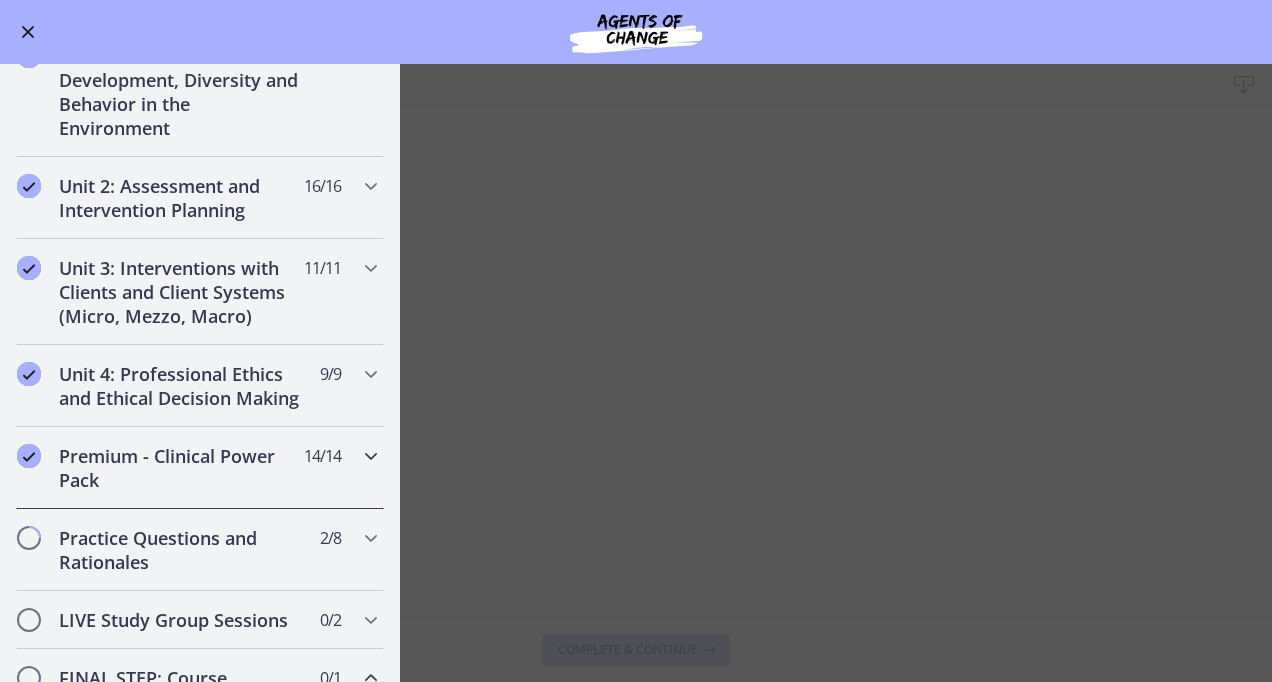 click on "Premium - Clinical Power Pack" at bounding box center [181, 468] 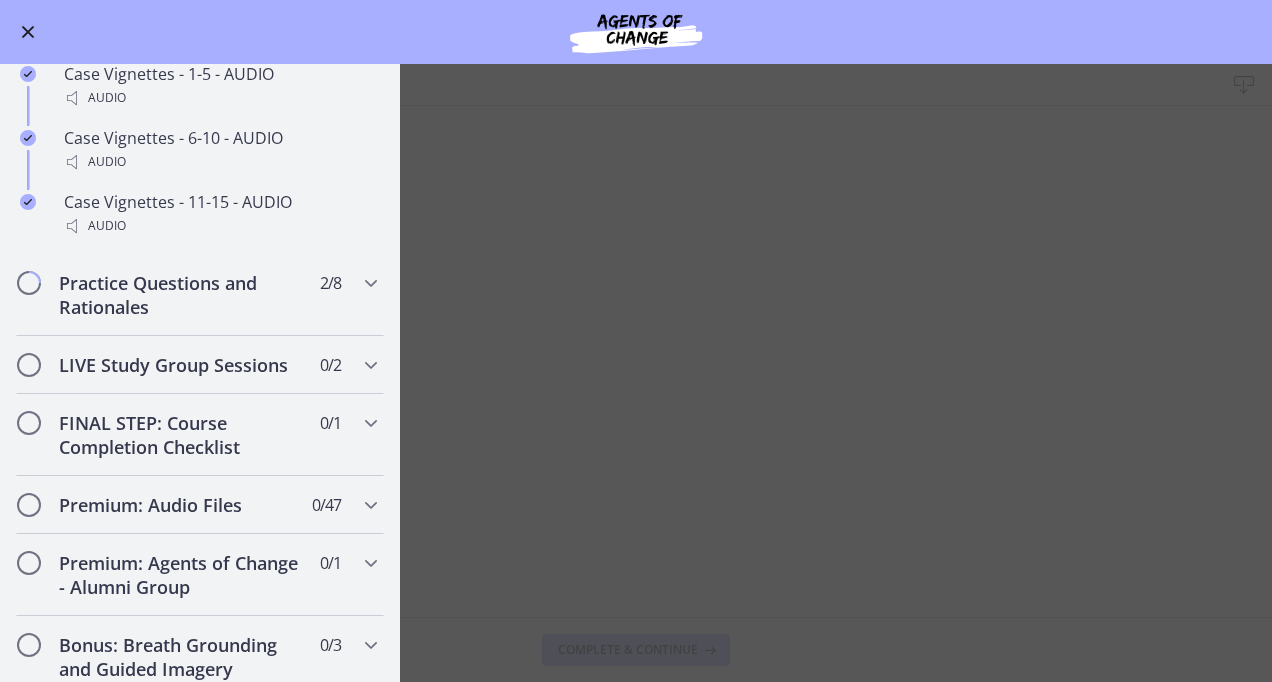 scroll, scrollTop: 1854, scrollLeft: 0, axis: vertical 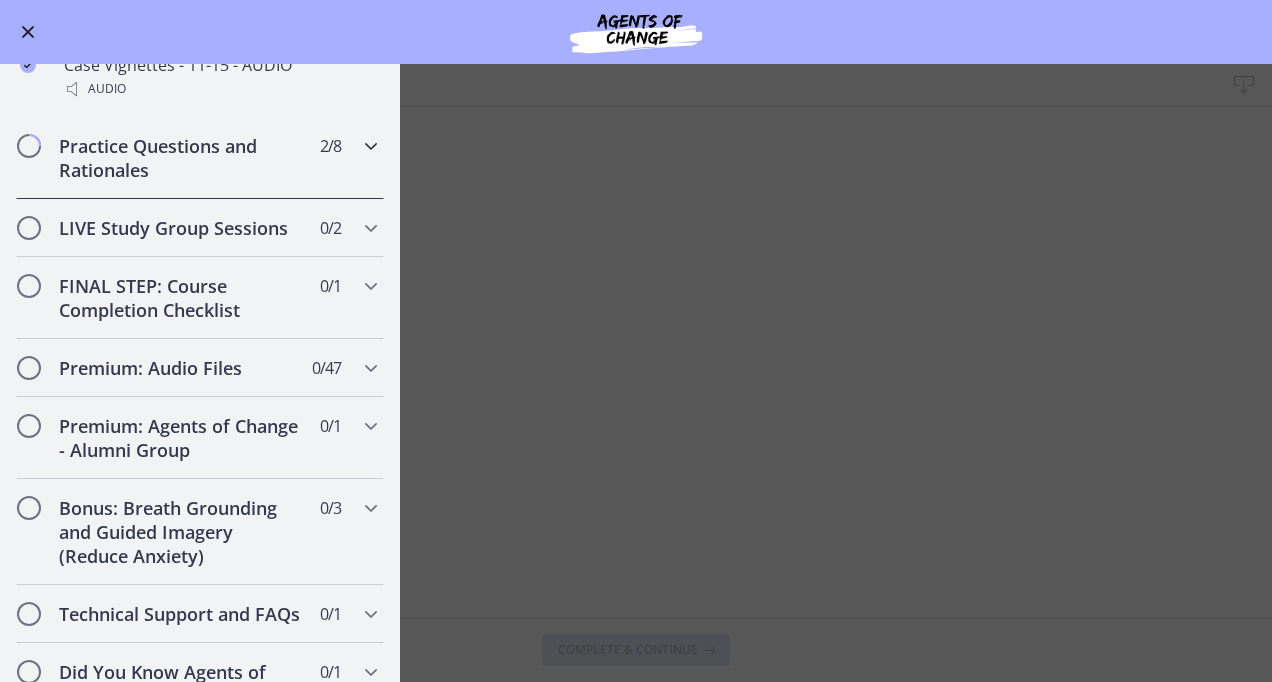 click on "Practice Questions and Rationales" at bounding box center (181, 158) 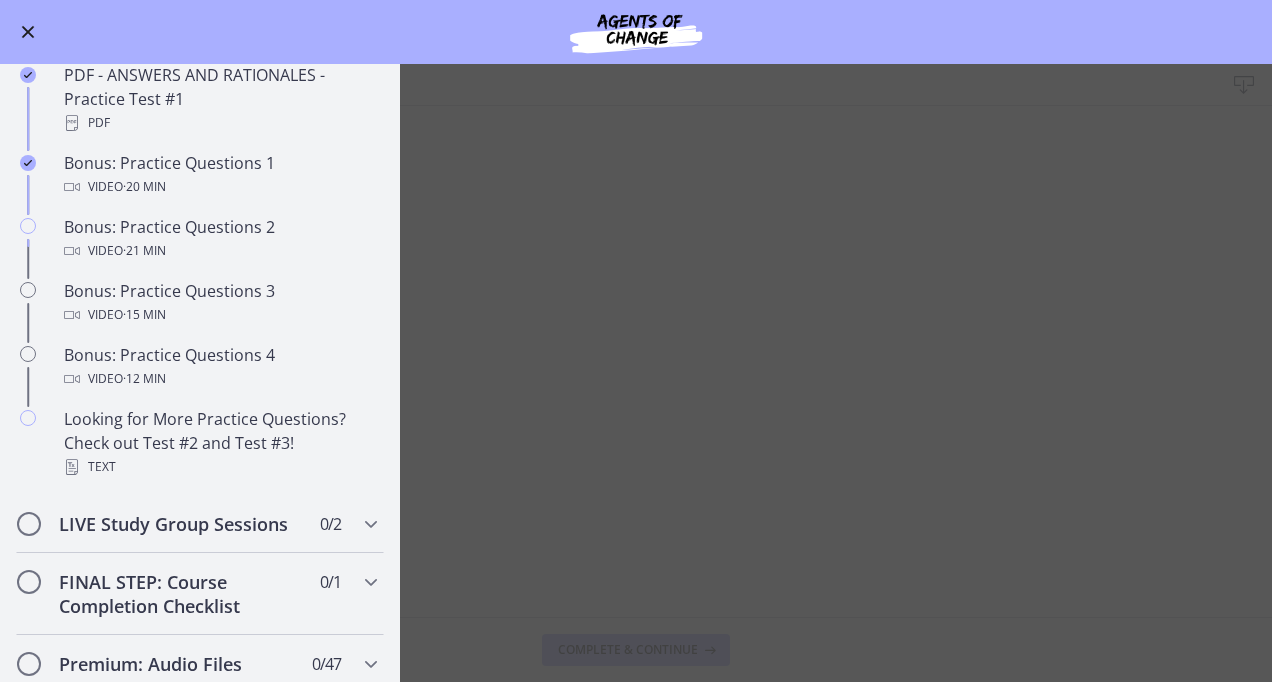 scroll, scrollTop: 1050, scrollLeft: 0, axis: vertical 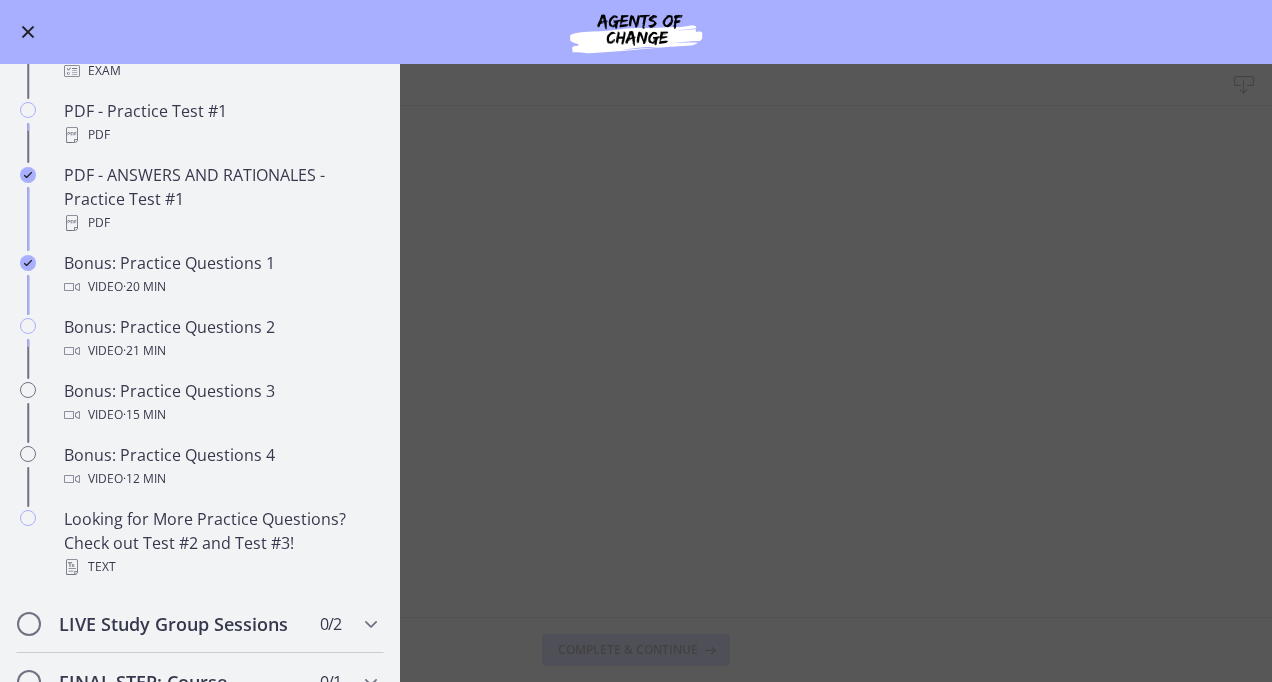 click at bounding box center (28, 32) 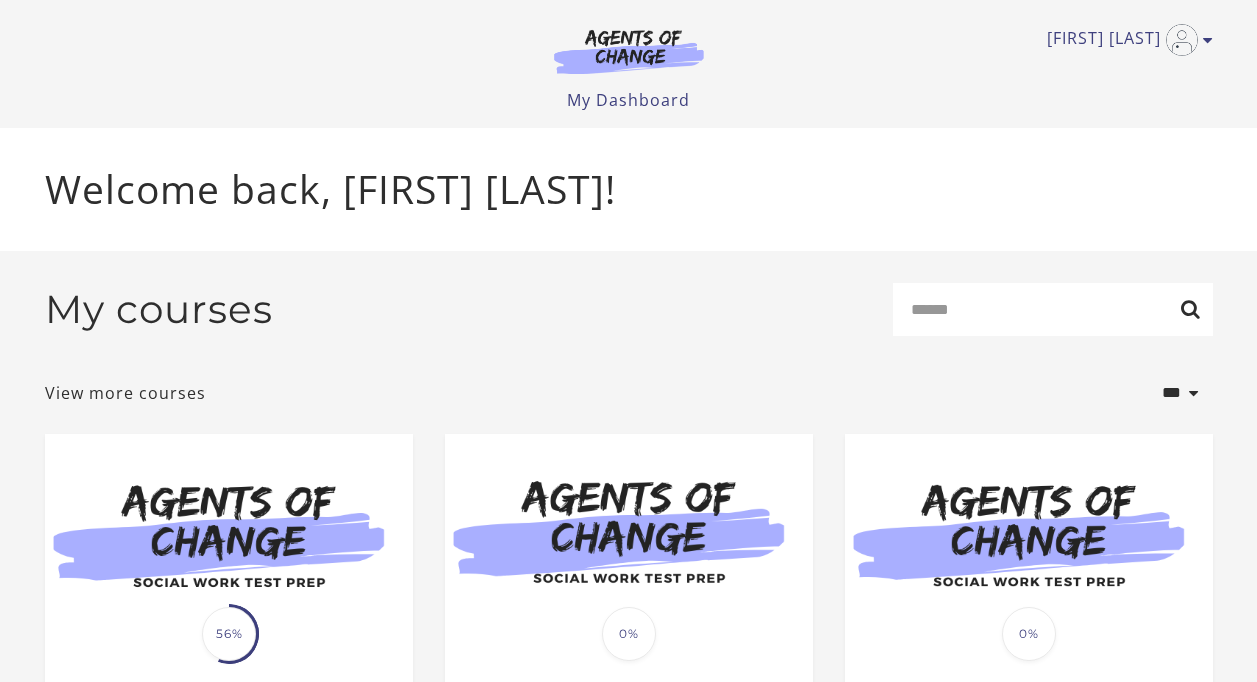 scroll, scrollTop: 0, scrollLeft: 0, axis: both 